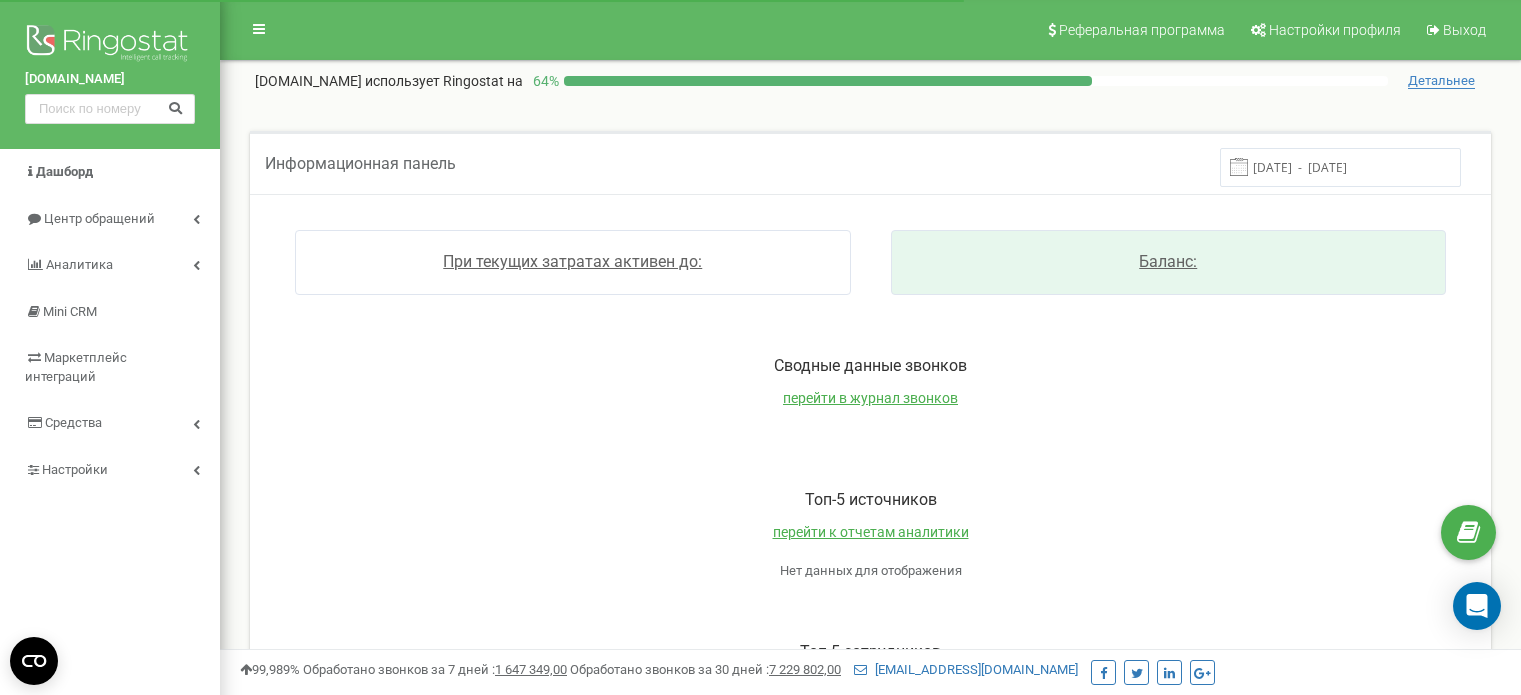 scroll, scrollTop: 0, scrollLeft: 0, axis: both 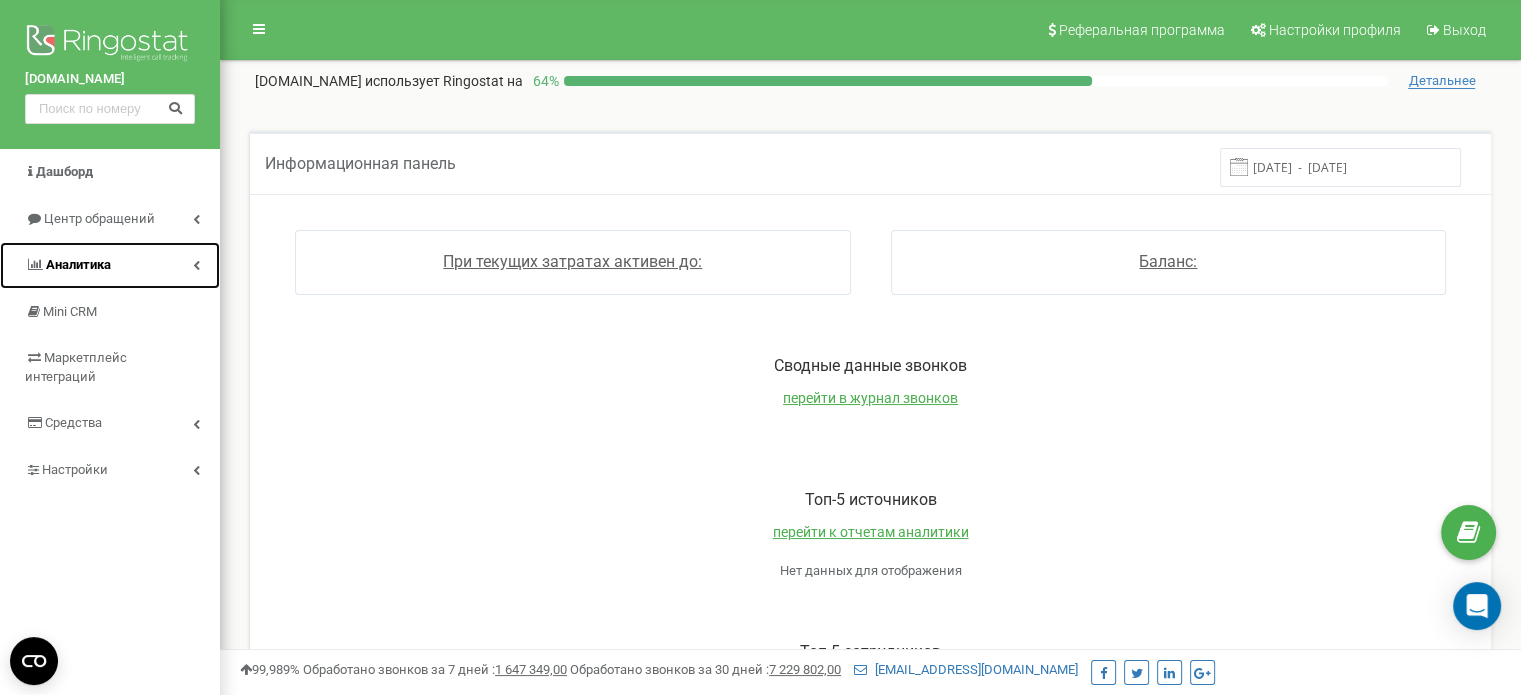 click on "Аналитика" at bounding box center (110, 265) 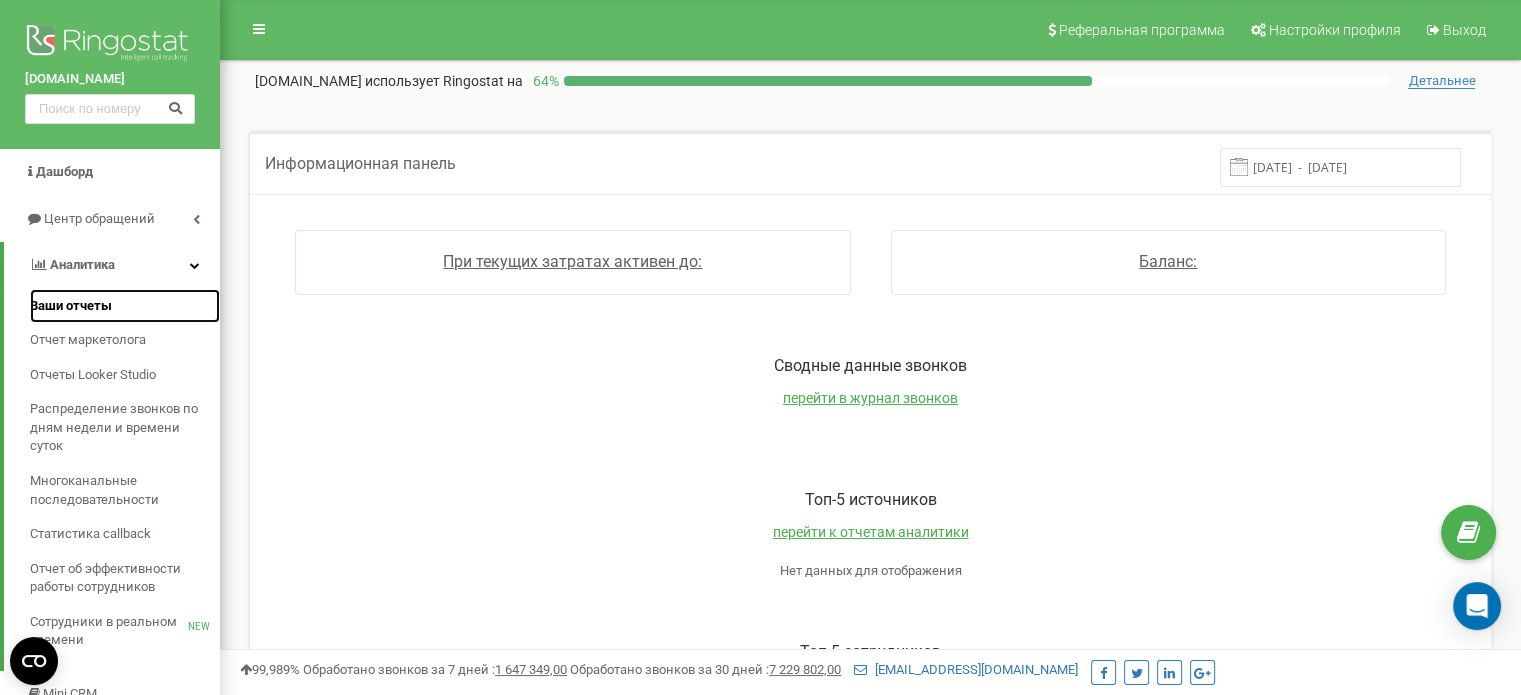 click on "Ваши отчеты" at bounding box center (71, 306) 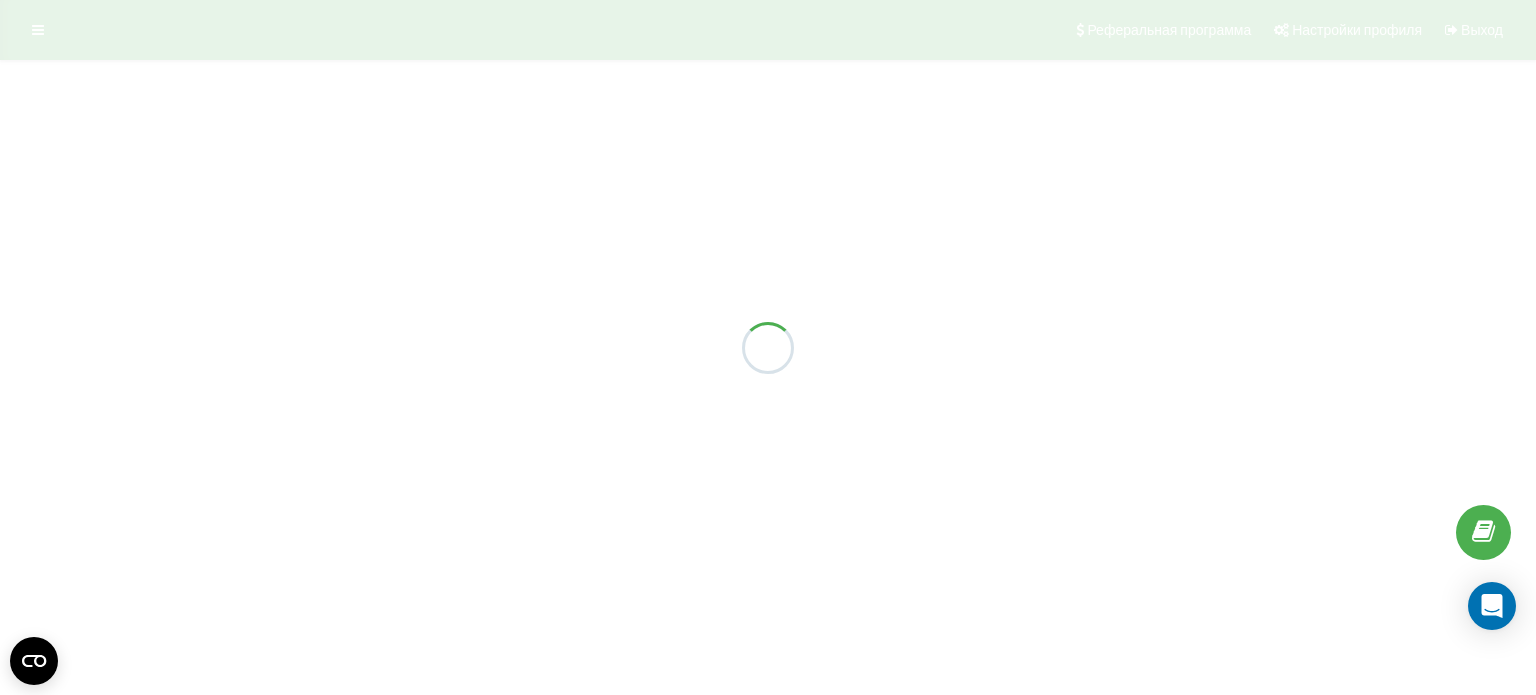 scroll, scrollTop: 0, scrollLeft: 0, axis: both 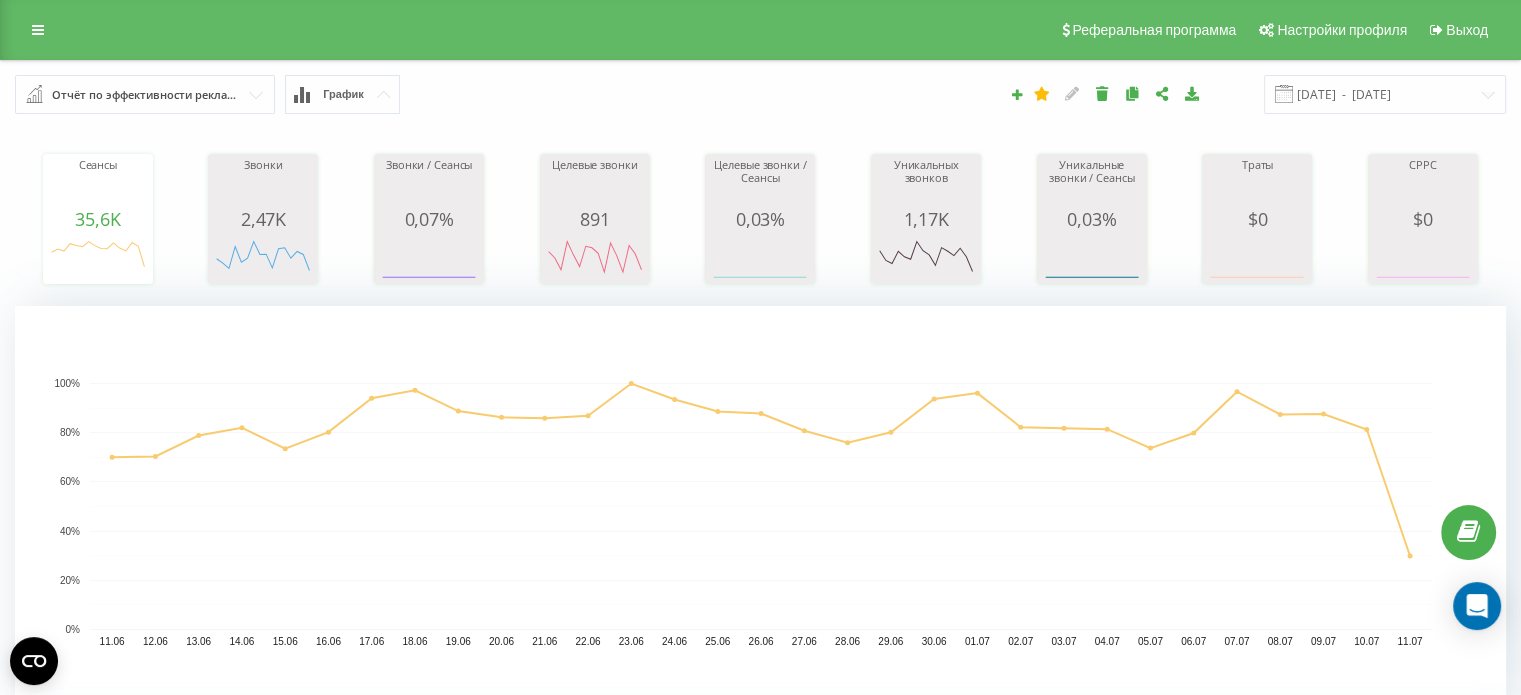 click at bounding box center (146, 94) 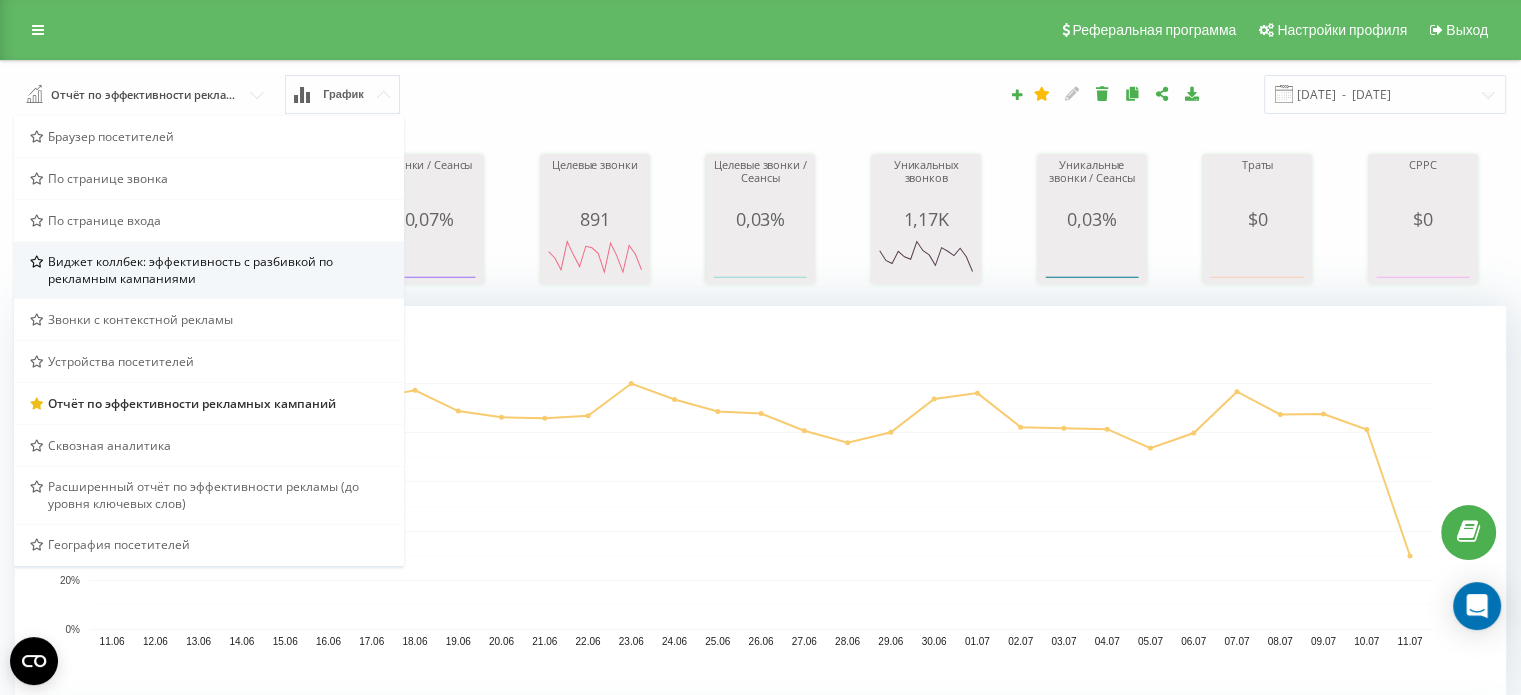 click on "Виджет коллбек: эффективность с разбивкой по рекламным кампаниями" at bounding box center [218, 270] 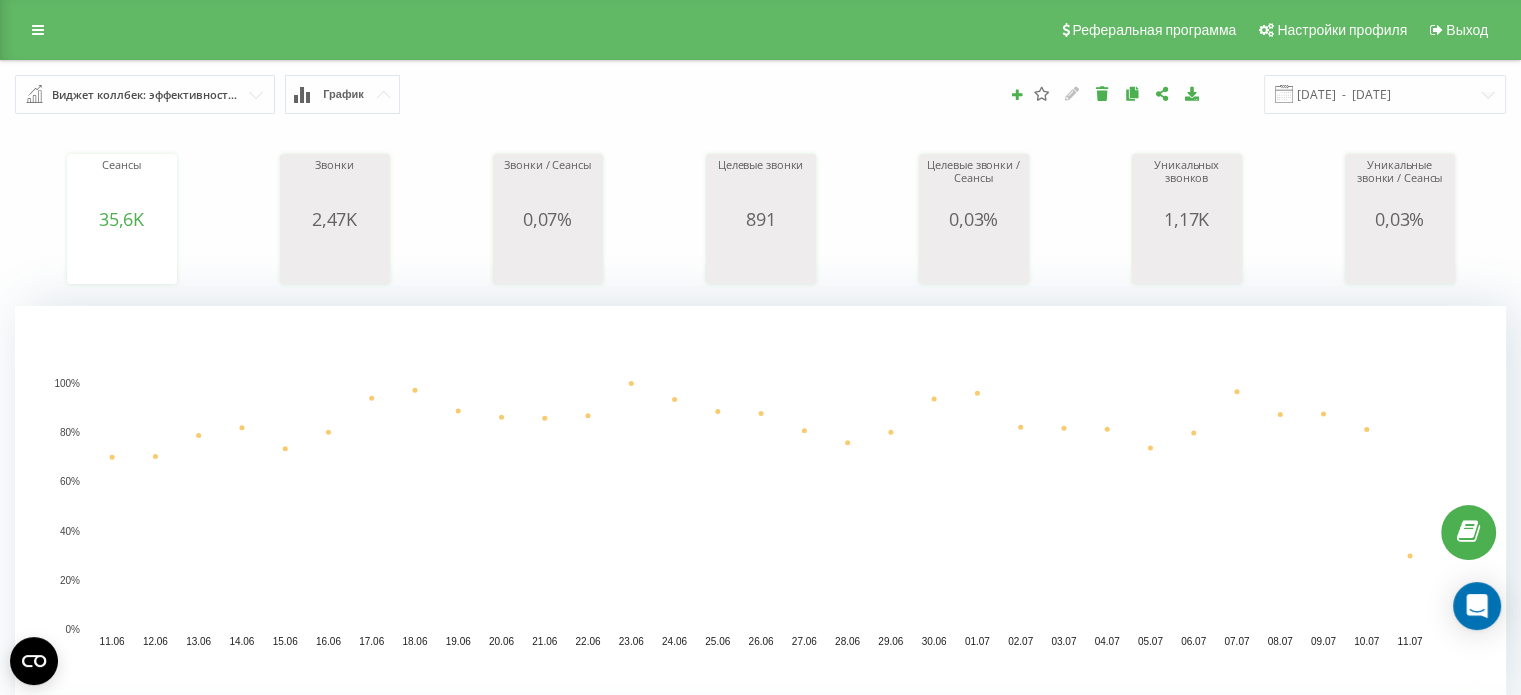 click at bounding box center [146, 94] 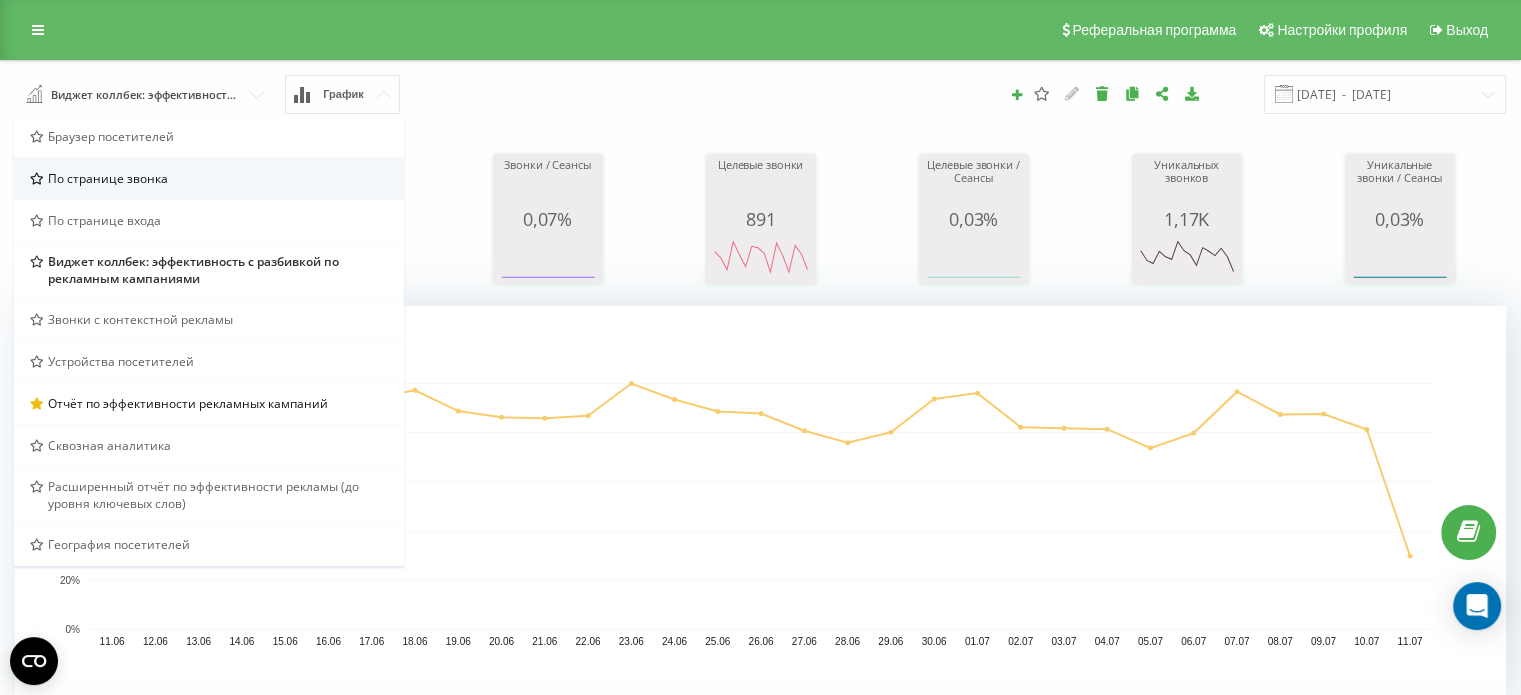 click on "По странице звонка" at bounding box center [209, 178] 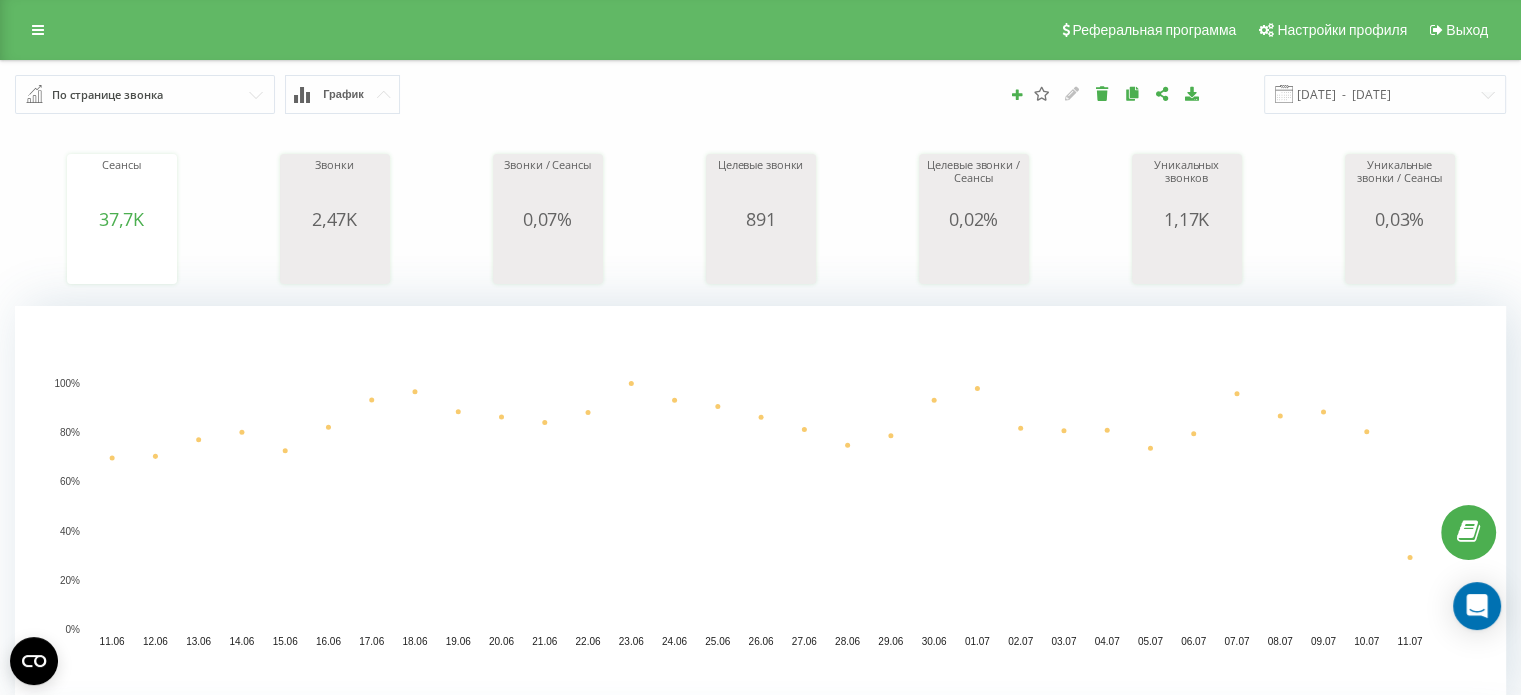 click at bounding box center (146, 94) 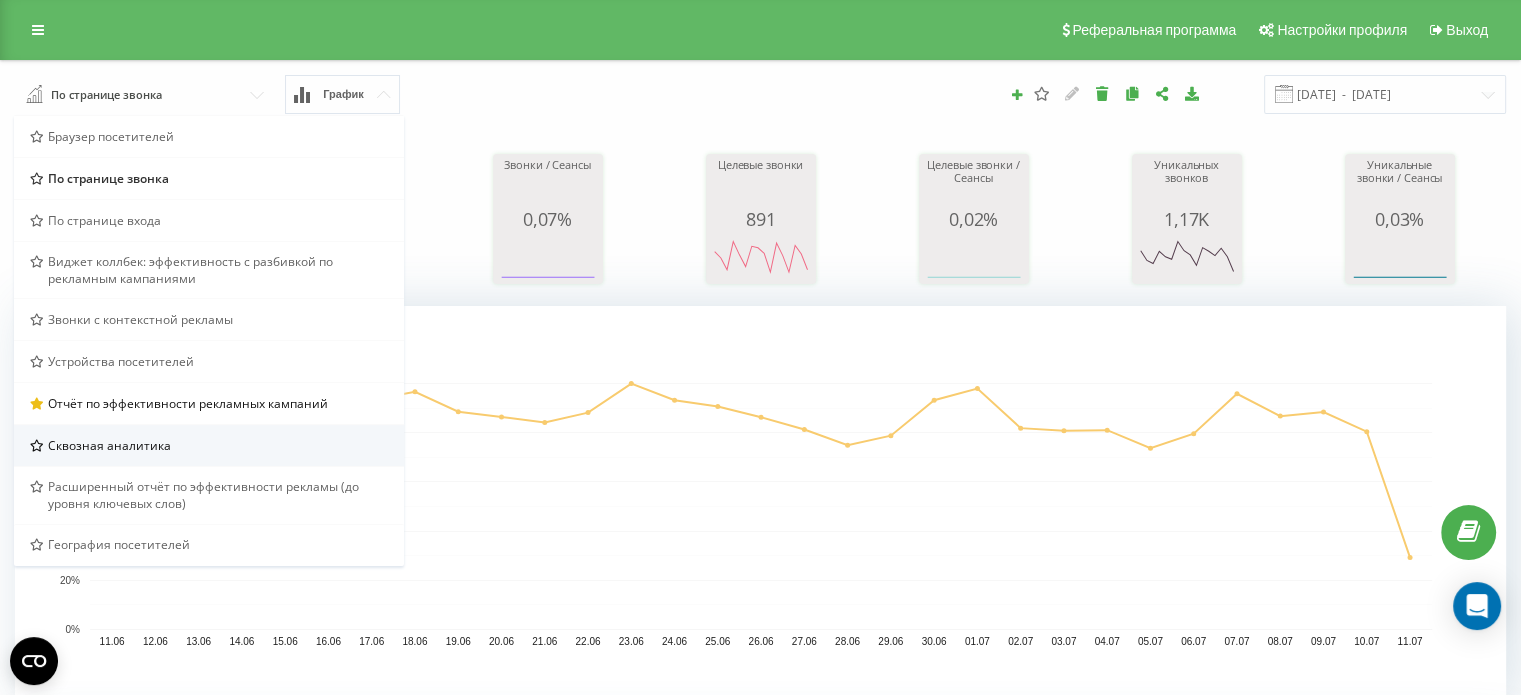 click on "Сквозная аналитика" at bounding box center [209, 445] 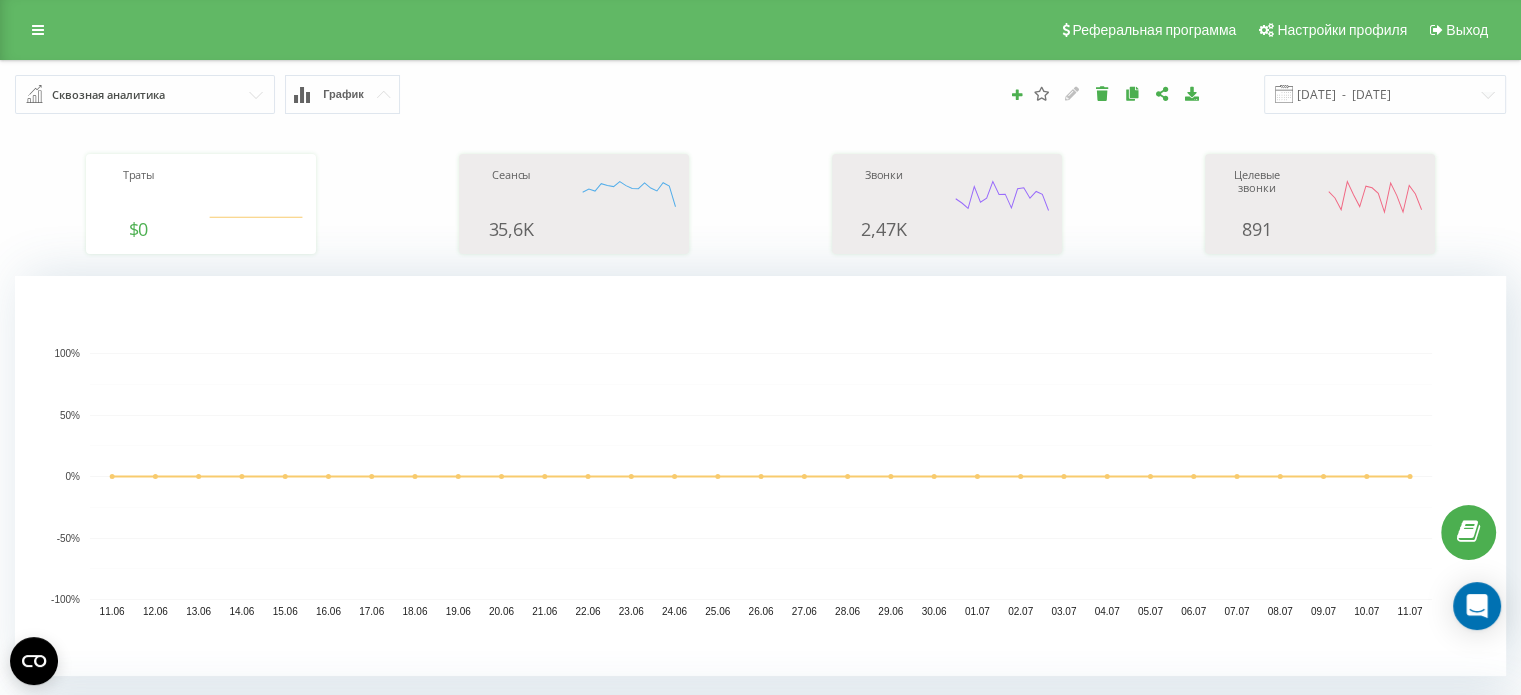 click on "График" at bounding box center (342, 94) 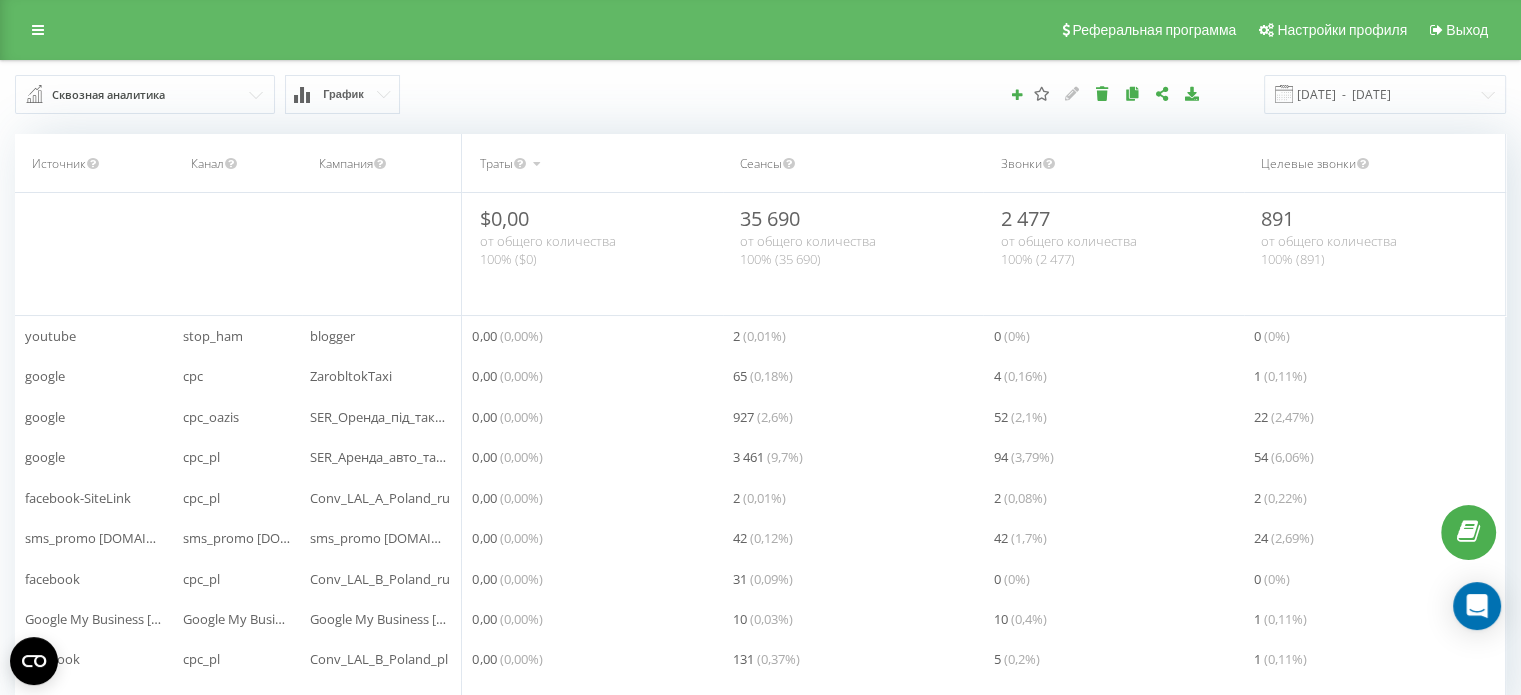 click on "График" at bounding box center [342, 94] 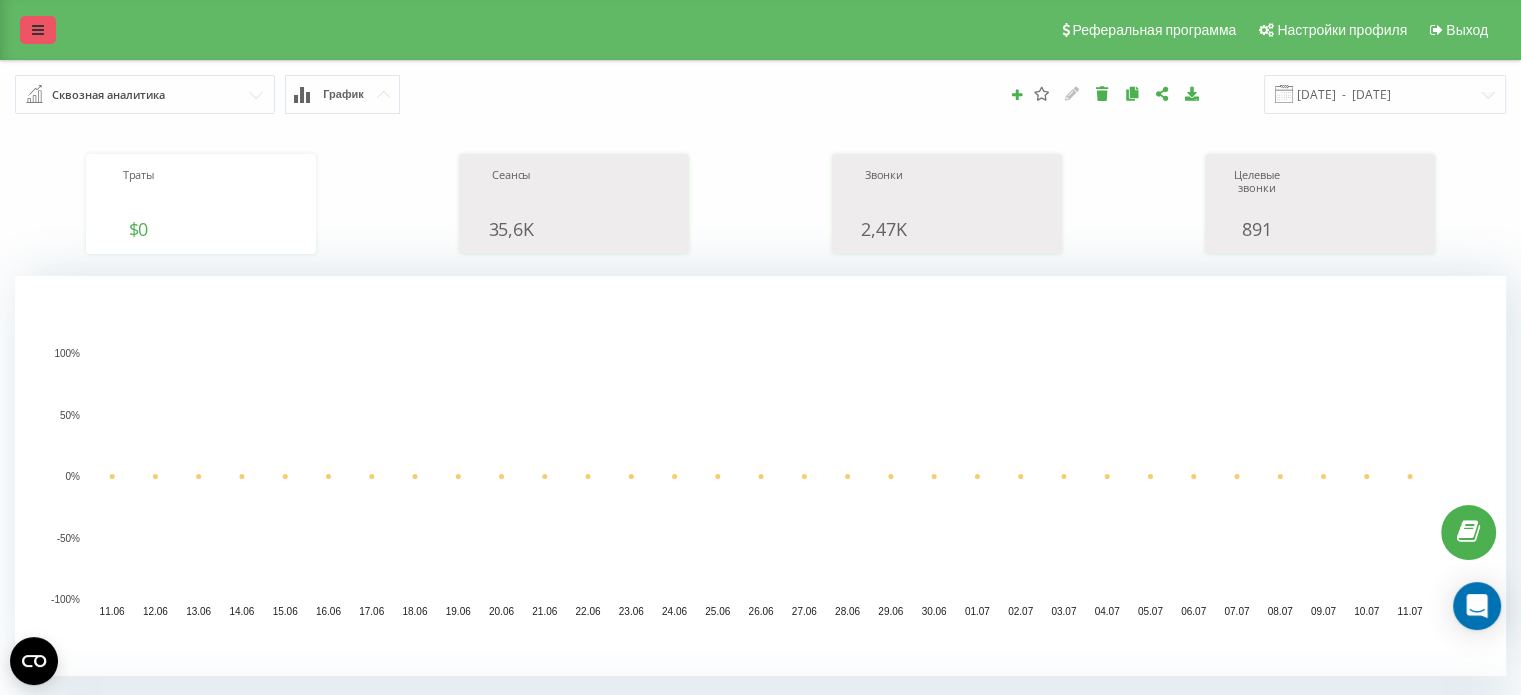 click at bounding box center [38, 30] 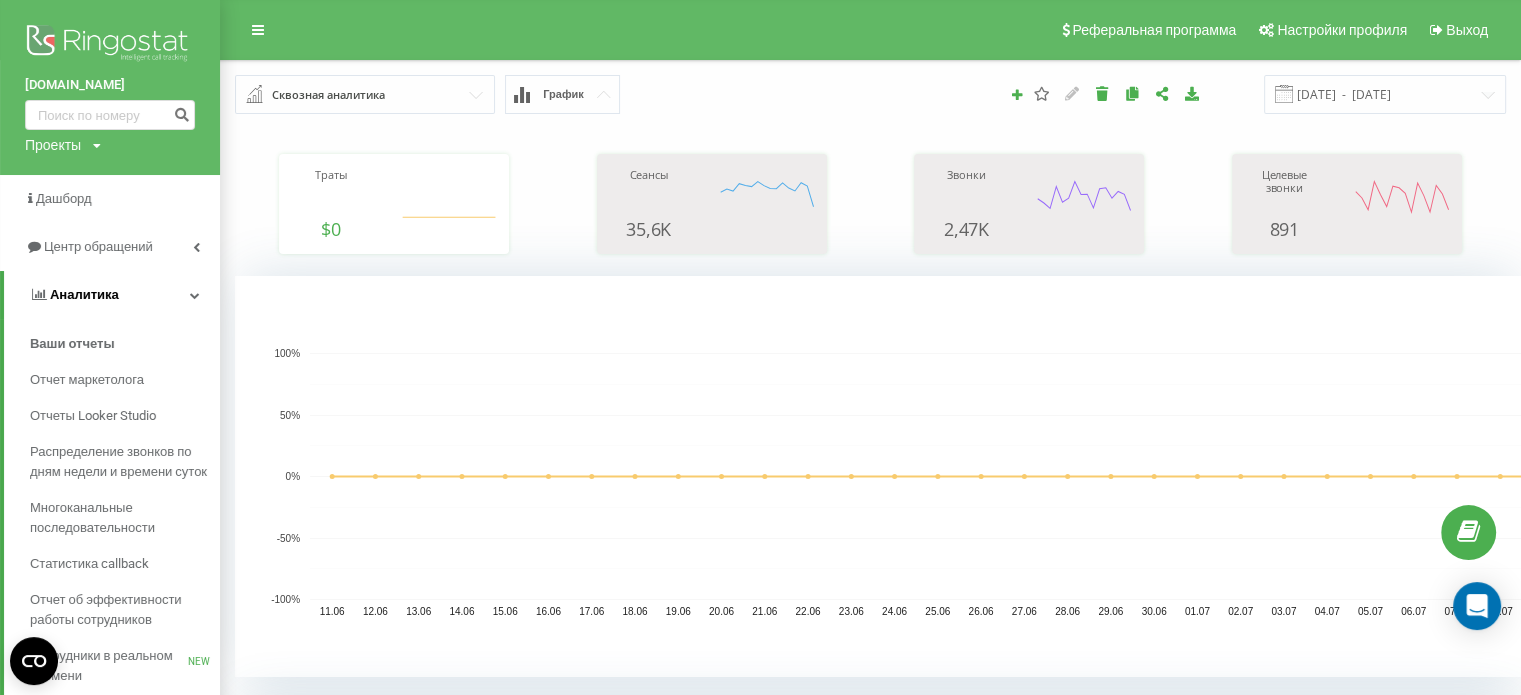 click on "Аналитика" at bounding box center [84, 294] 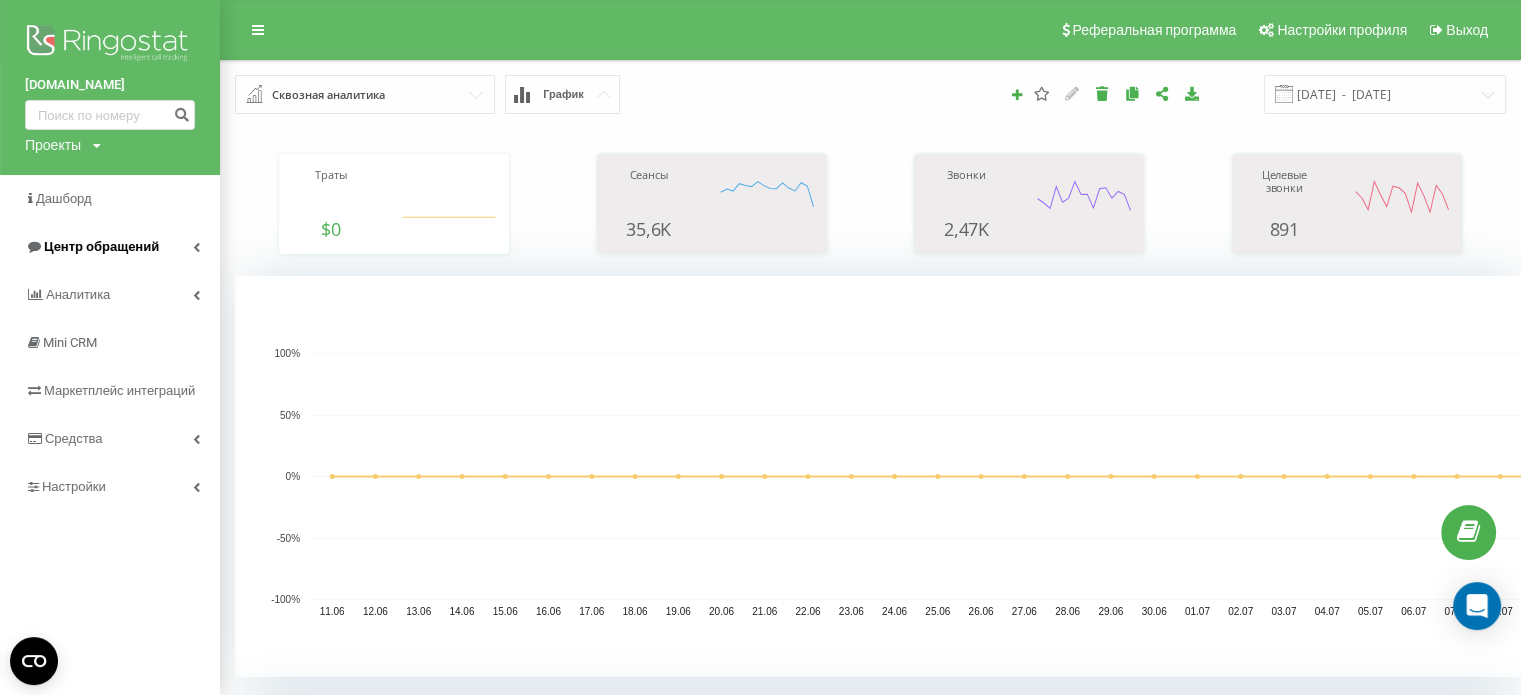click on "Центр обращений" at bounding box center (101, 246) 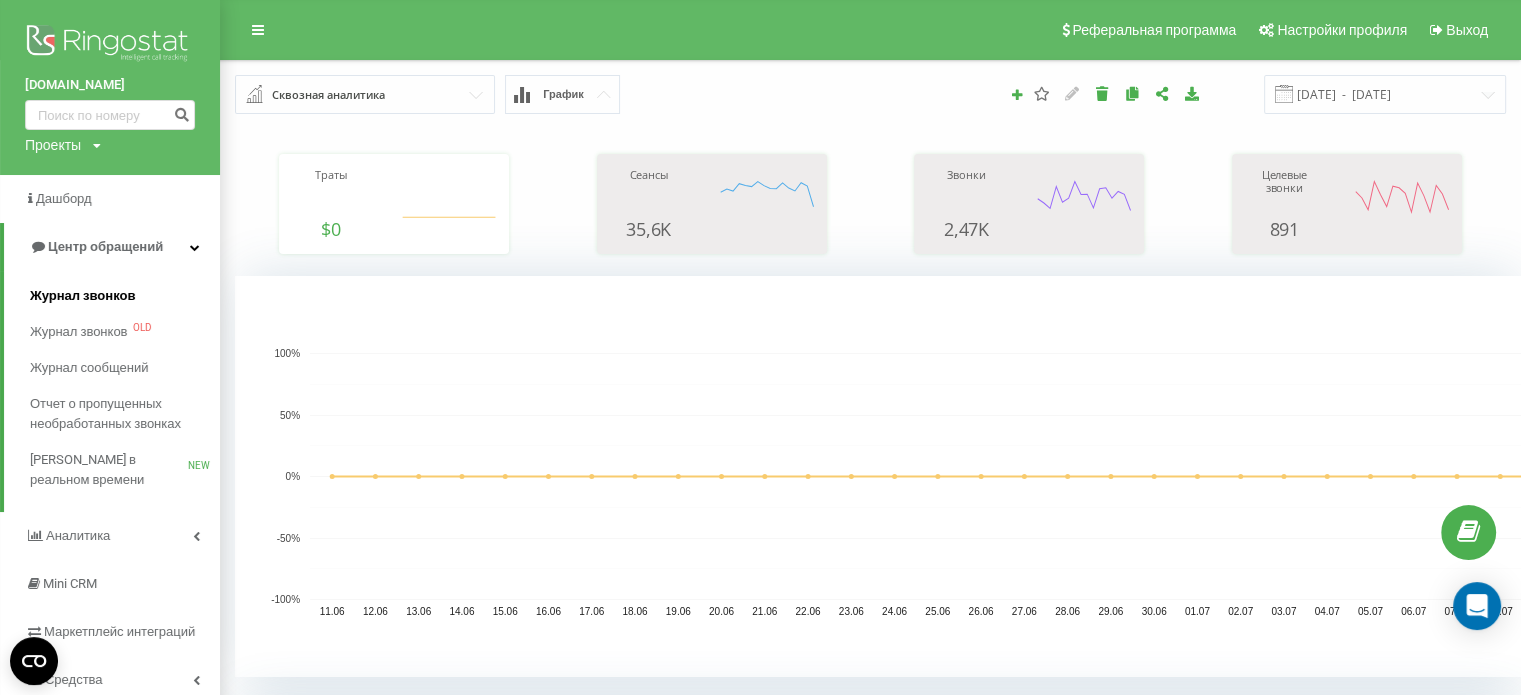 click on "Журнал звонков" at bounding box center (82, 296) 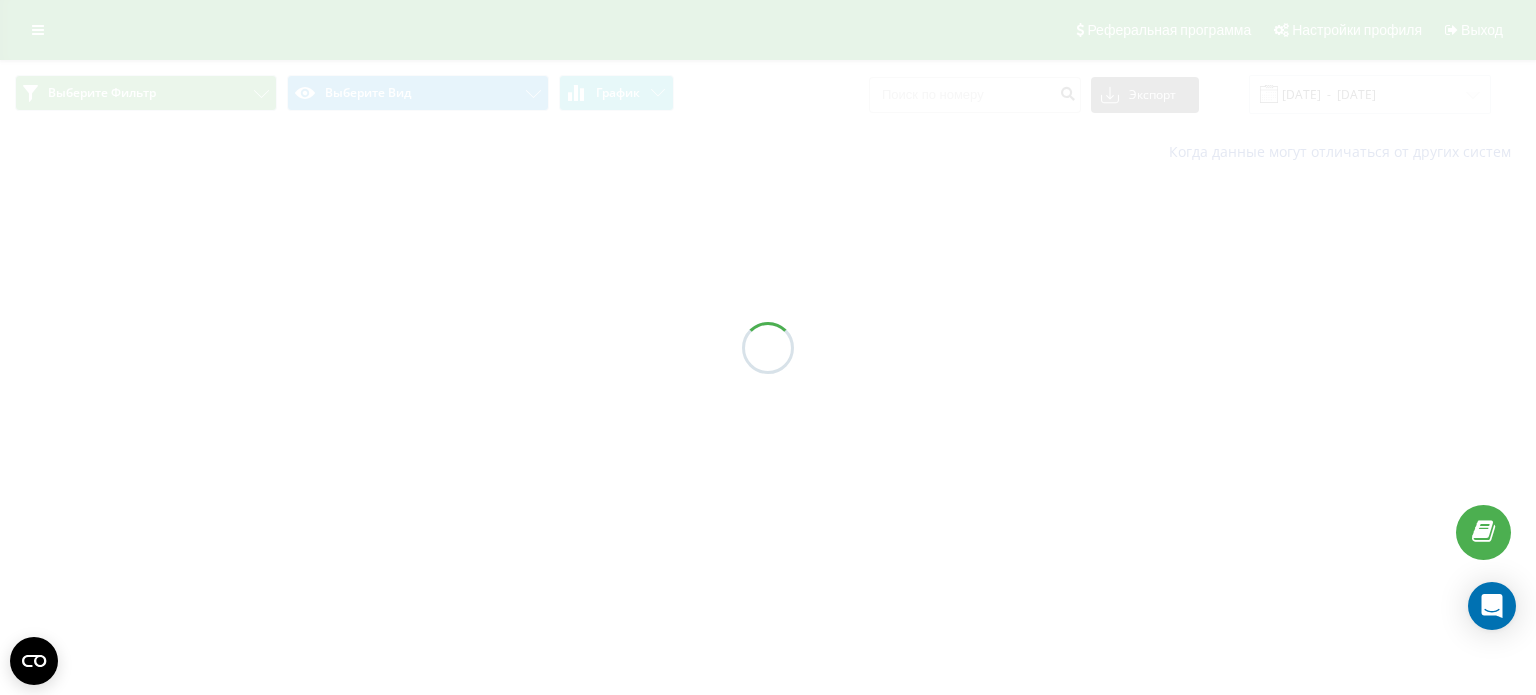 scroll, scrollTop: 0, scrollLeft: 0, axis: both 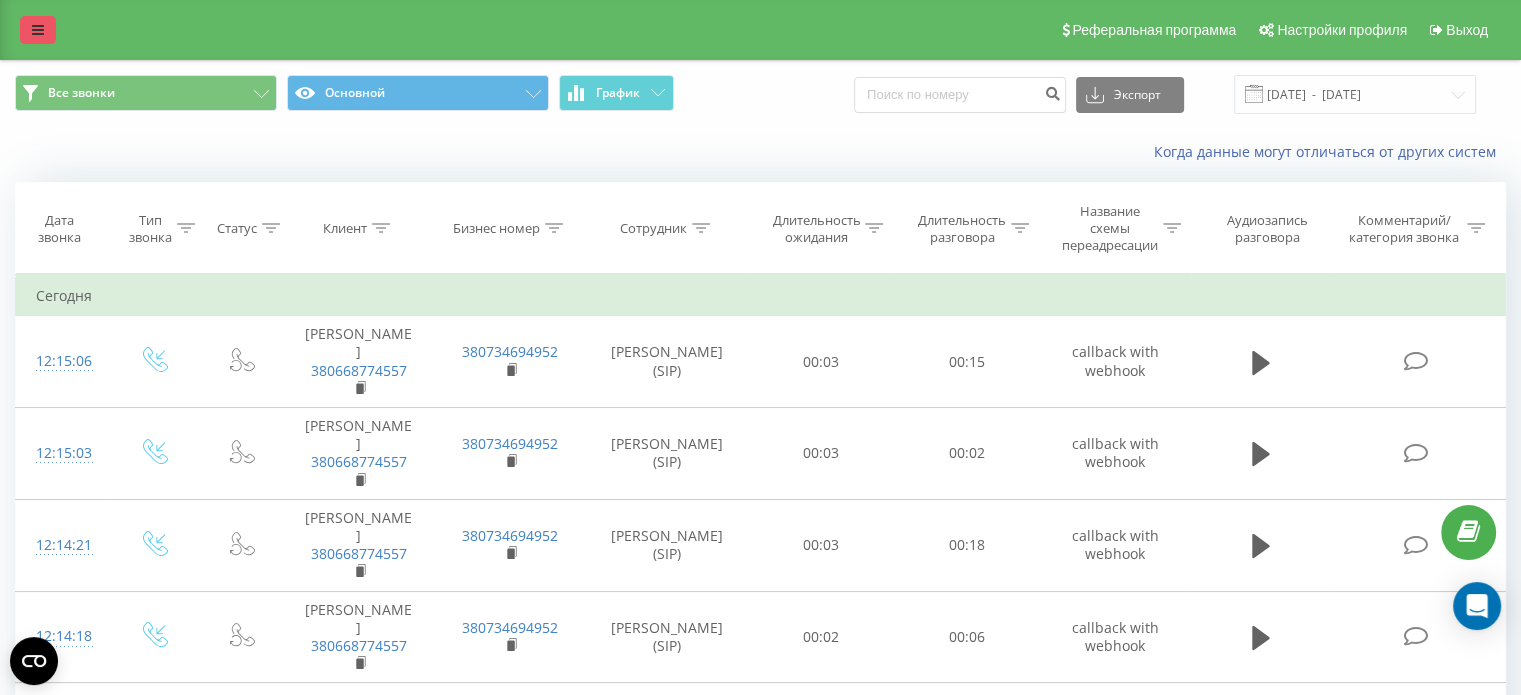 click at bounding box center (38, 30) 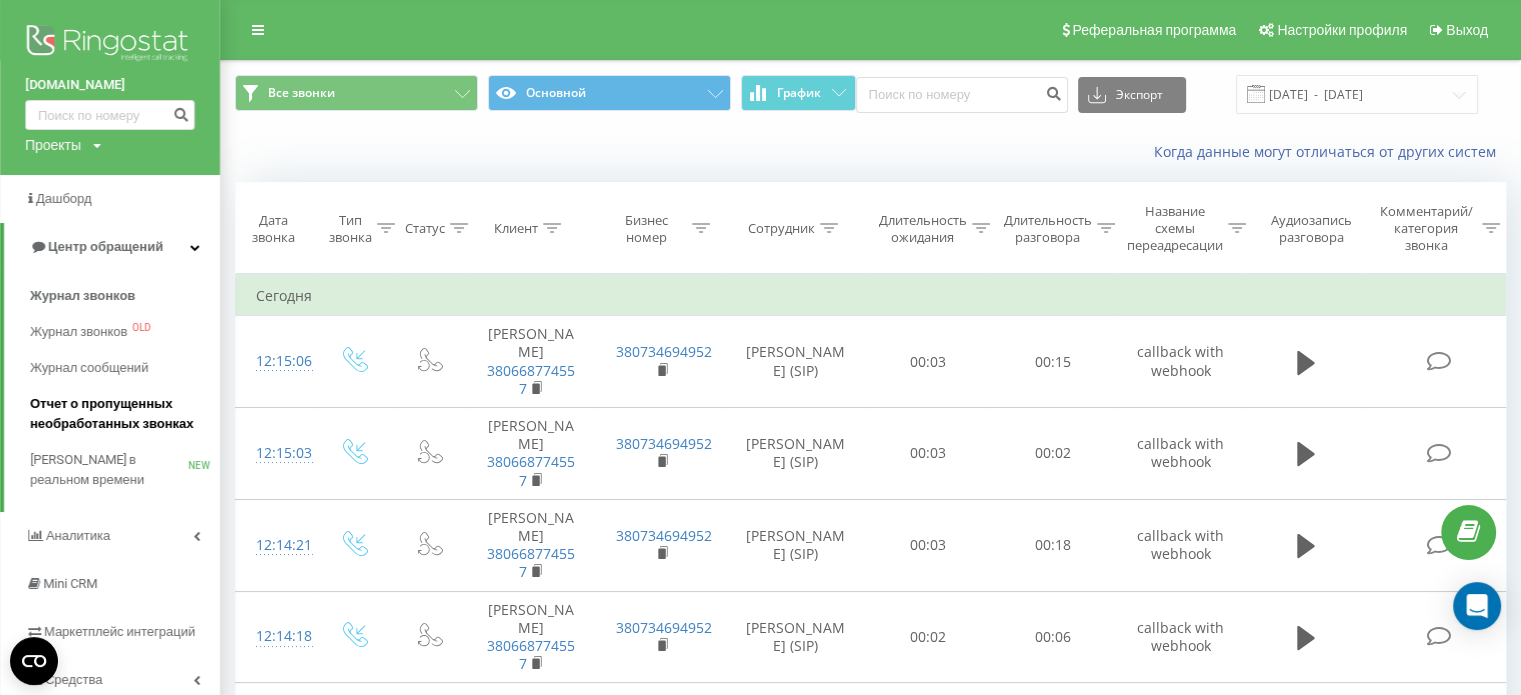 click on "Отчет о пропущенных необработанных звонках" at bounding box center [120, 414] 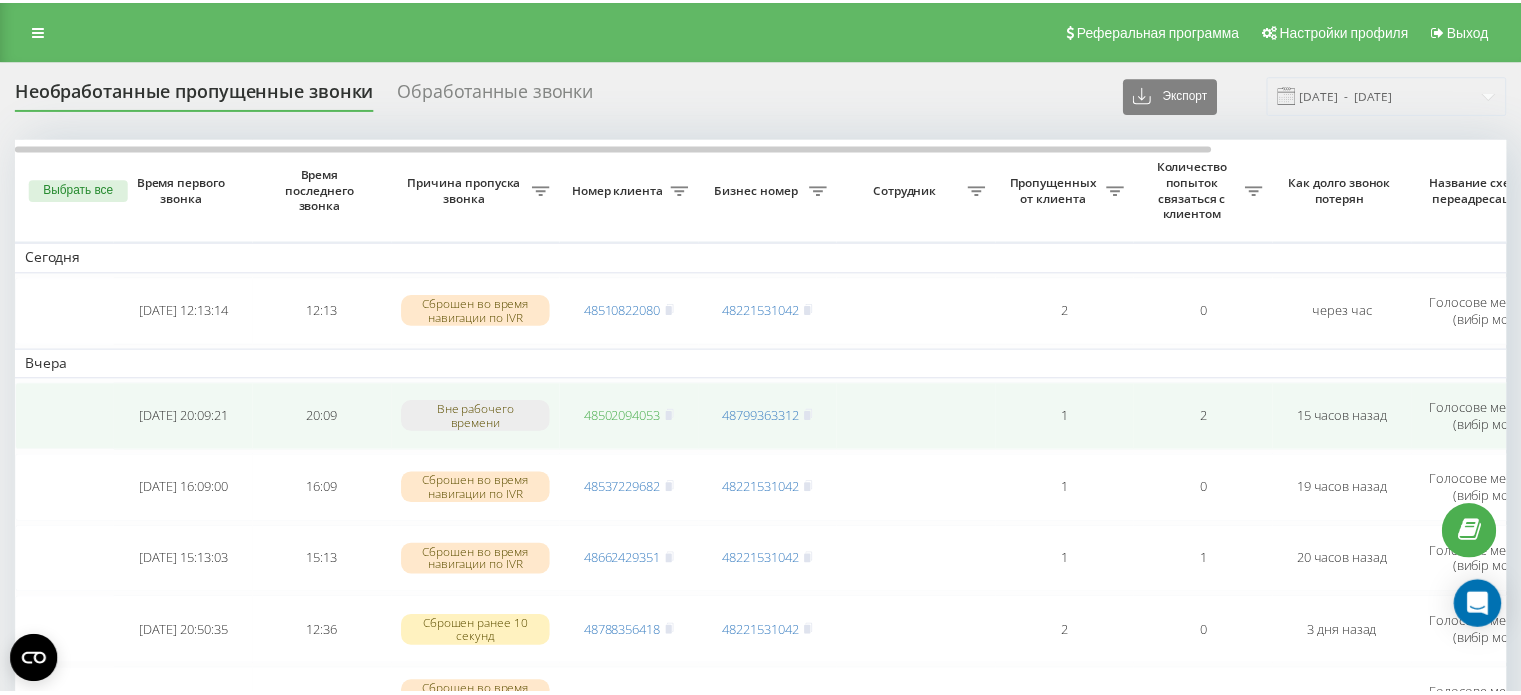 scroll, scrollTop: 0, scrollLeft: 0, axis: both 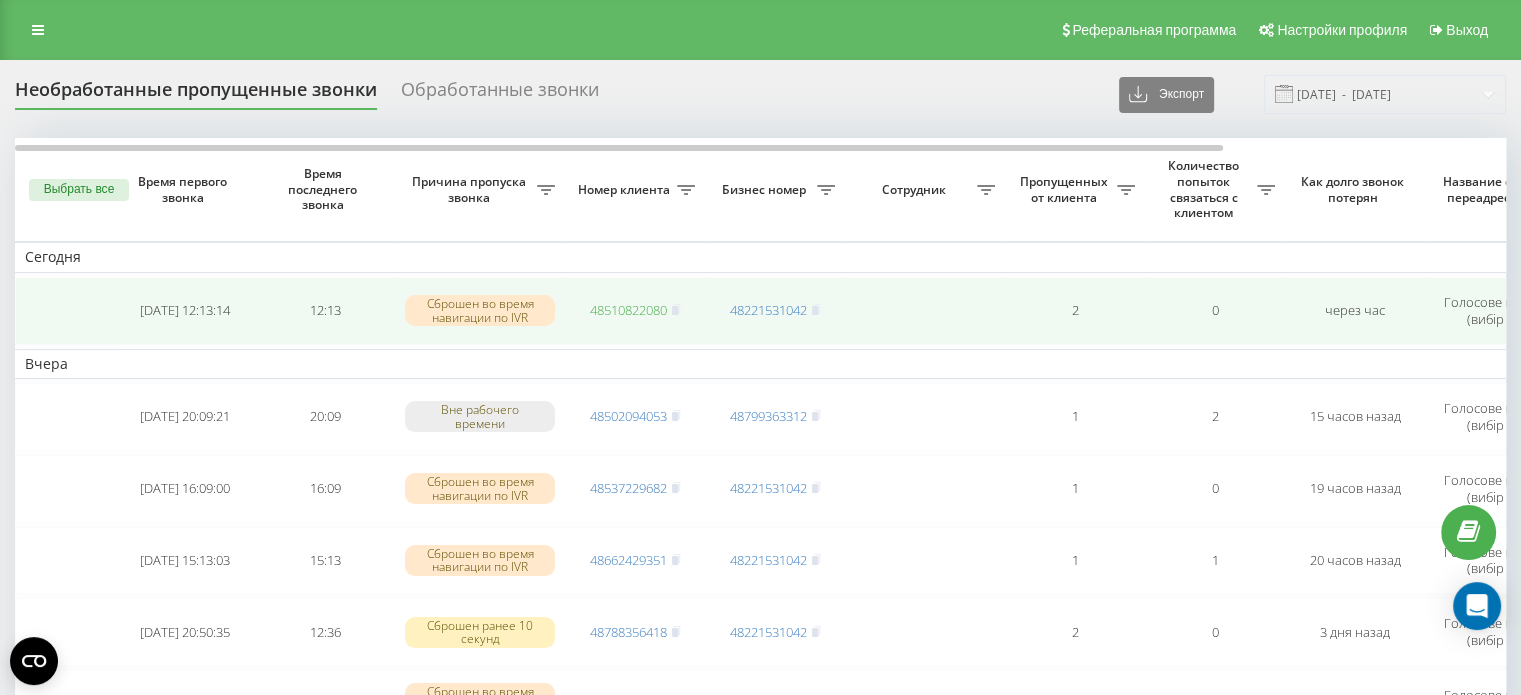 click on "48510822080" at bounding box center (628, 310) 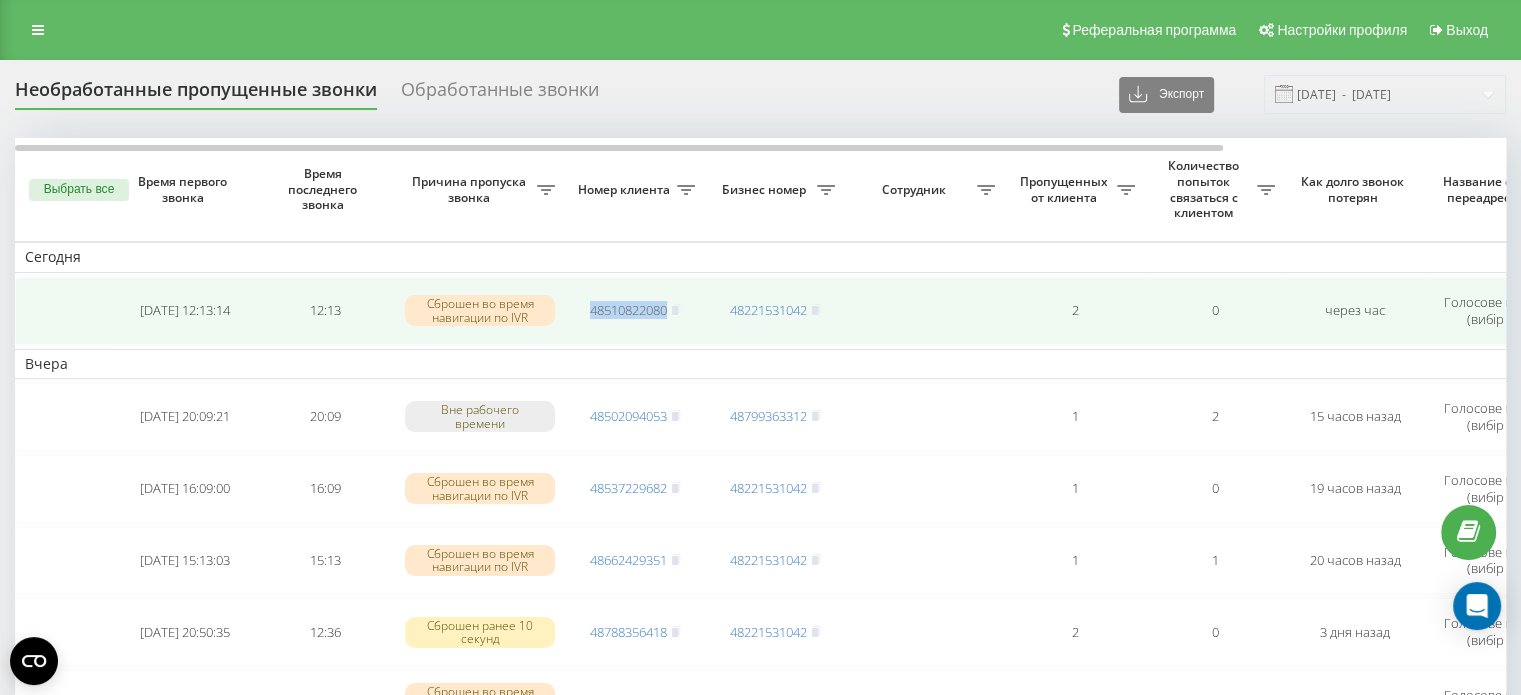 drag, startPoint x: 574, startPoint y: 309, endPoint x: 667, endPoint y: 308, distance: 93.00538 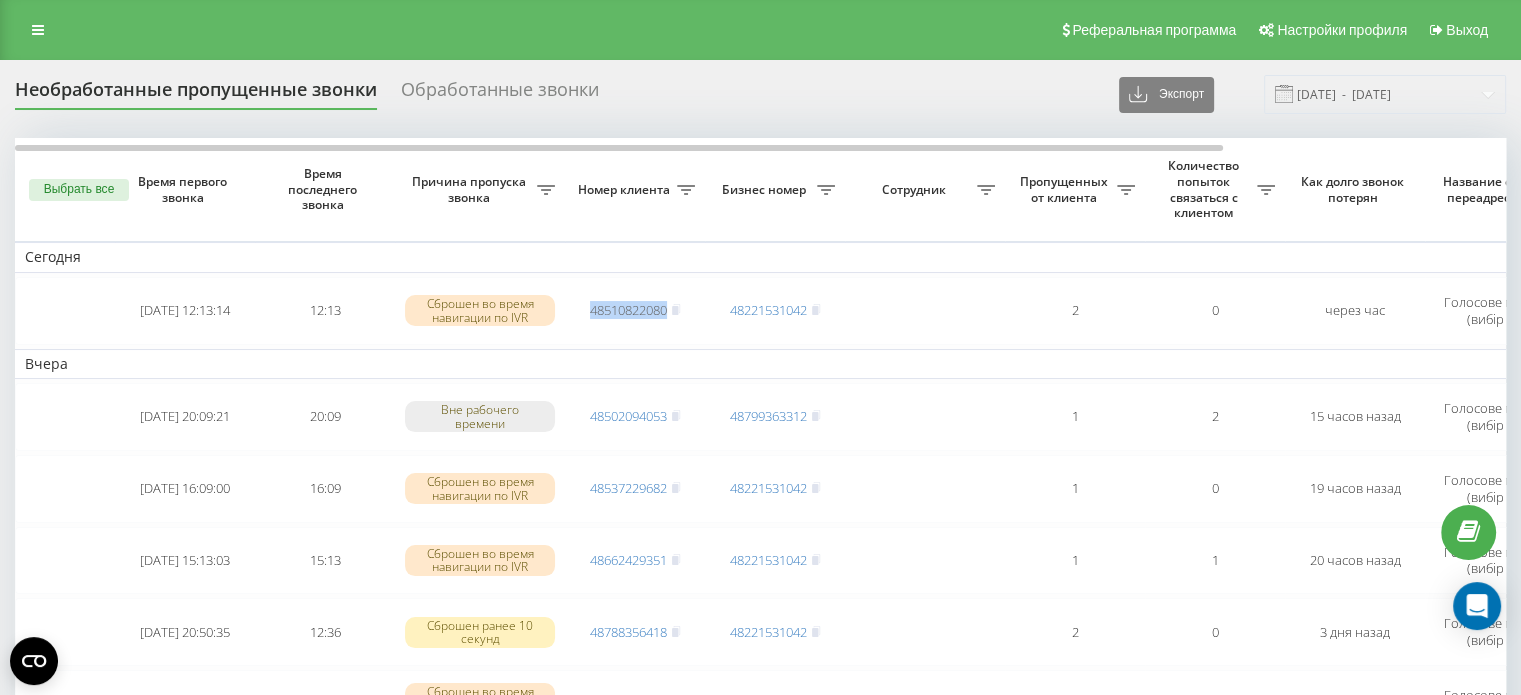 copy on "48510822080" 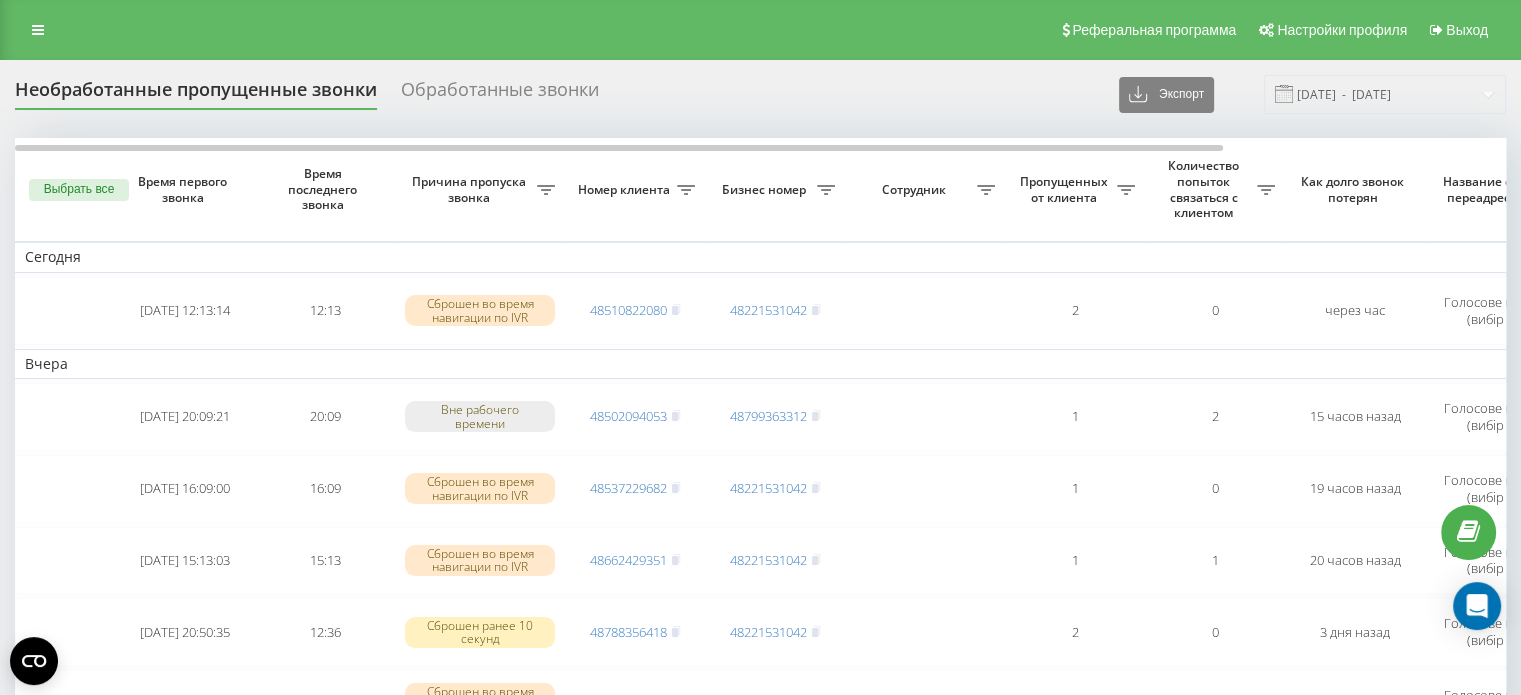 click on "Номер клиента" at bounding box center [635, 189] 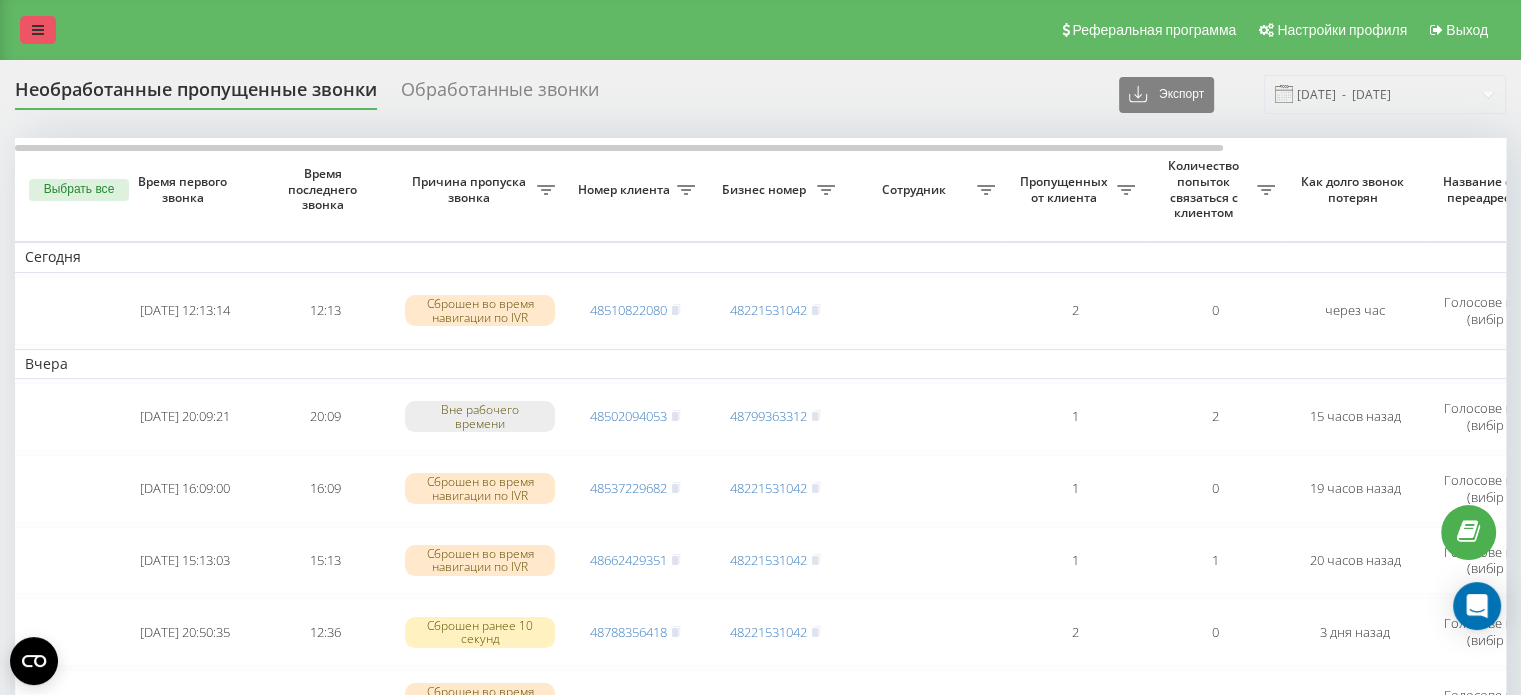 click at bounding box center (38, 30) 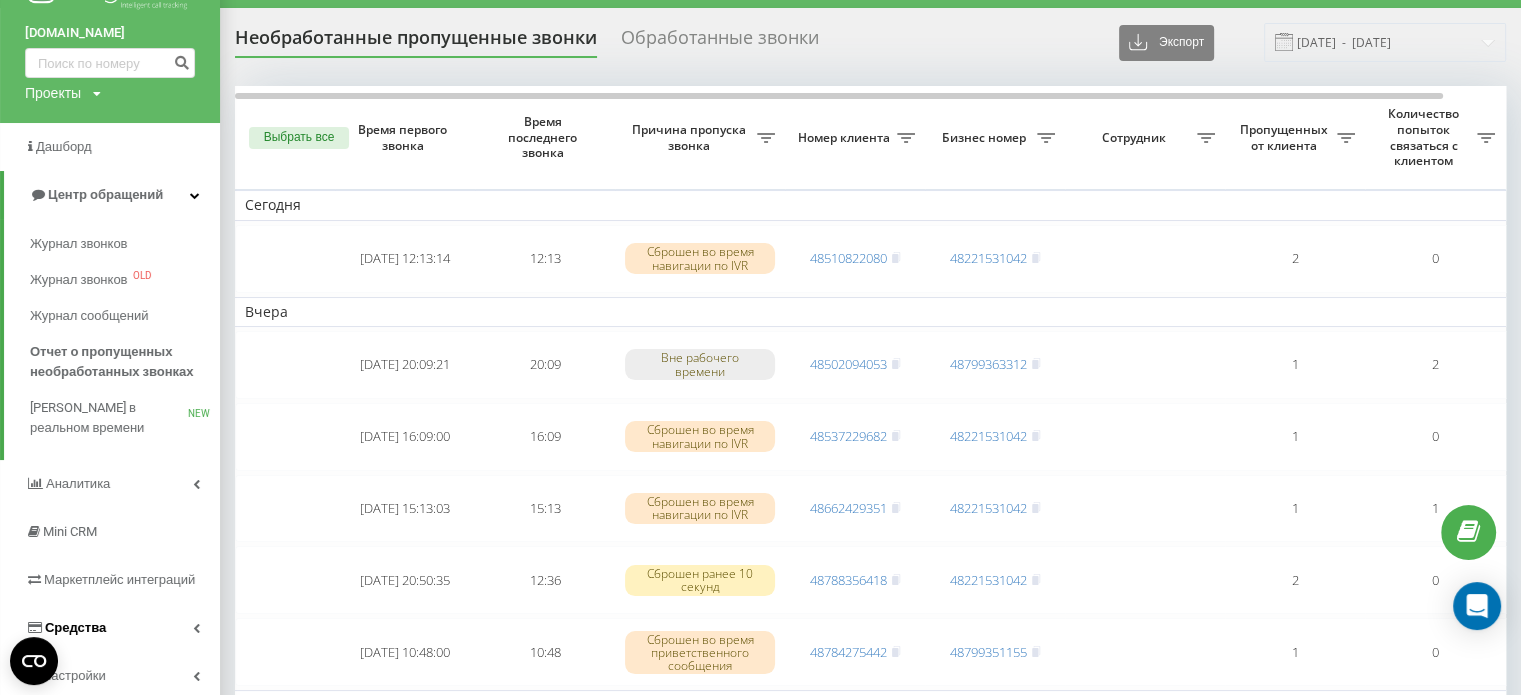 scroll, scrollTop: 100, scrollLeft: 0, axis: vertical 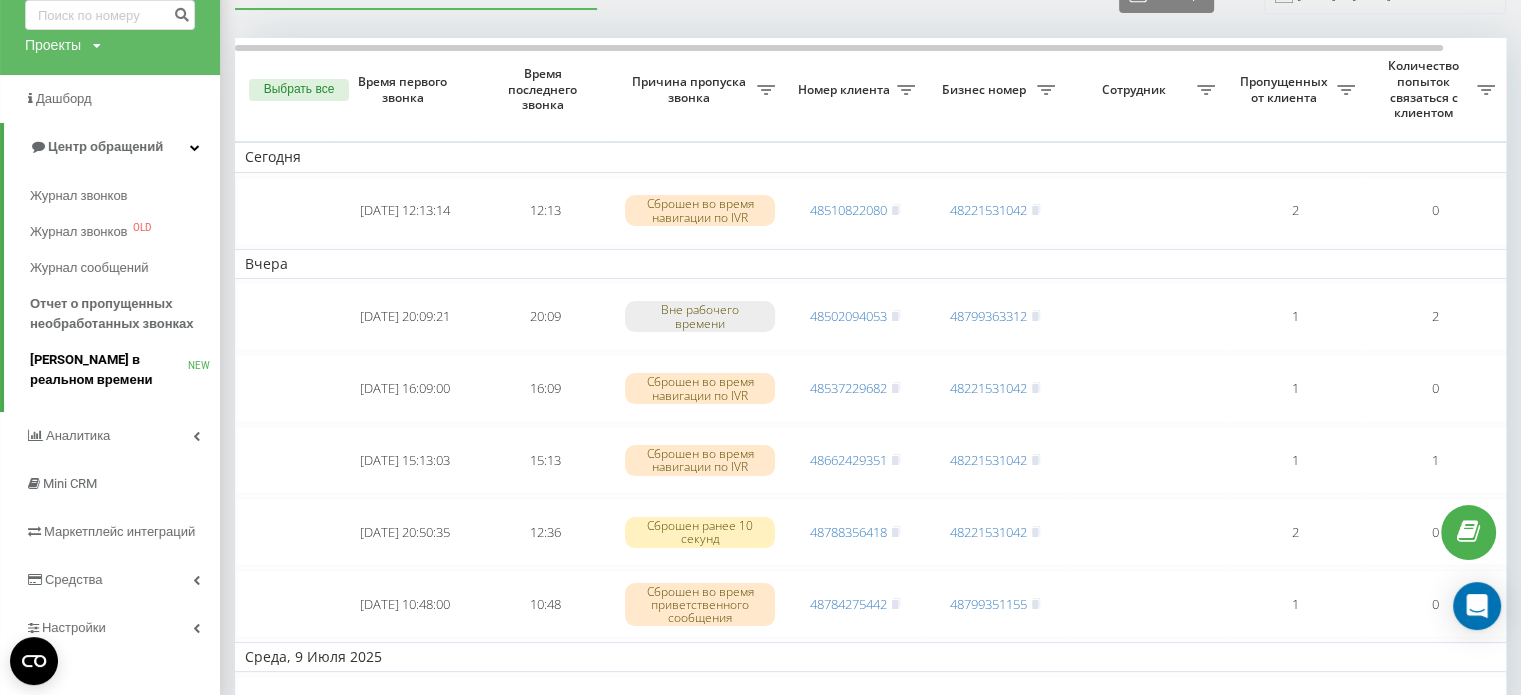 click on "[PERSON_NAME] в реальном времени" at bounding box center (109, 370) 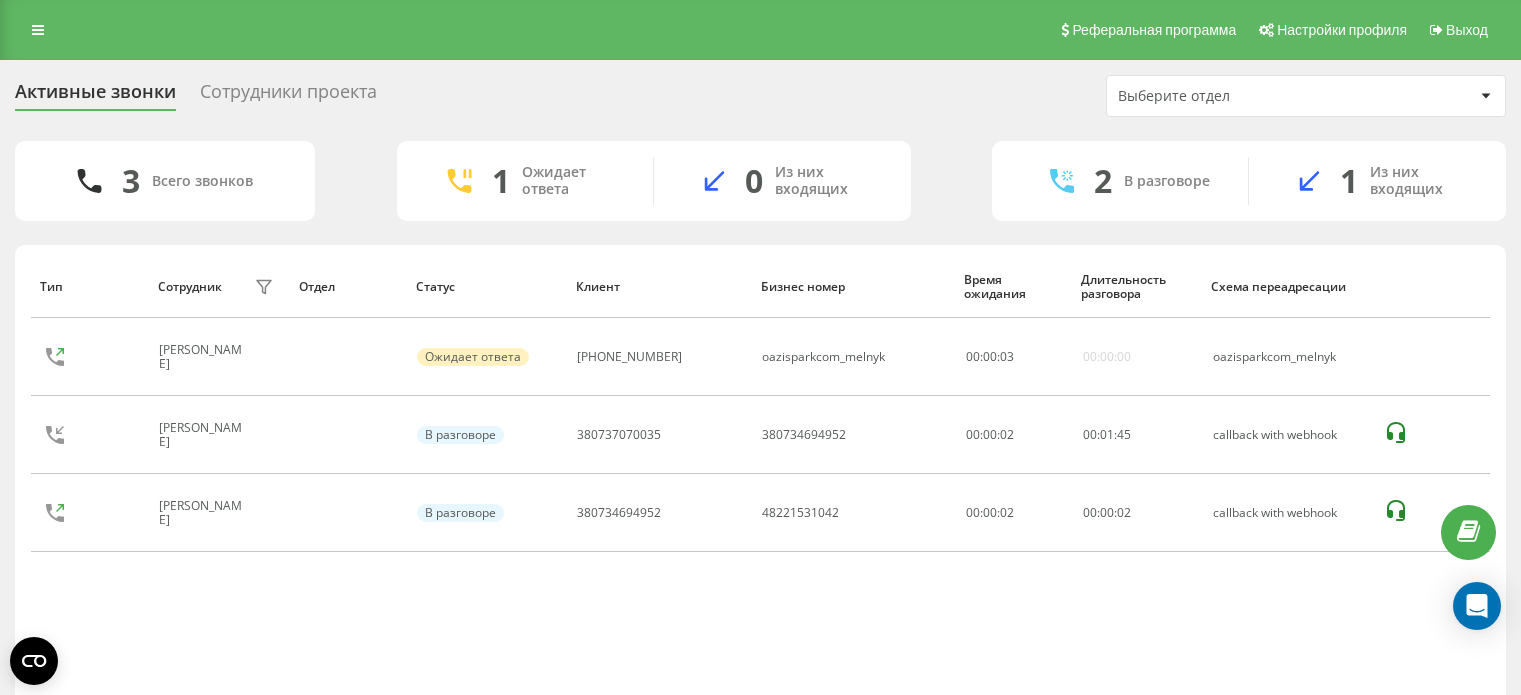 scroll, scrollTop: 0, scrollLeft: 0, axis: both 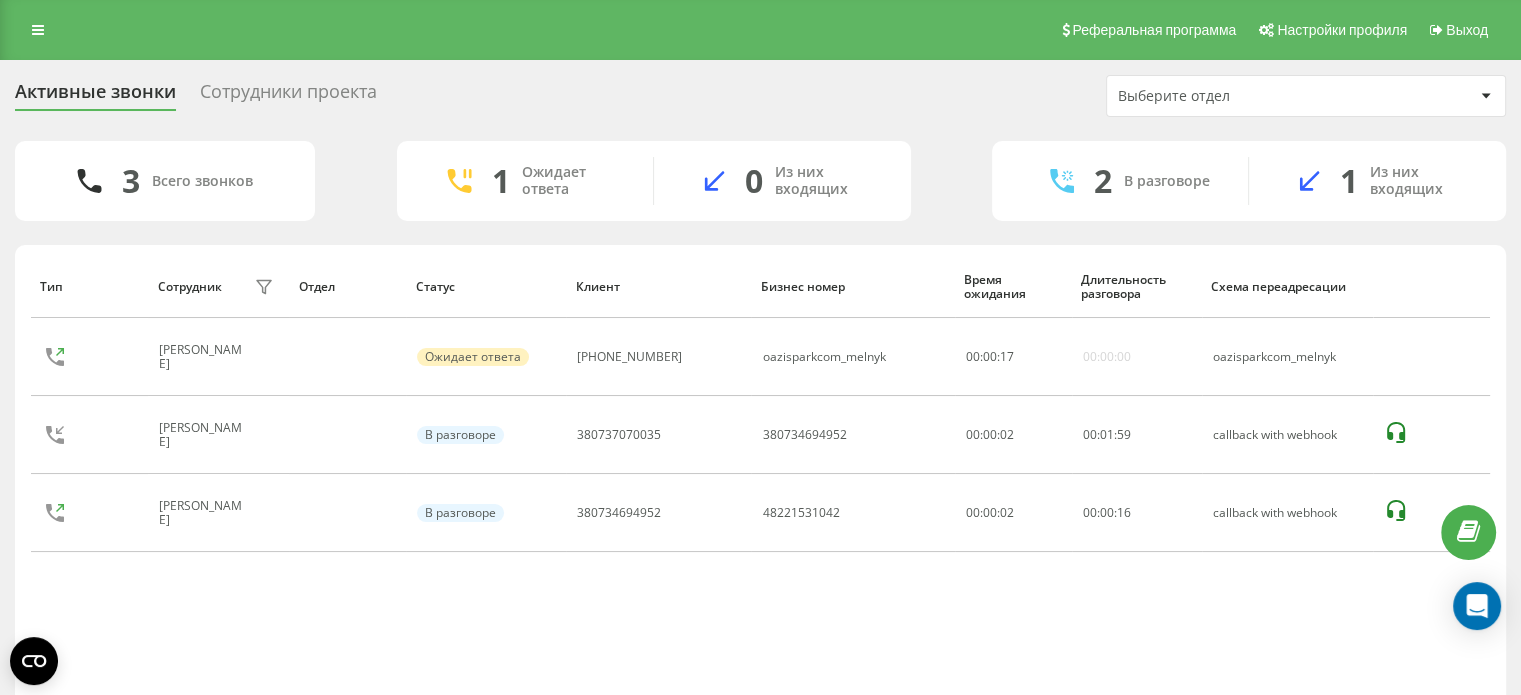 click on "Выберите отдел" at bounding box center [1237, 96] 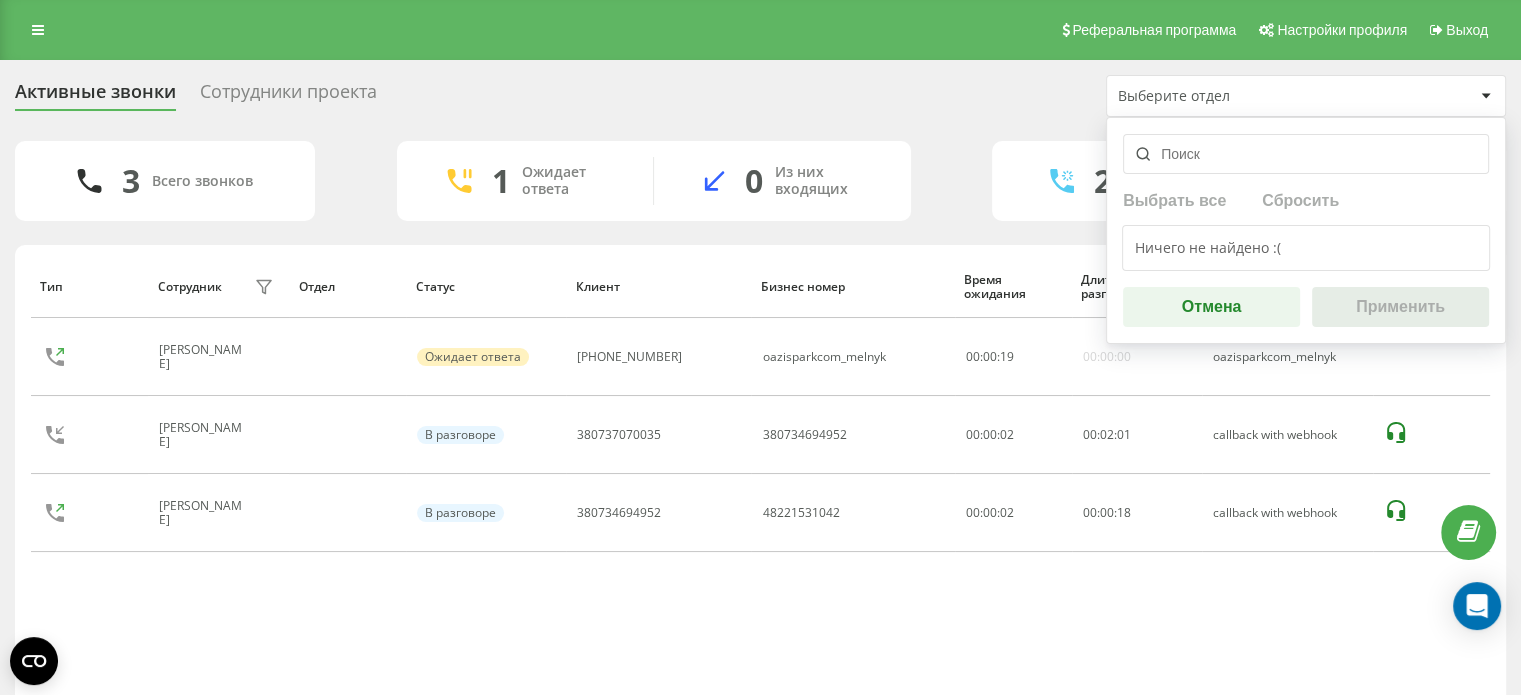 click on "Выберите отдел" at bounding box center (1237, 96) 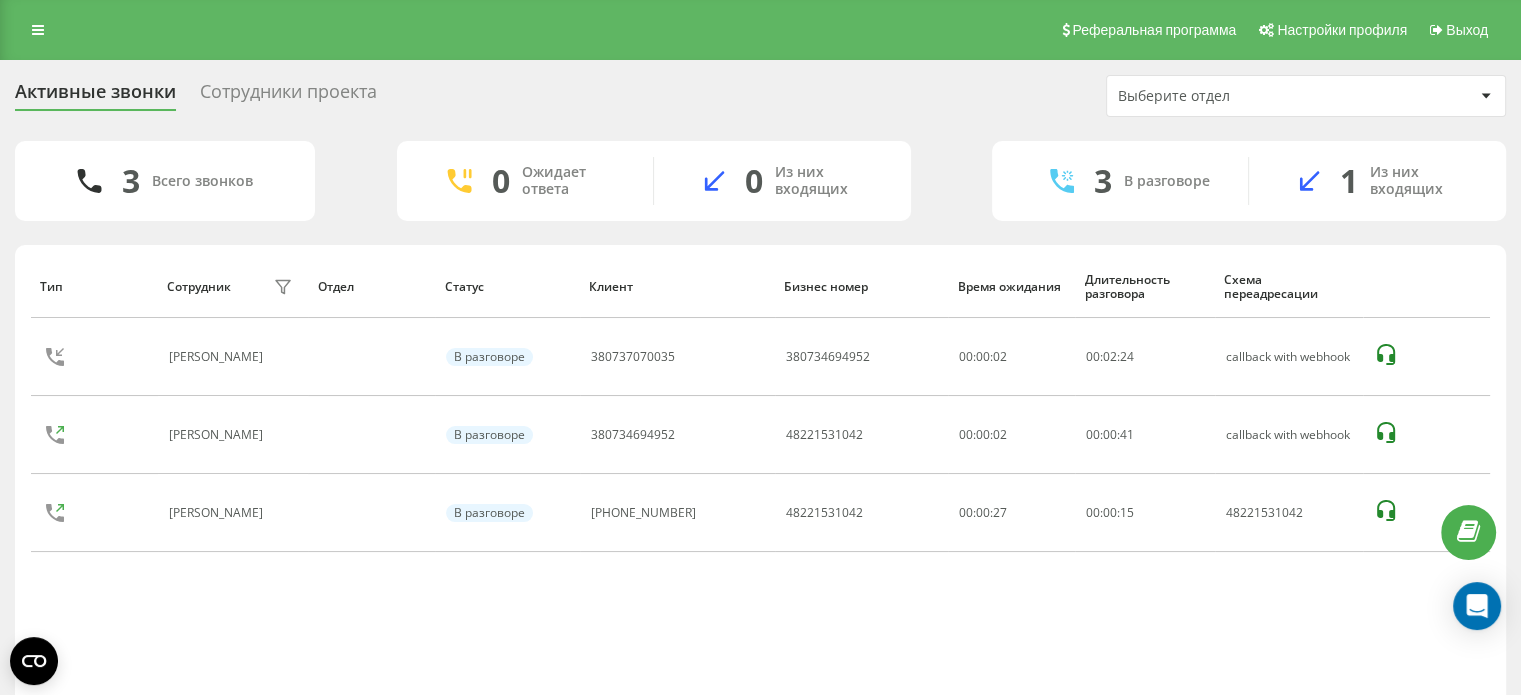 click on "Сотрудники проекта" at bounding box center [288, 96] 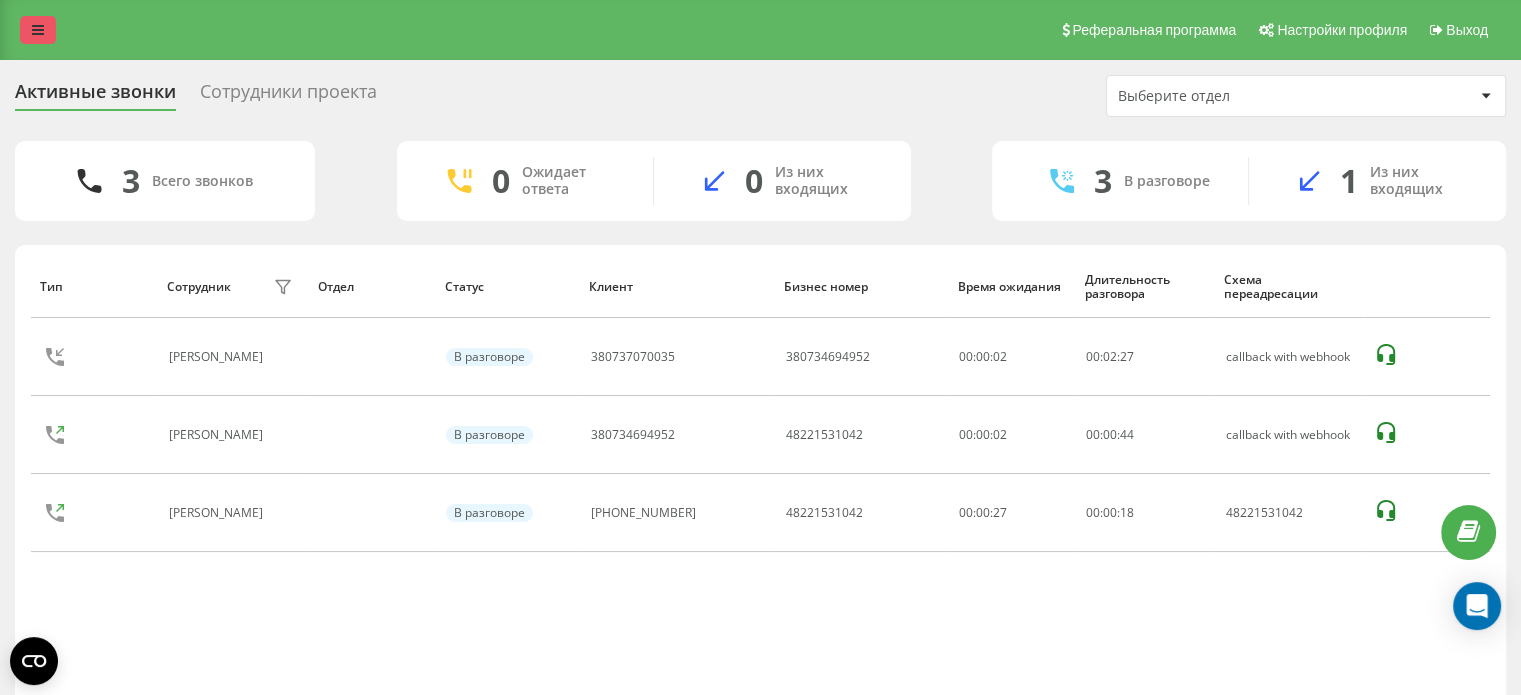 click at bounding box center (38, 30) 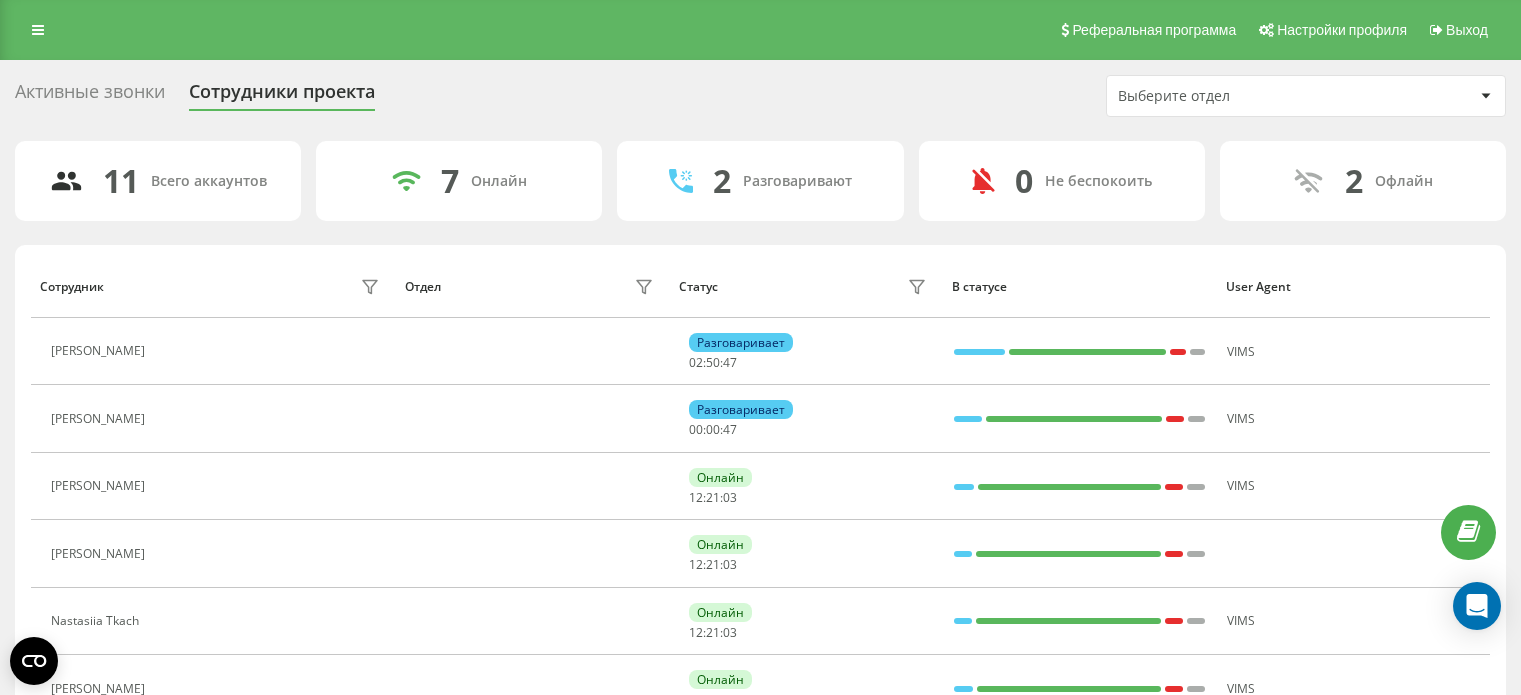 scroll, scrollTop: 0, scrollLeft: 0, axis: both 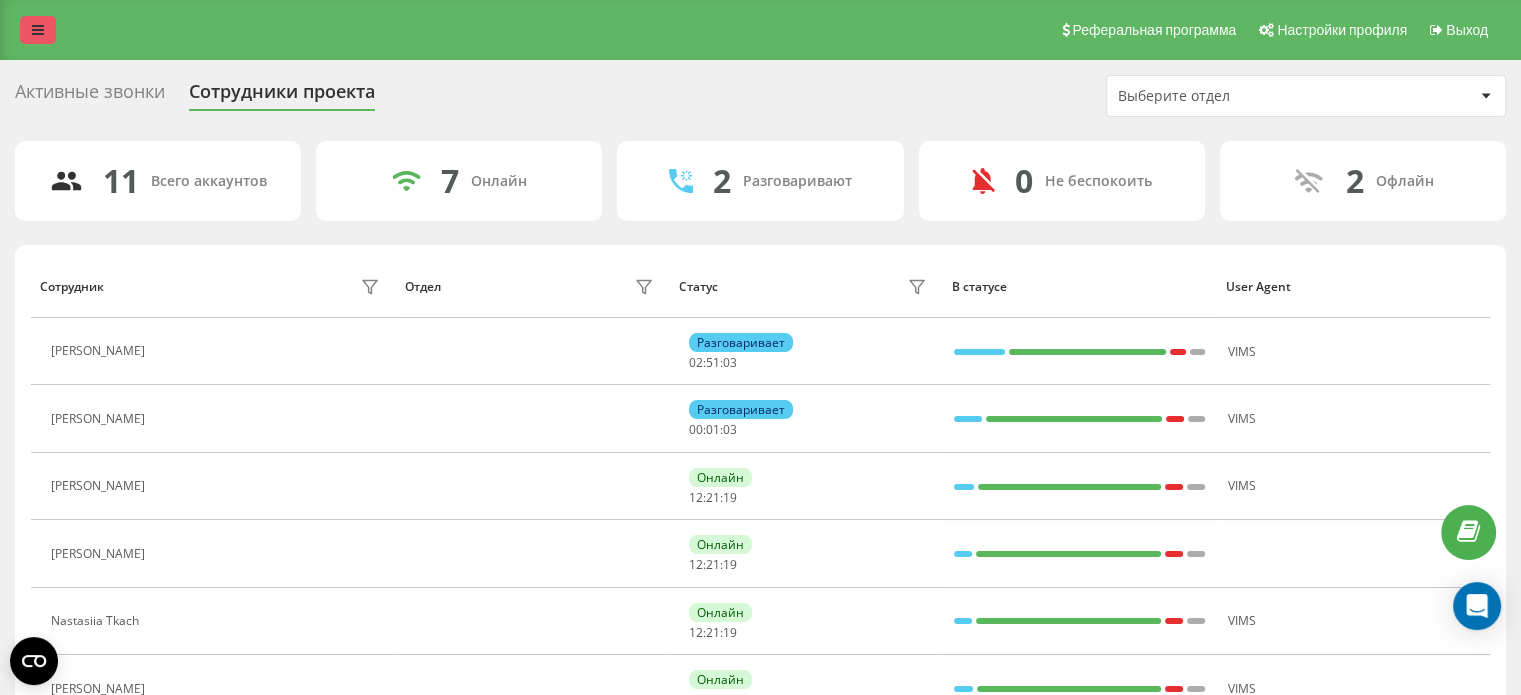 click at bounding box center [38, 30] 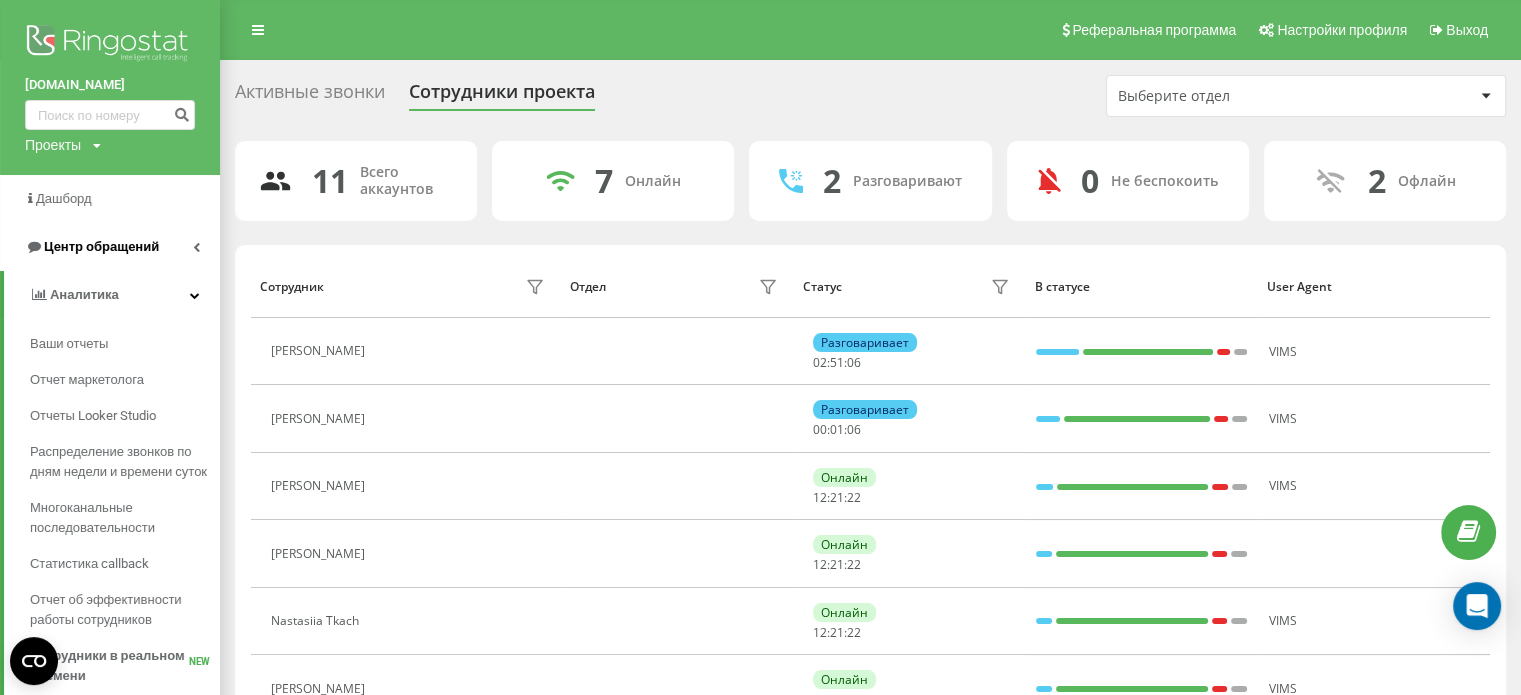 click on "Центр обращений" at bounding box center [110, 247] 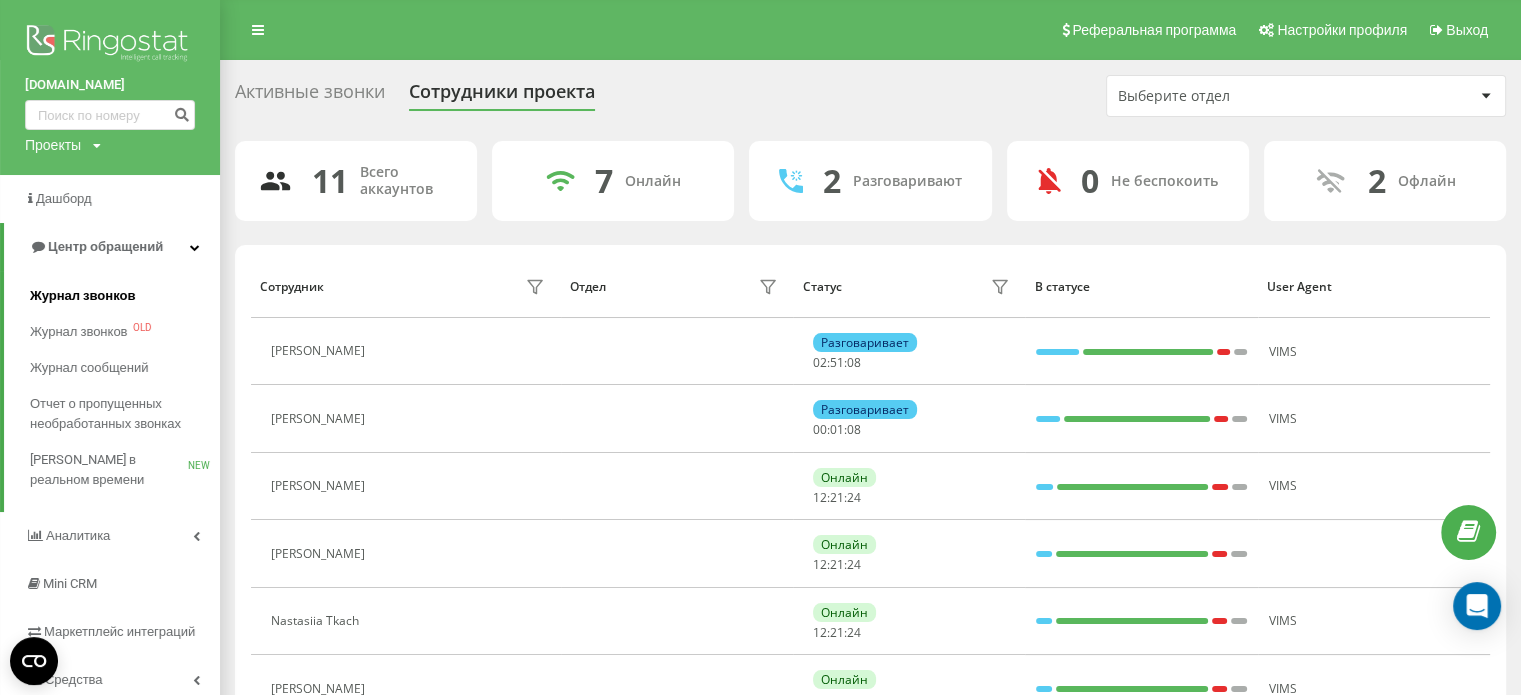 click on "Журнал звонков" at bounding box center [82, 296] 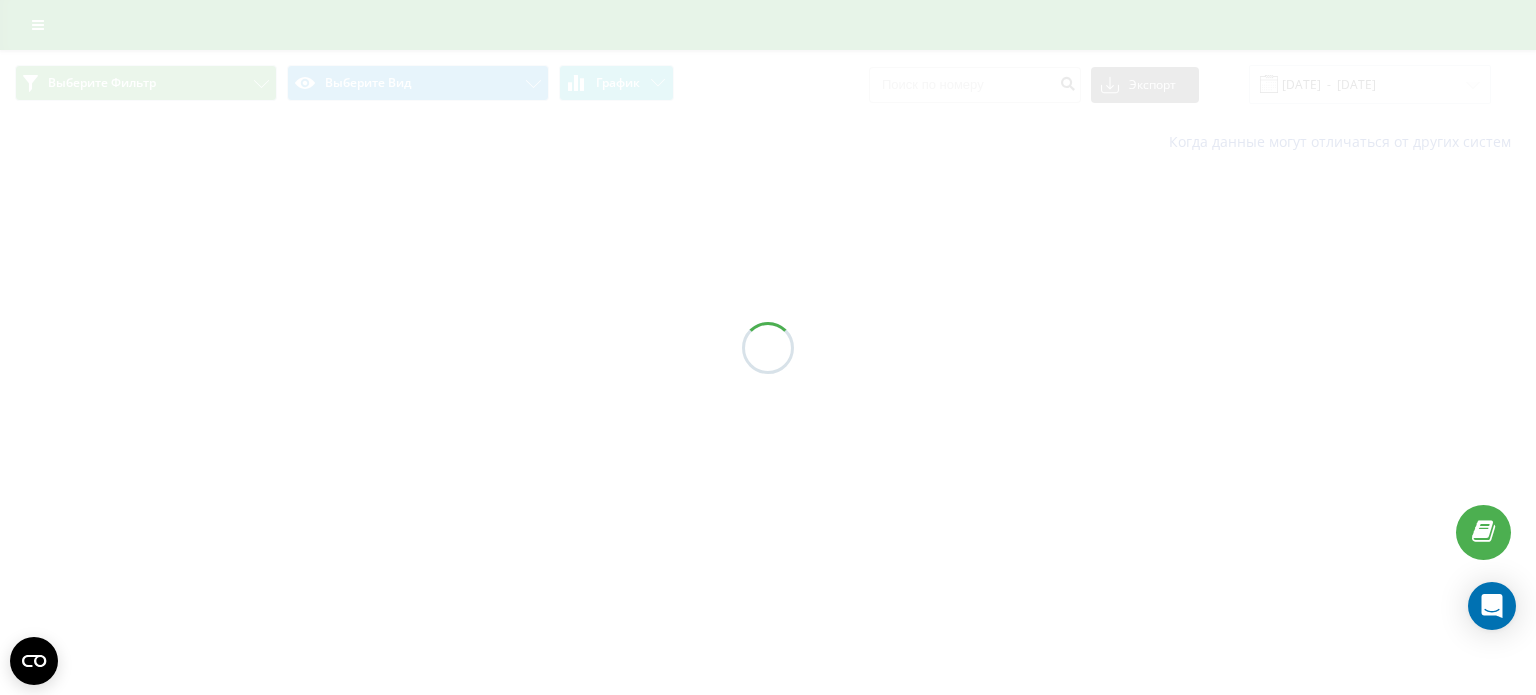 scroll, scrollTop: 0, scrollLeft: 0, axis: both 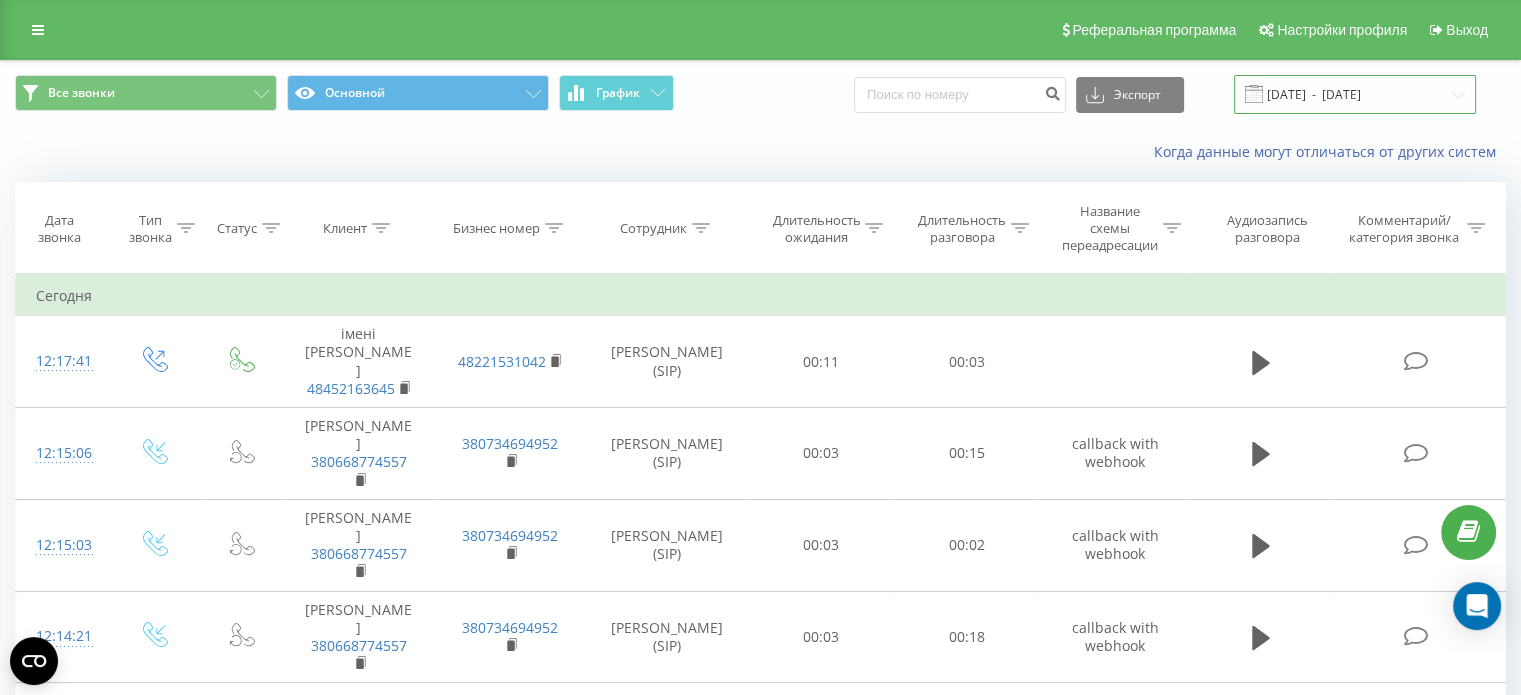 click on "[DATE]  -  [DATE]" at bounding box center (1355, 94) 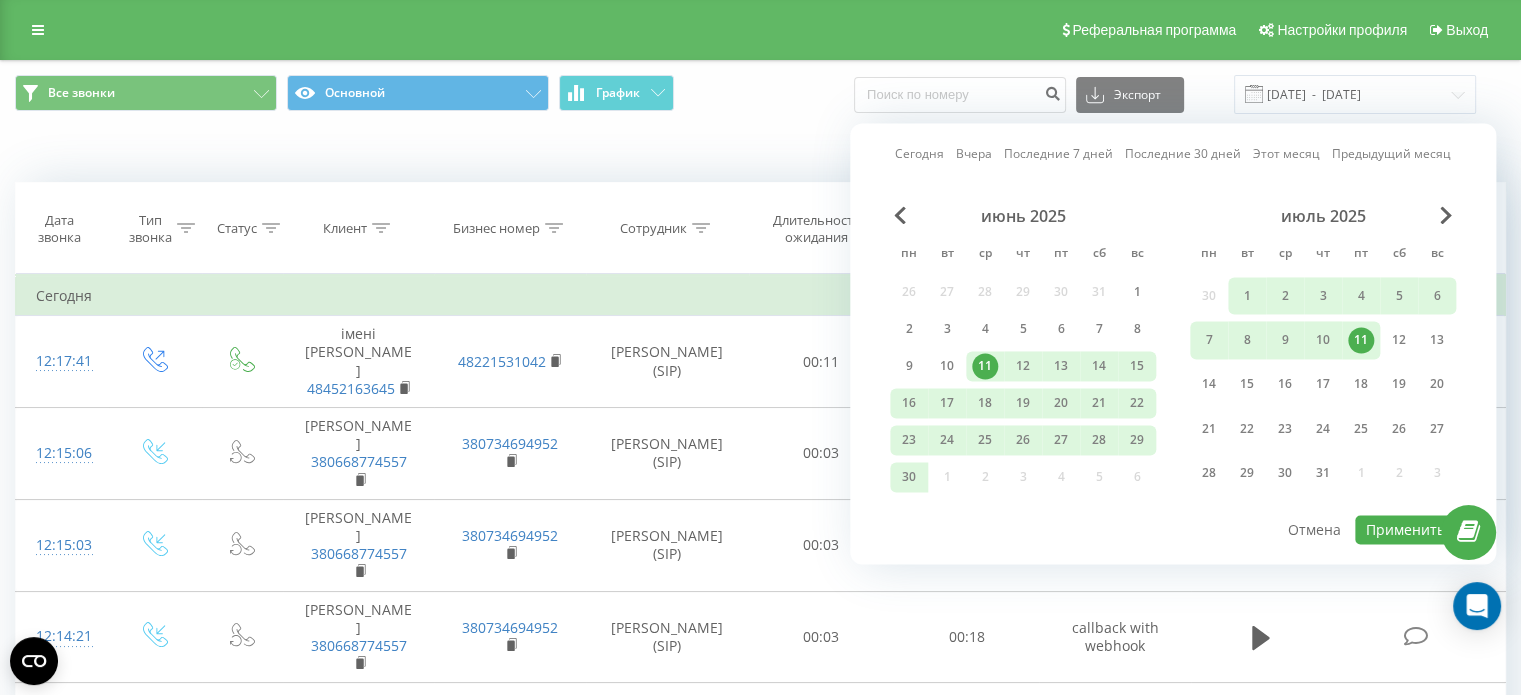 click on "июнь 2025" at bounding box center (1023, 216) 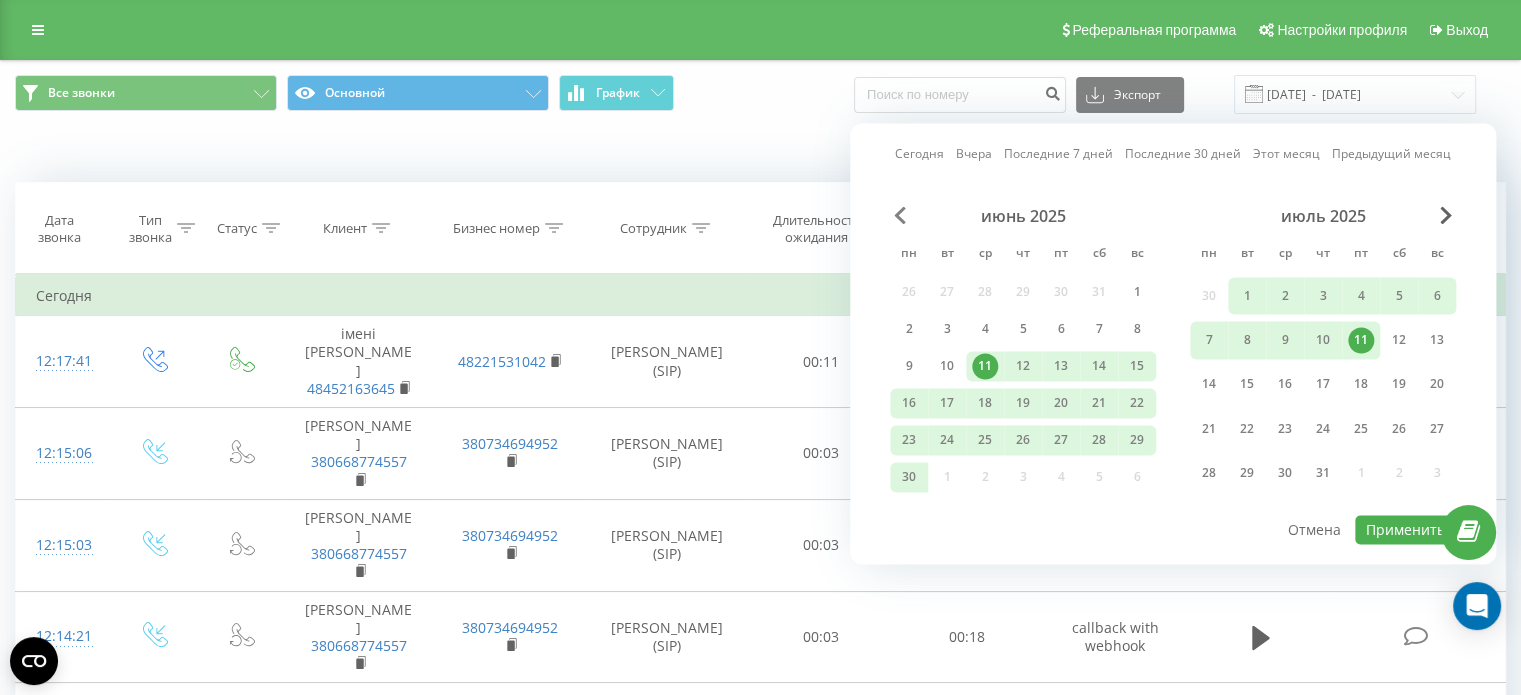 click at bounding box center (900, 215) 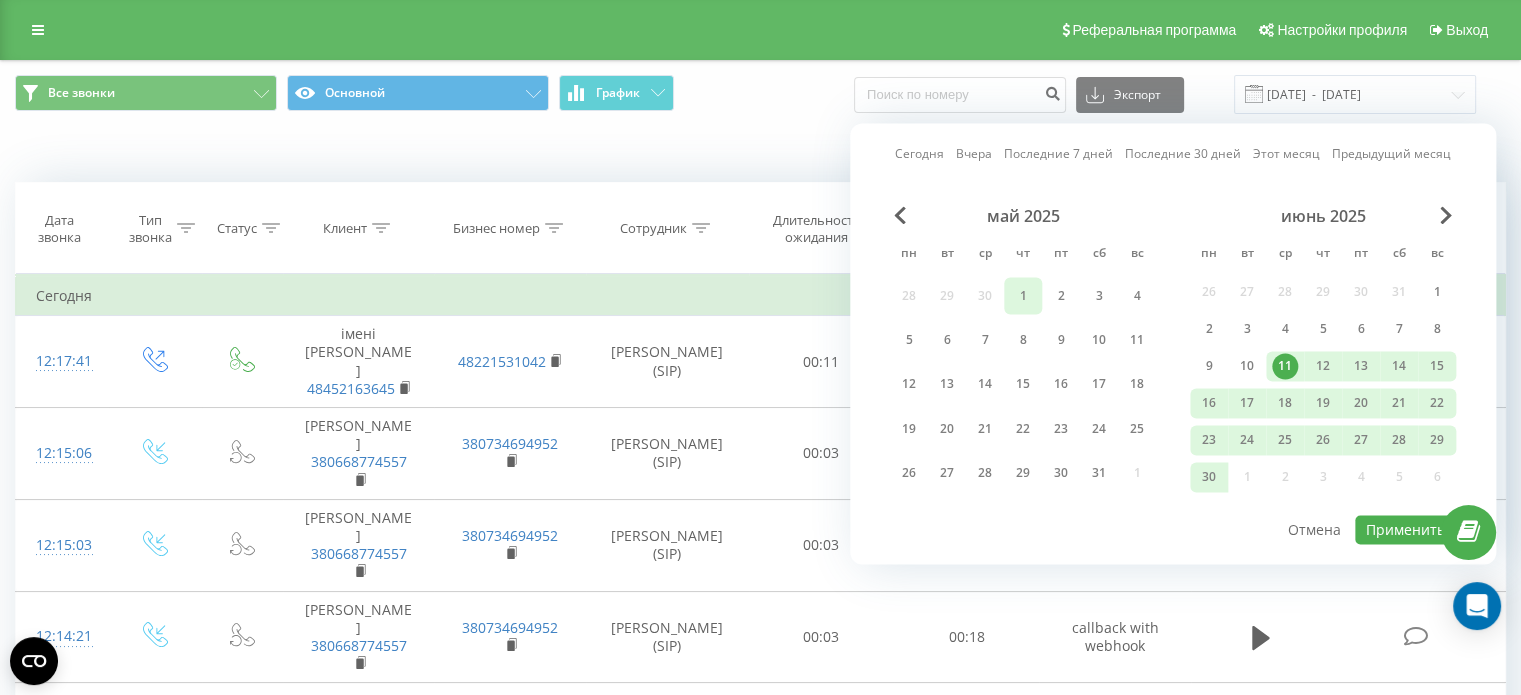 click on "1" at bounding box center (1023, 296) 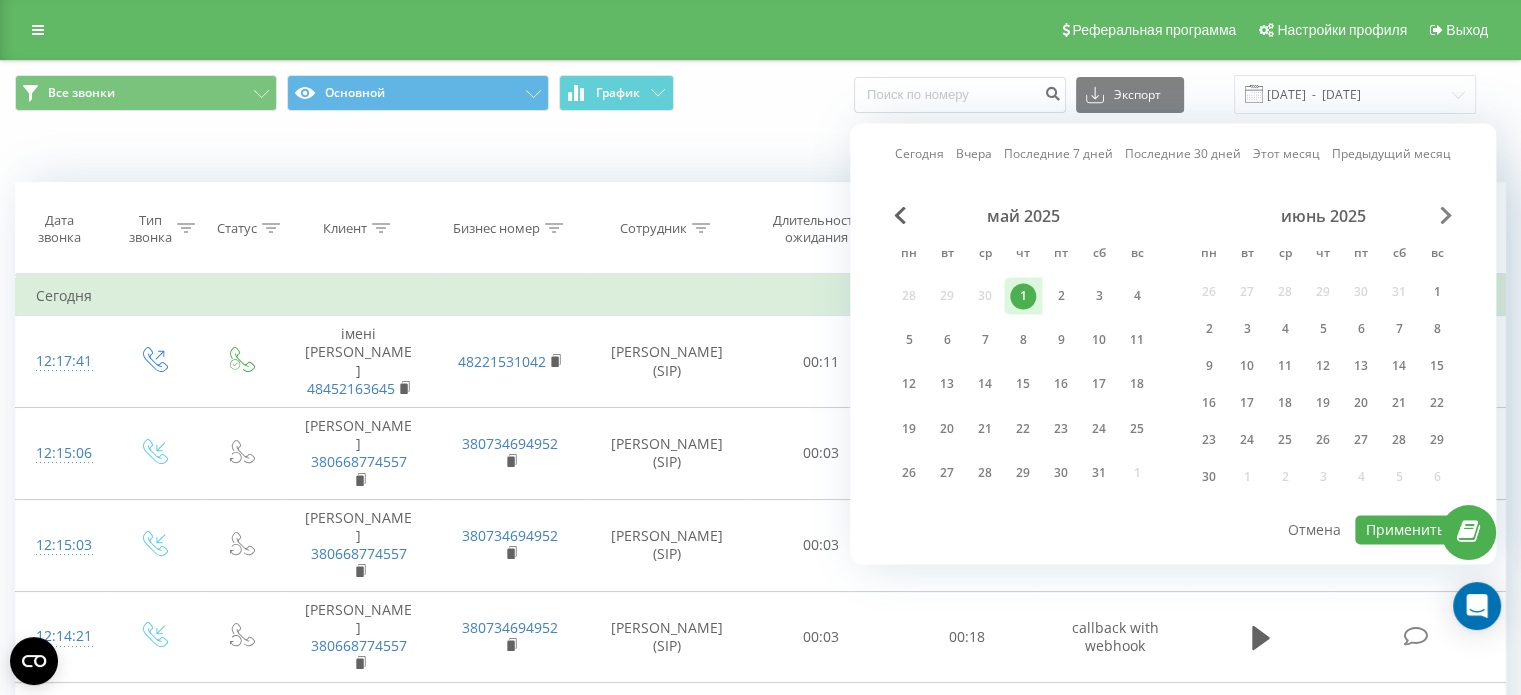 click at bounding box center (1446, 215) 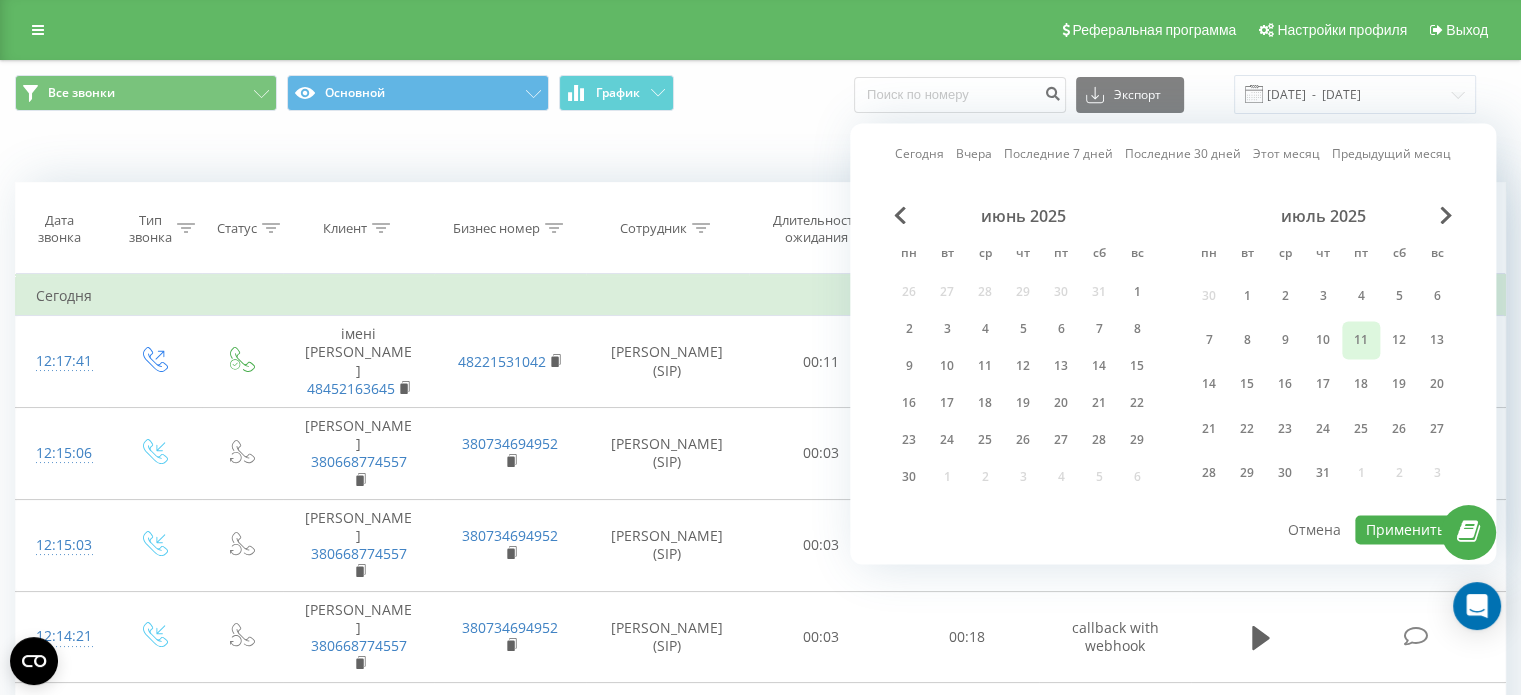 click on "11" at bounding box center [1361, 340] 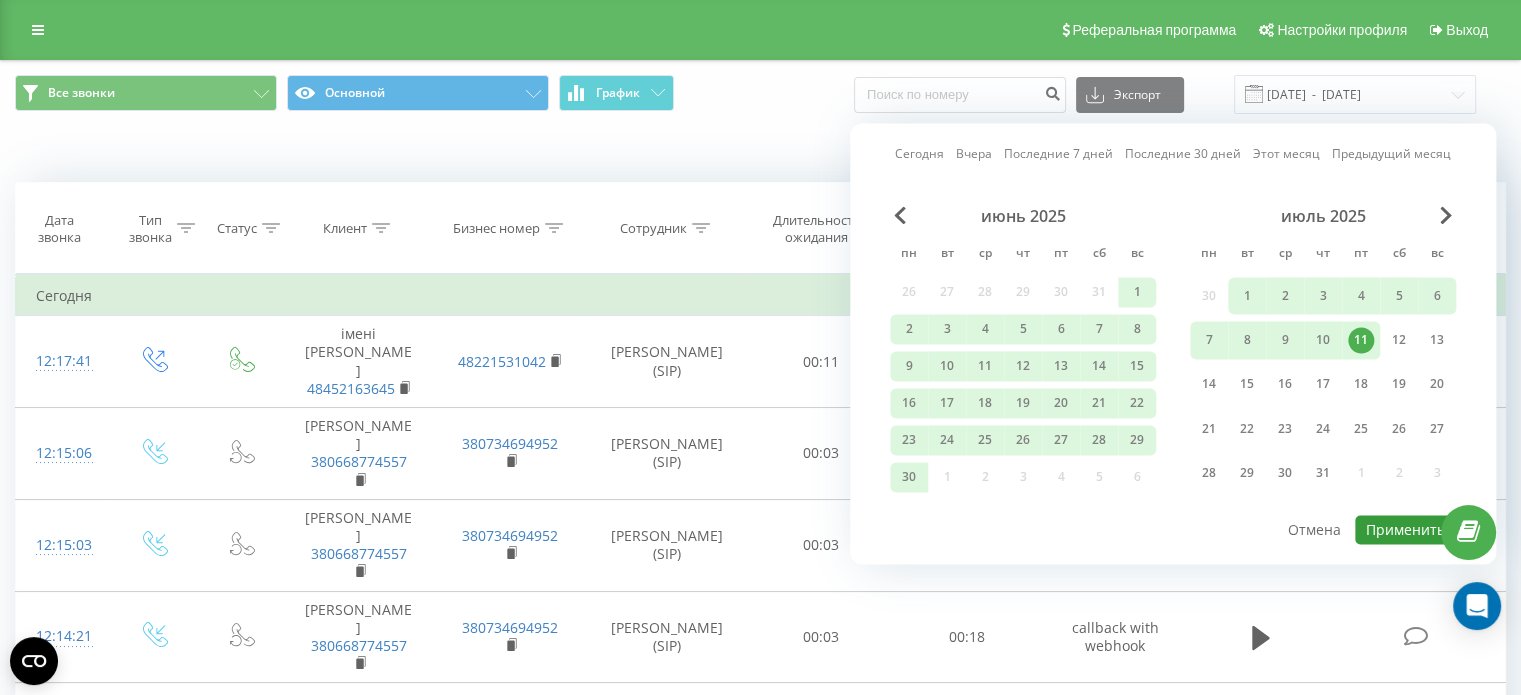 click on "Применить" at bounding box center (1405, 529) 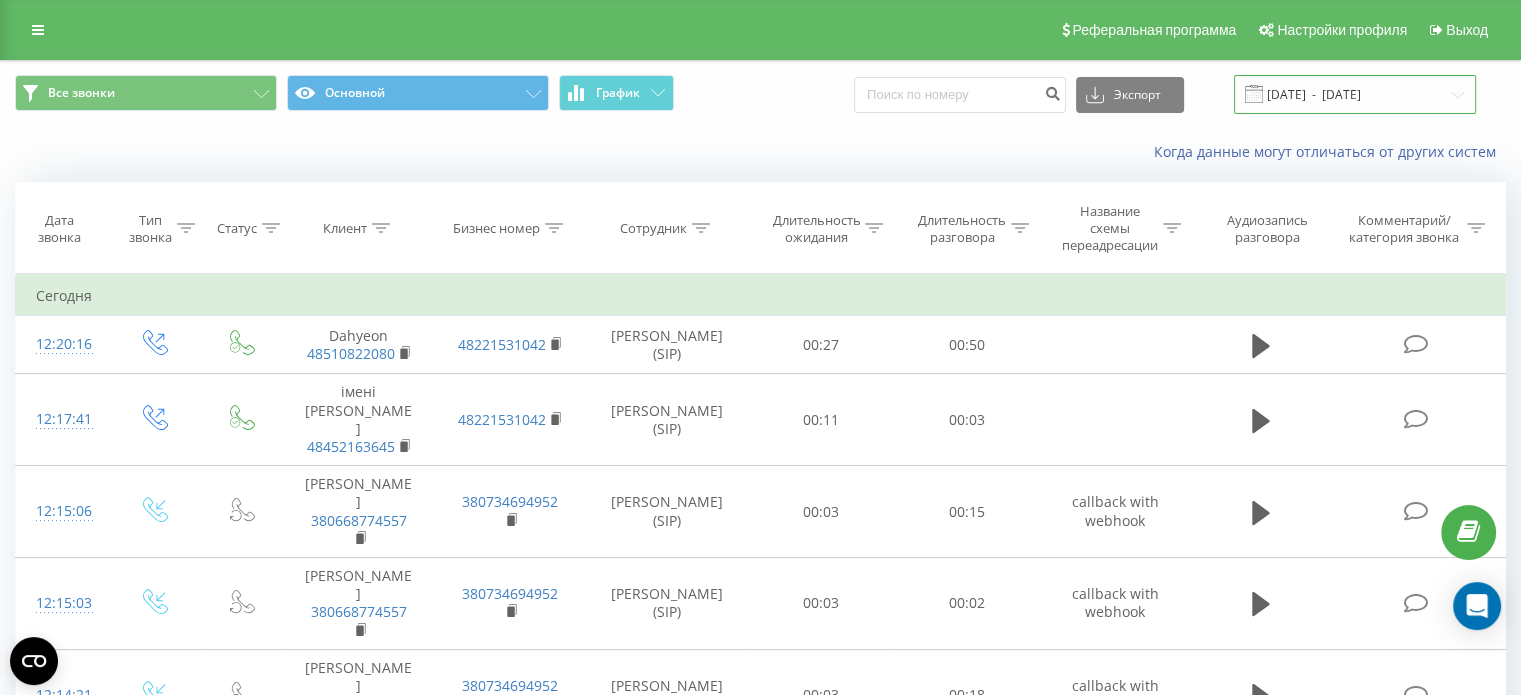 click on "01.05.2025  -  11.07.2025" at bounding box center (1355, 94) 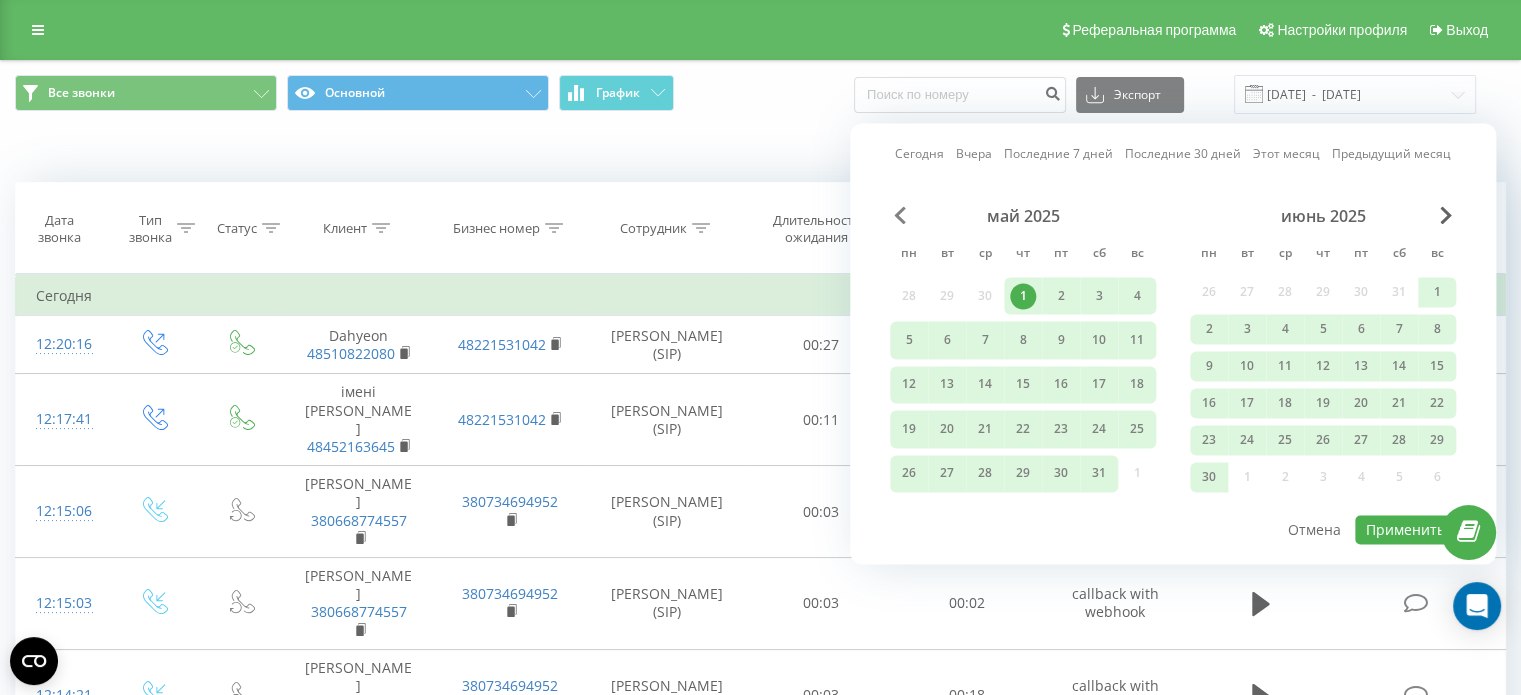 click at bounding box center (900, 215) 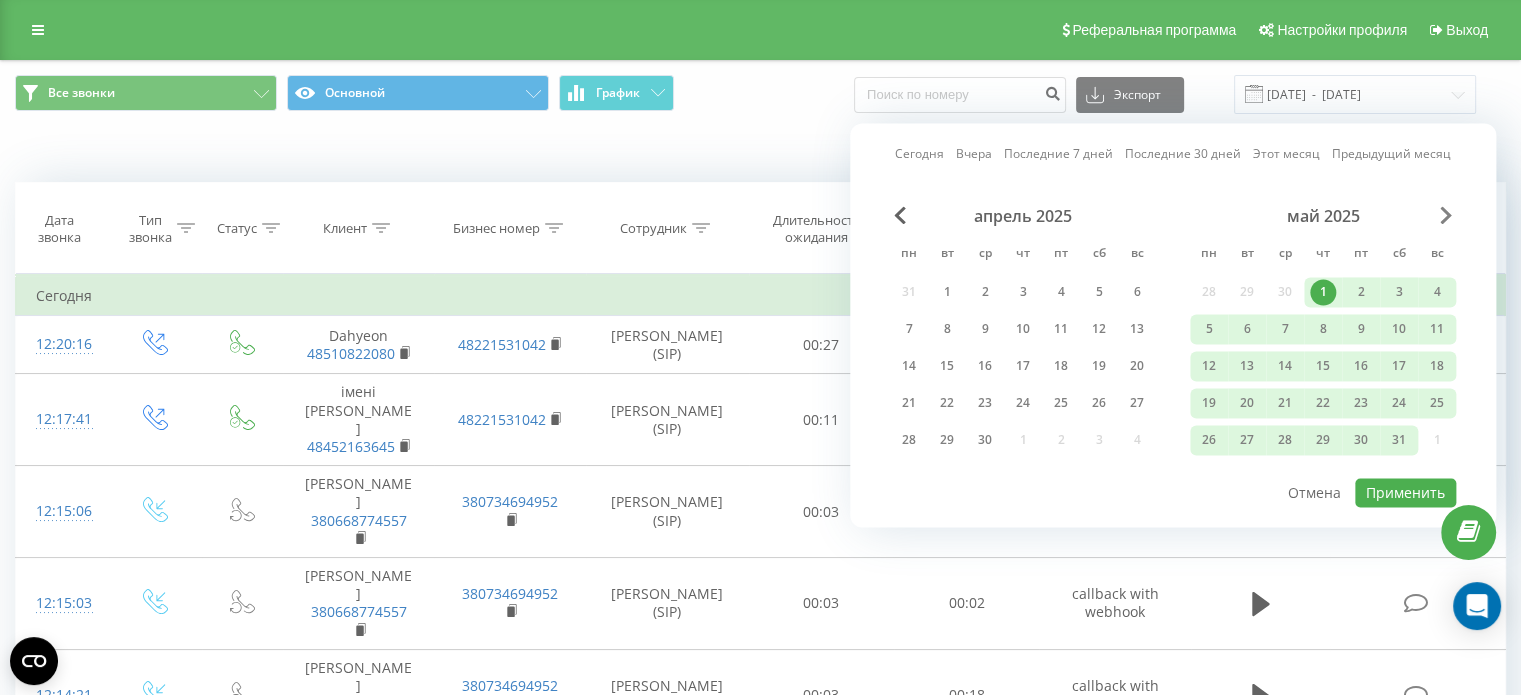 click at bounding box center (1446, 215) 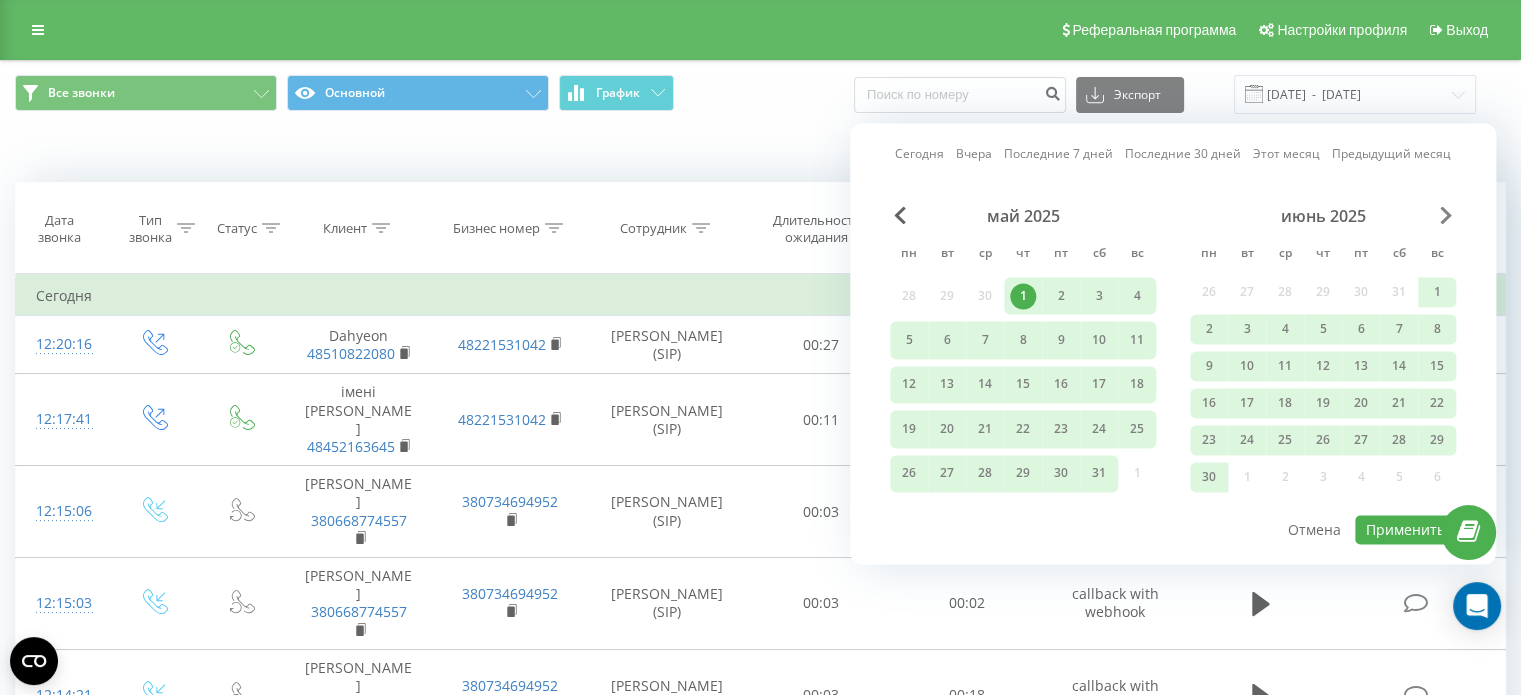 click at bounding box center [1446, 215] 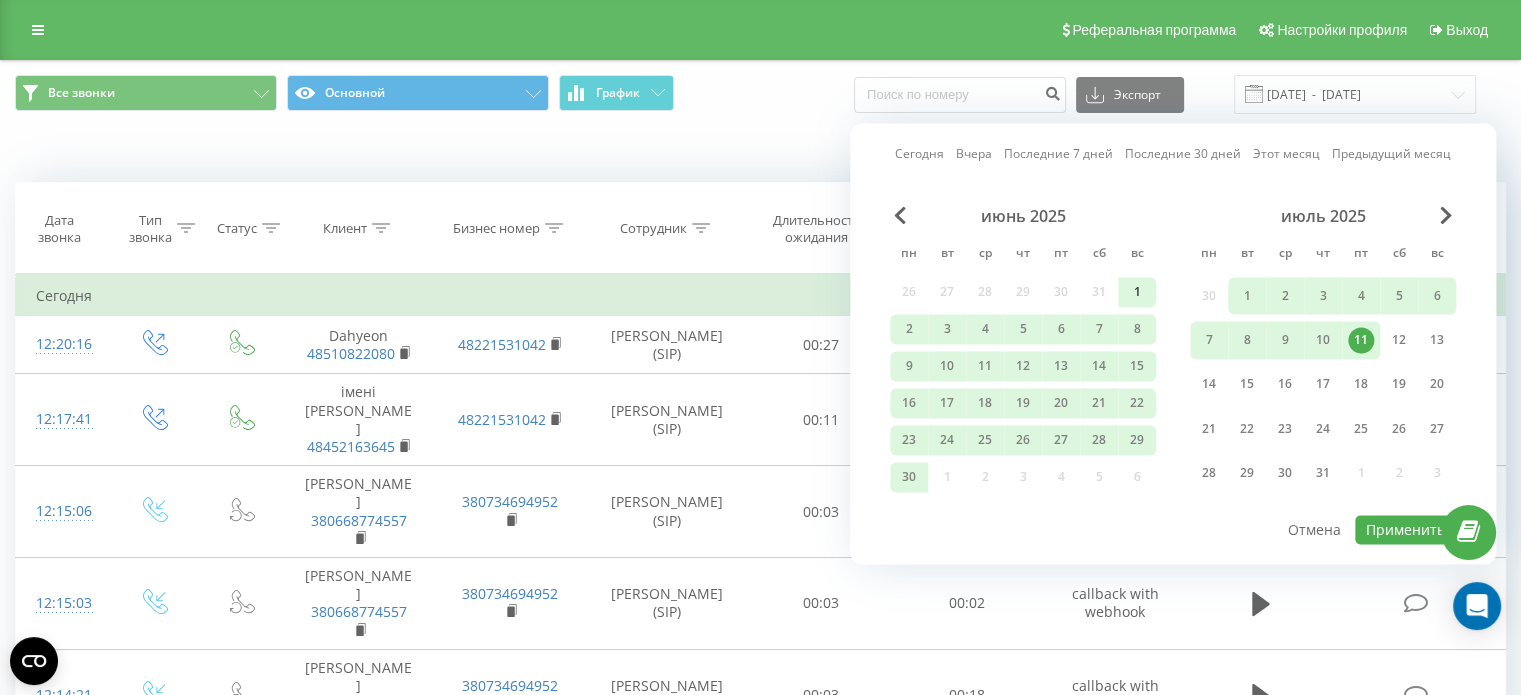 click on "1" at bounding box center [1137, 292] 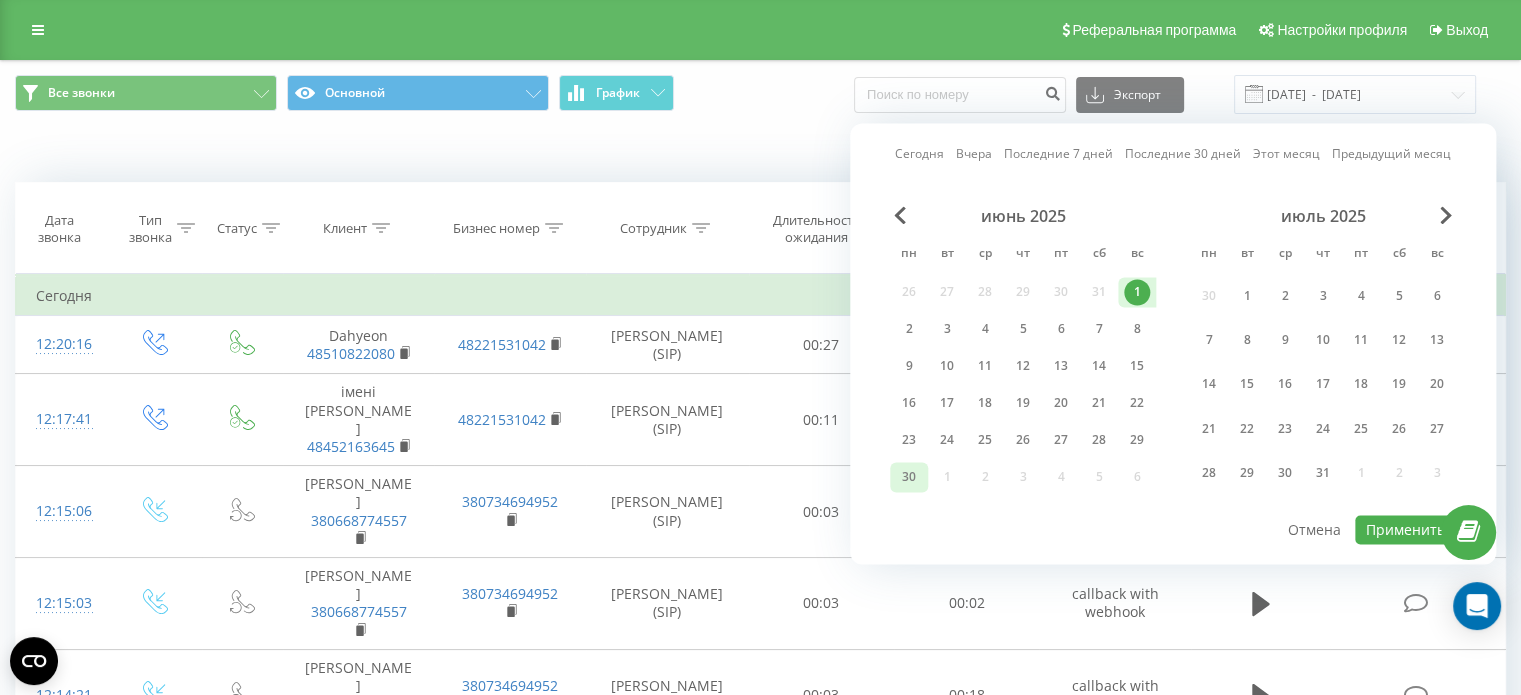 click on "30" at bounding box center (909, 477) 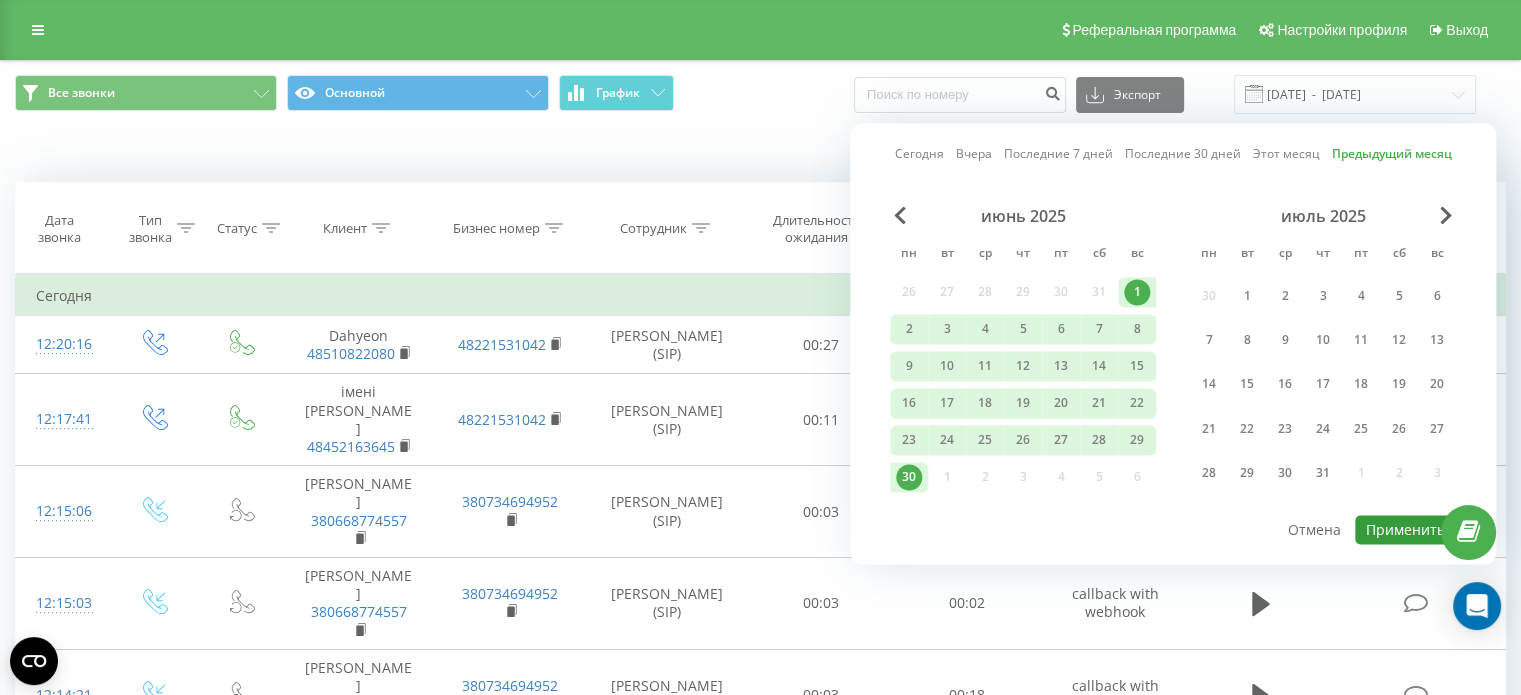 click on "Применить" at bounding box center [1405, 529] 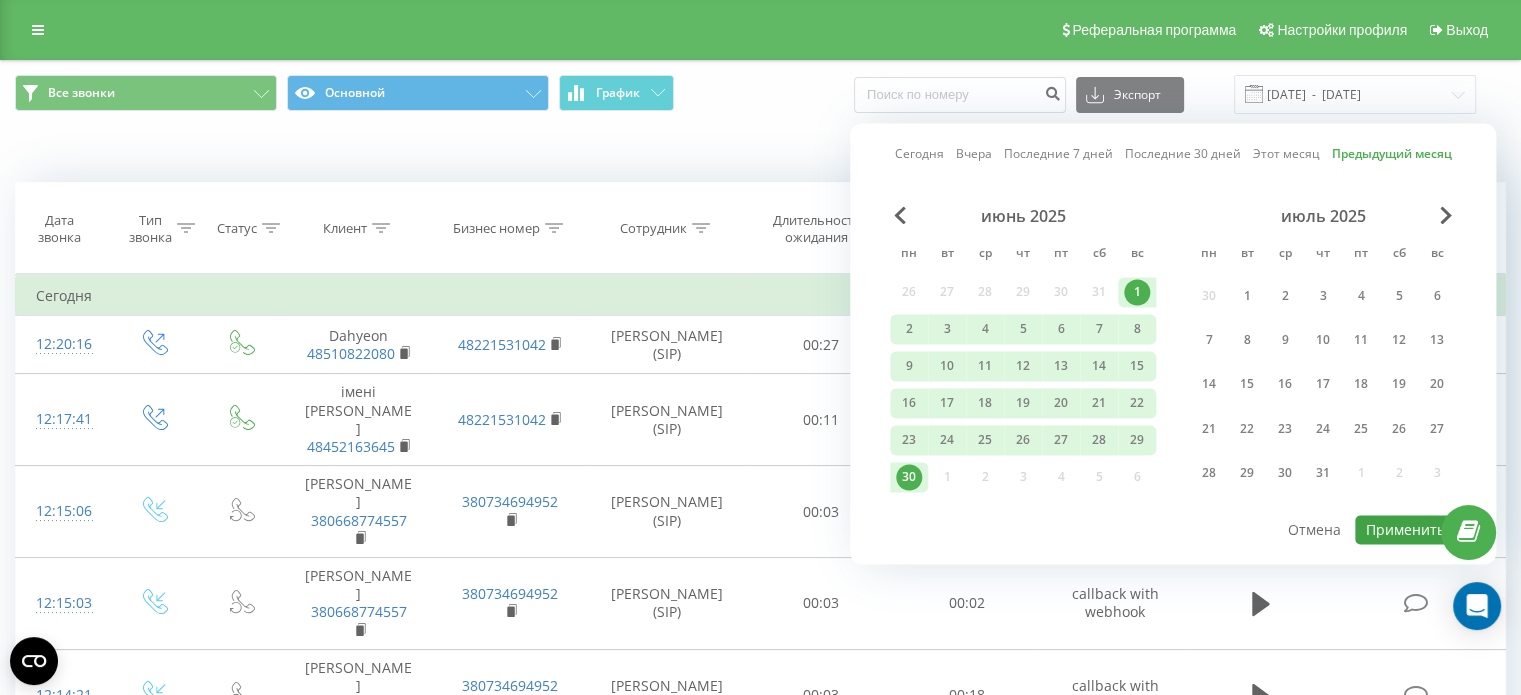 type on "01.06.2025  -  30.06.2025" 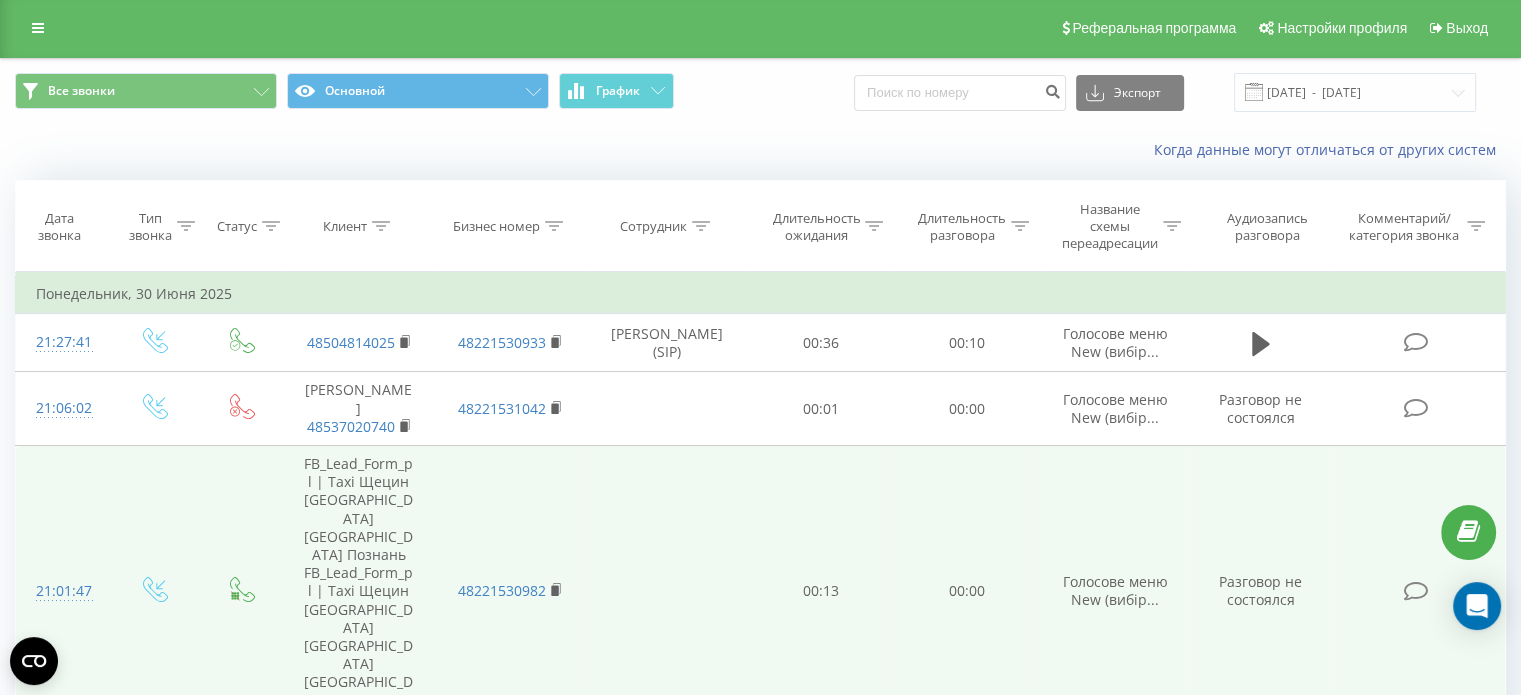 scroll, scrollTop: 0, scrollLeft: 0, axis: both 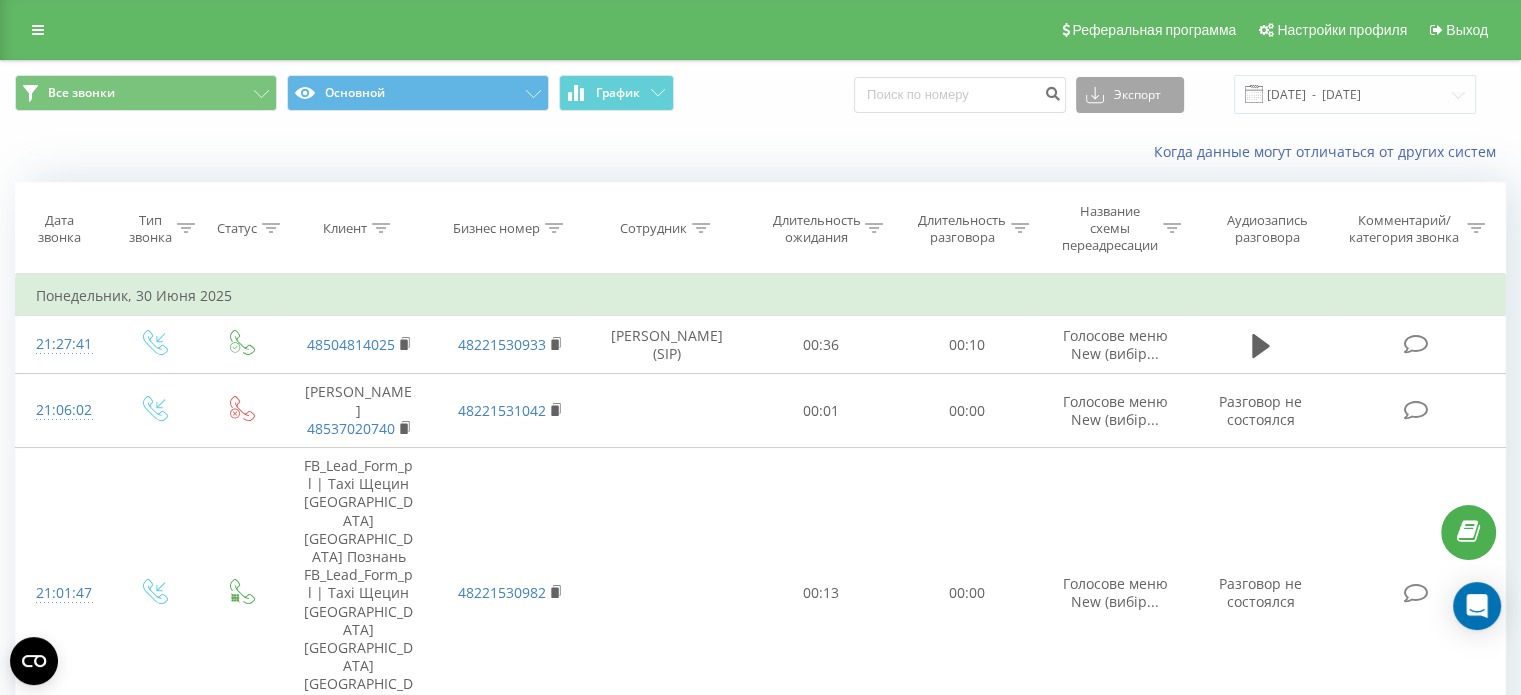 click on "Экспорт" at bounding box center (1130, 95) 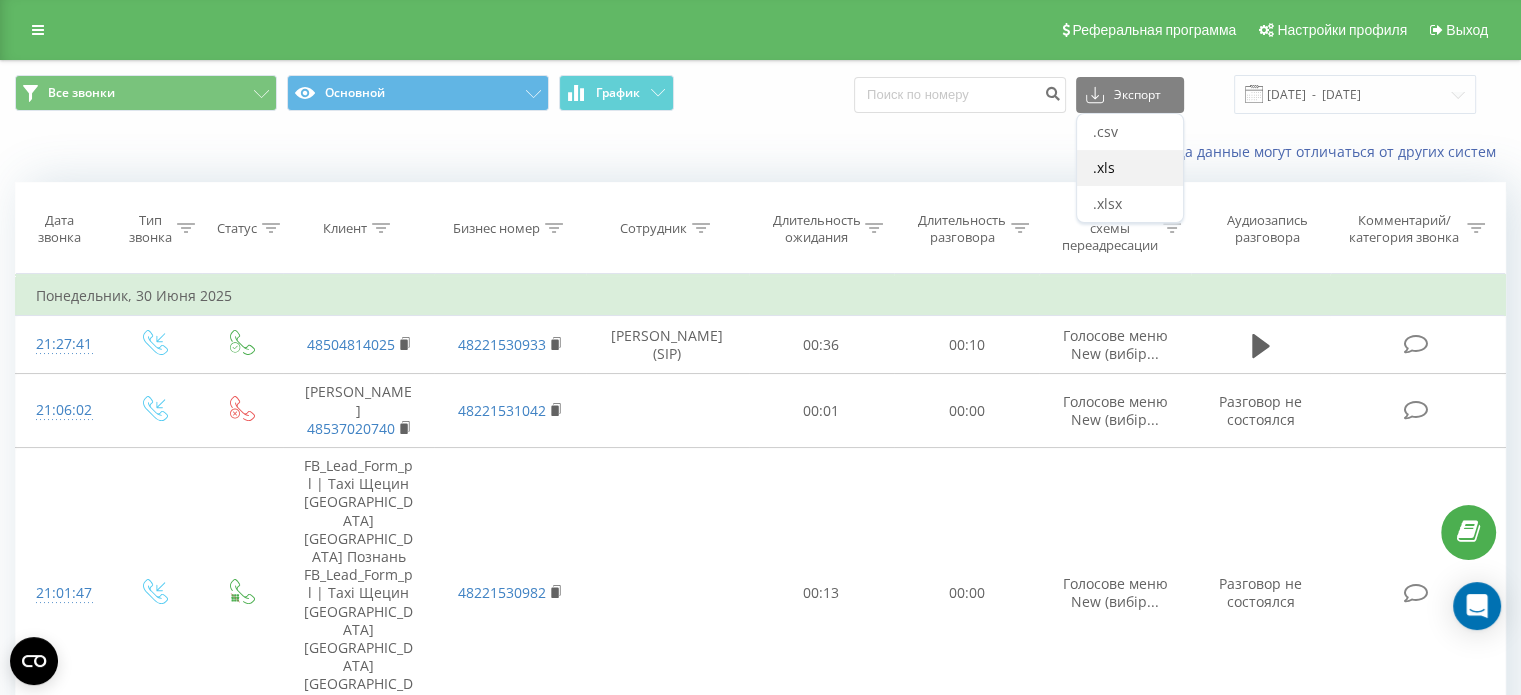 click on ".xls" at bounding box center [1130, 168] 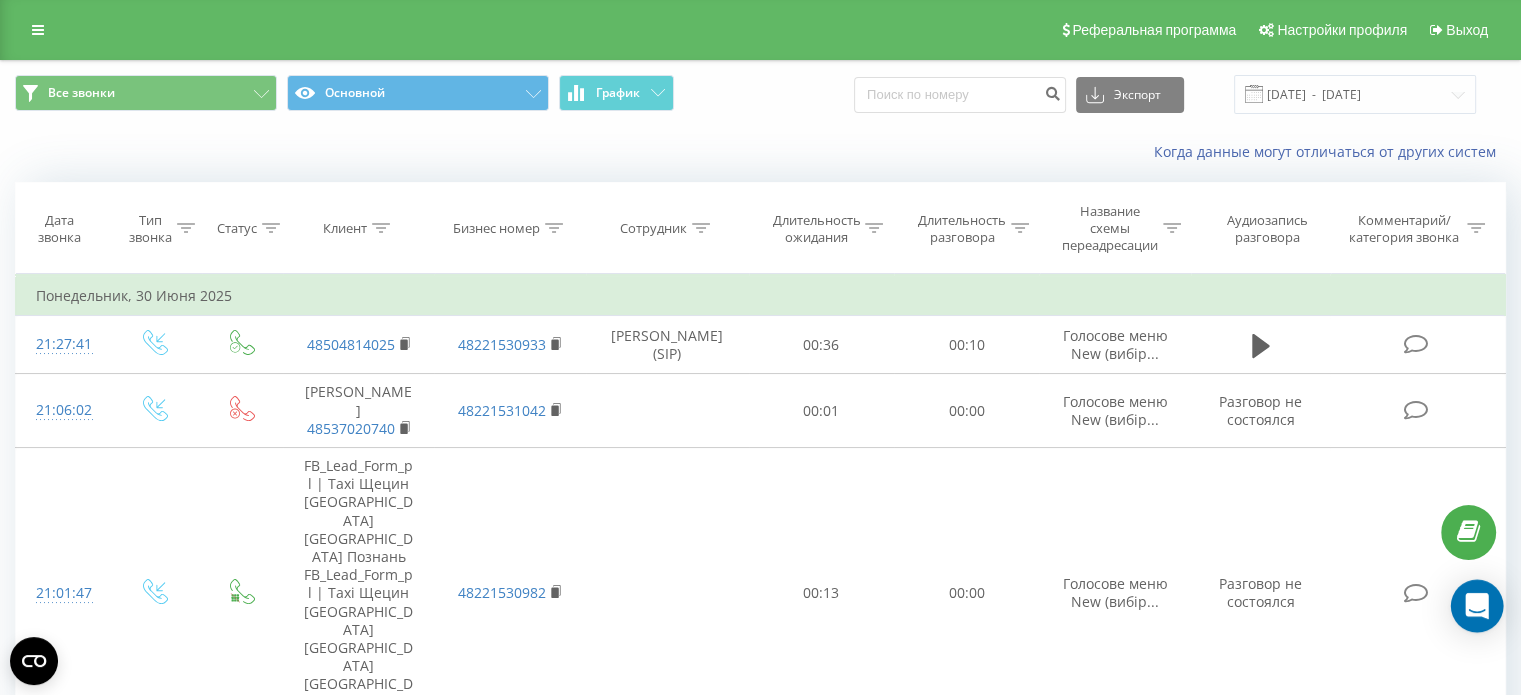 click 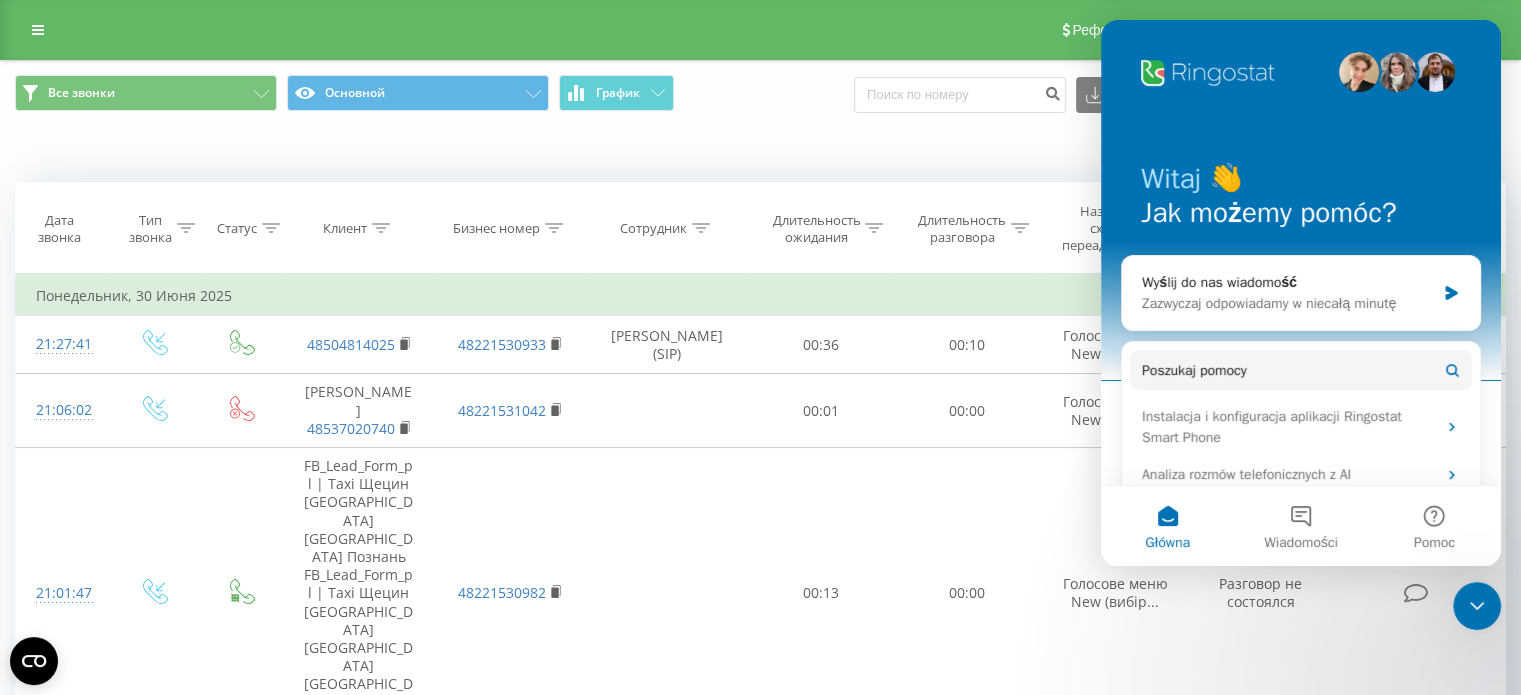 scroll, scrollTop: 0, scrollLeft: 0, axis: both 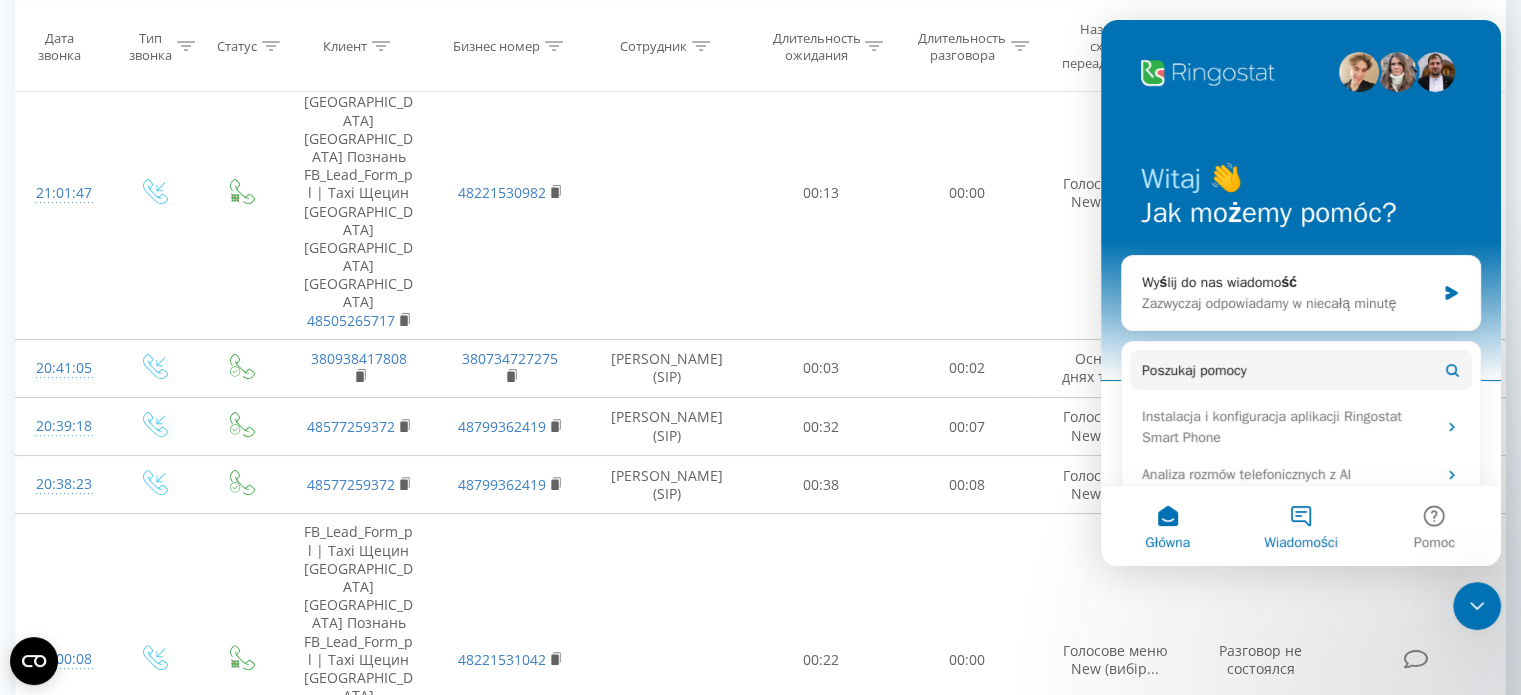 click on "Wiadomości" at bounding box center [1300, 526] 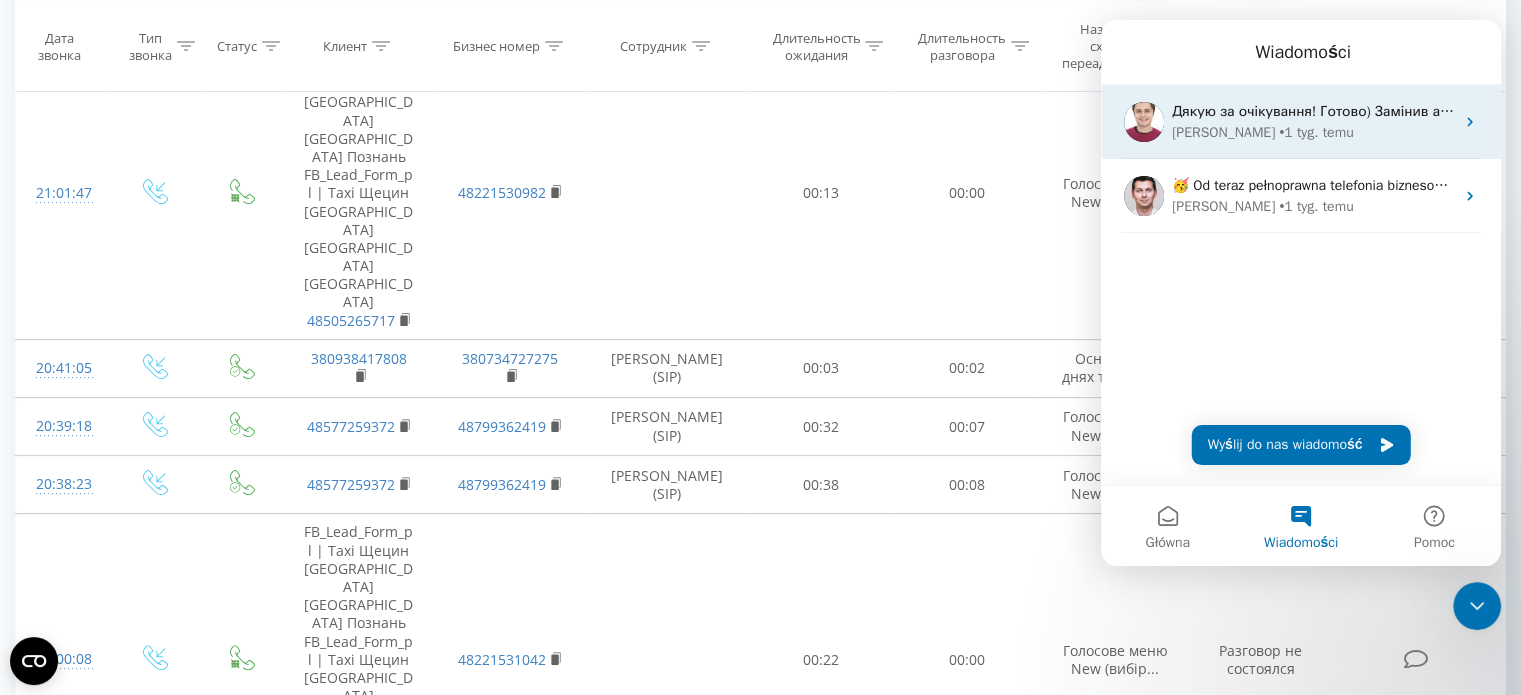 click on "•  1 tyg. temu" at bounding box center (1316, 132) 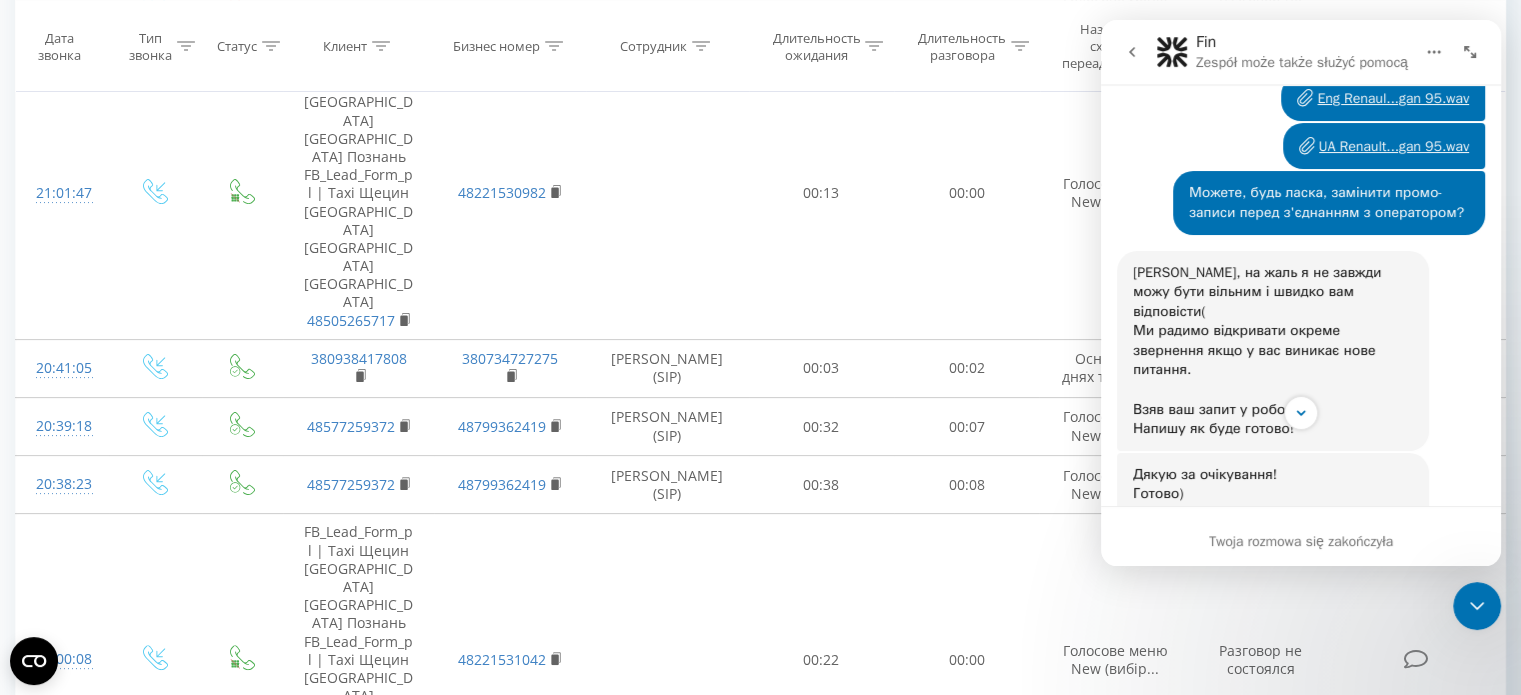 scroll, scrollTop: 4607, scrollLeft: 0, axis: vertical 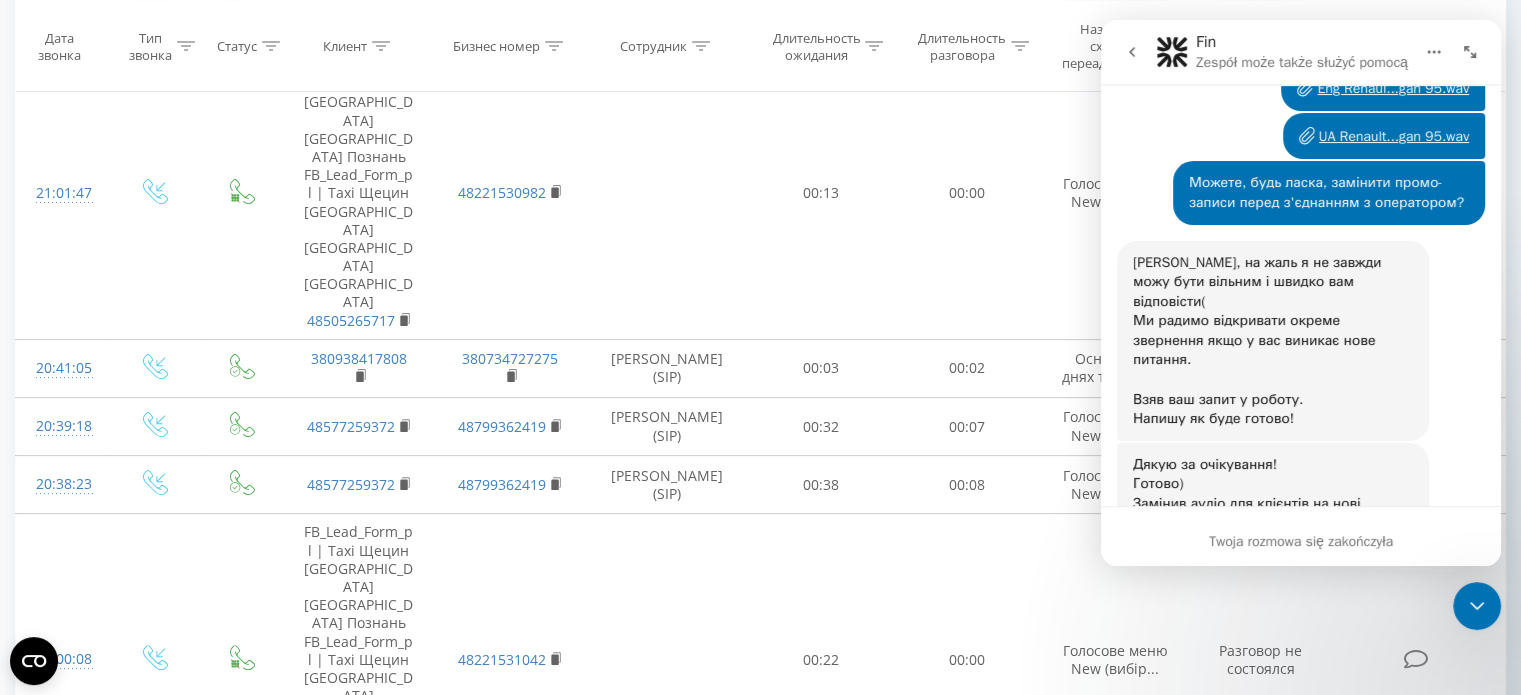 click on "Twoja rozmowa się zakończyła" at bounding box center [1301, 541] 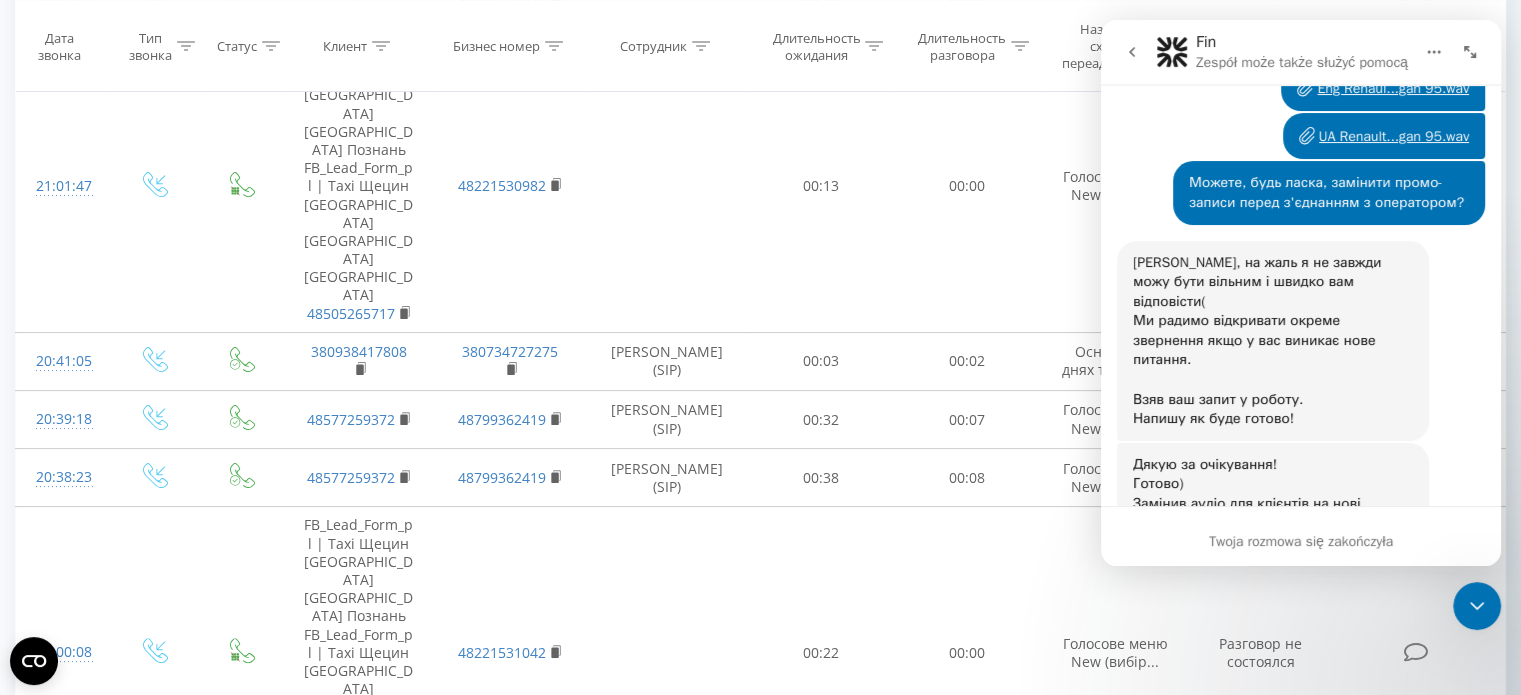 scroll, scrollTop: 400, scrollLeft: 0, axis: vertical 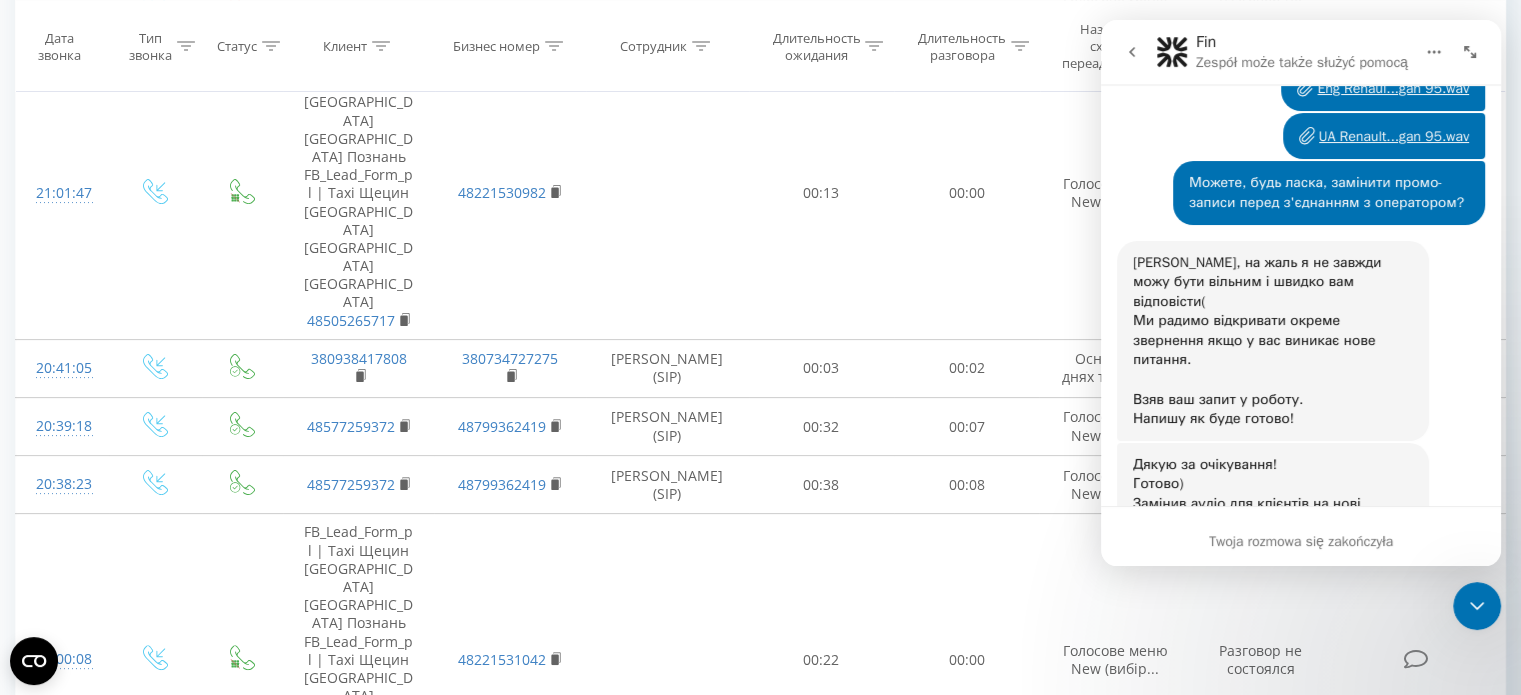 click on "Artur    •   1 tyg. temu" at bounding box center (1213, 750) 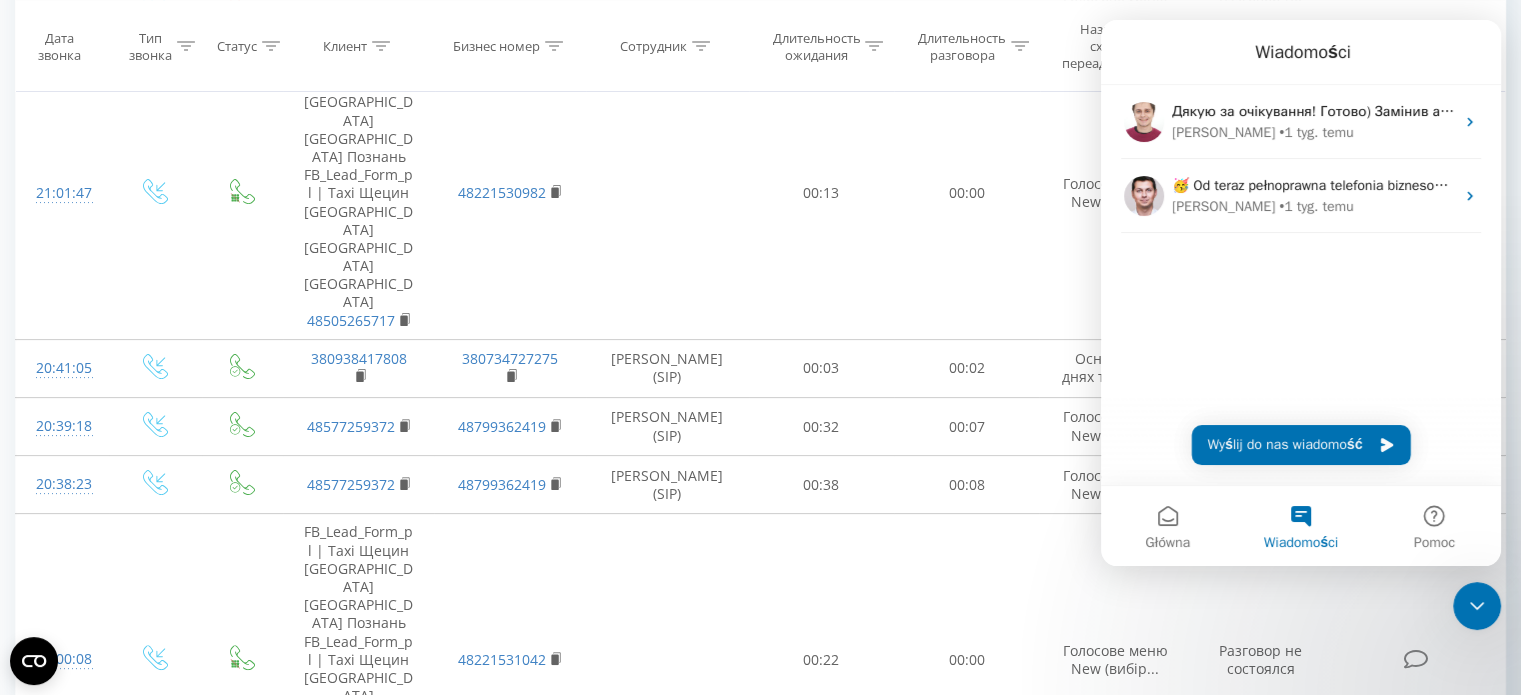 scroll, scrollTop: 0, scrollLeft: 0, axis: both 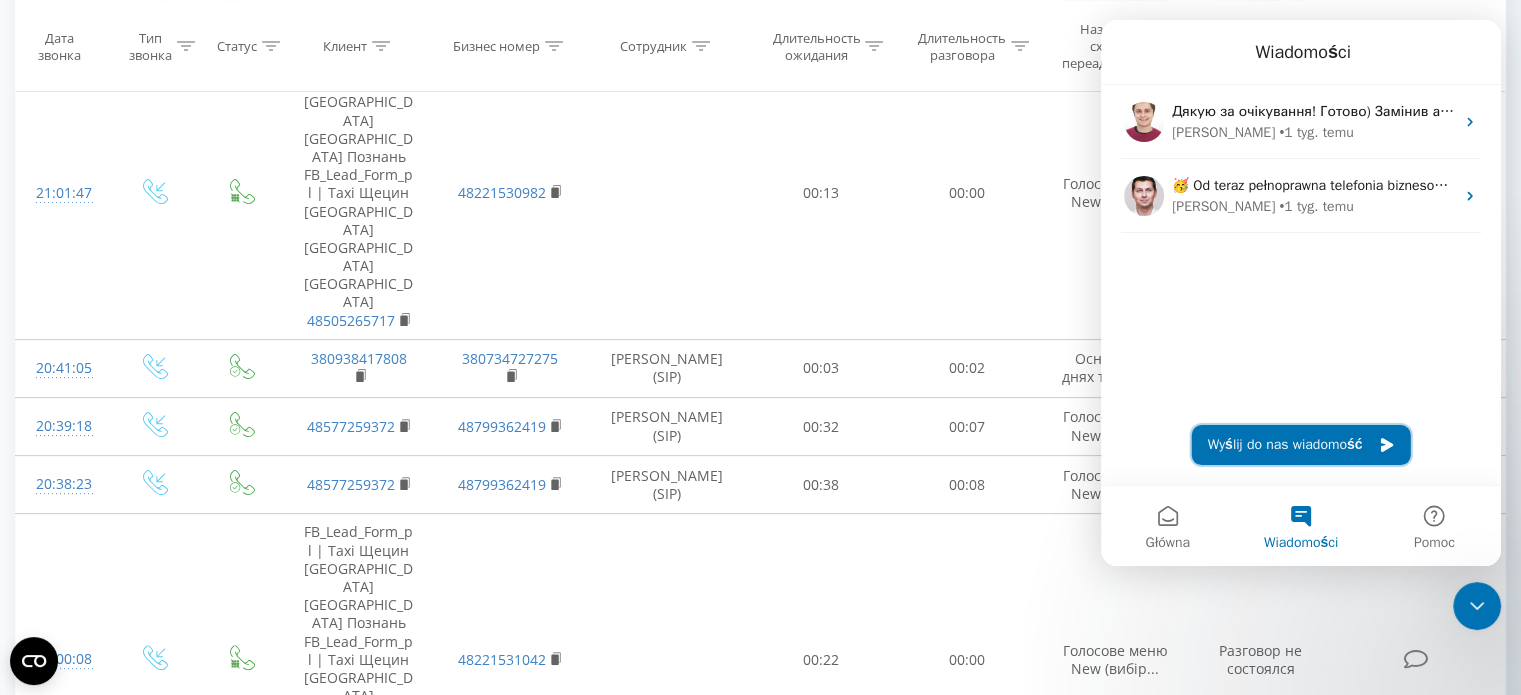 click on "Wyślij do nas wiadomość" at bounding box center [1301, 445] 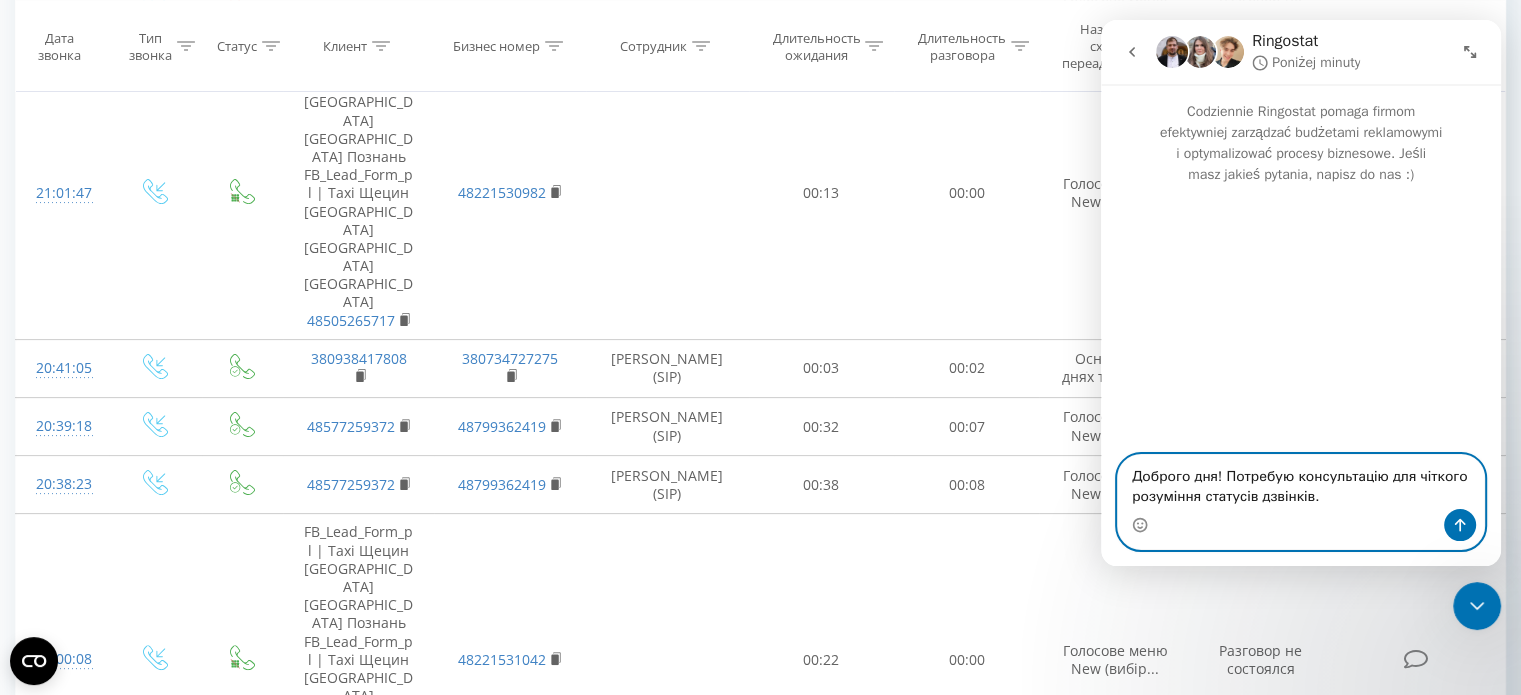 paste on "ANSWERED	492
FAILED	3
NO ANSWER	64
NO EXTENSION	374
NO-FORWARD	1
PROPER	773
REPEATED	442
VOICEMAIL	3" 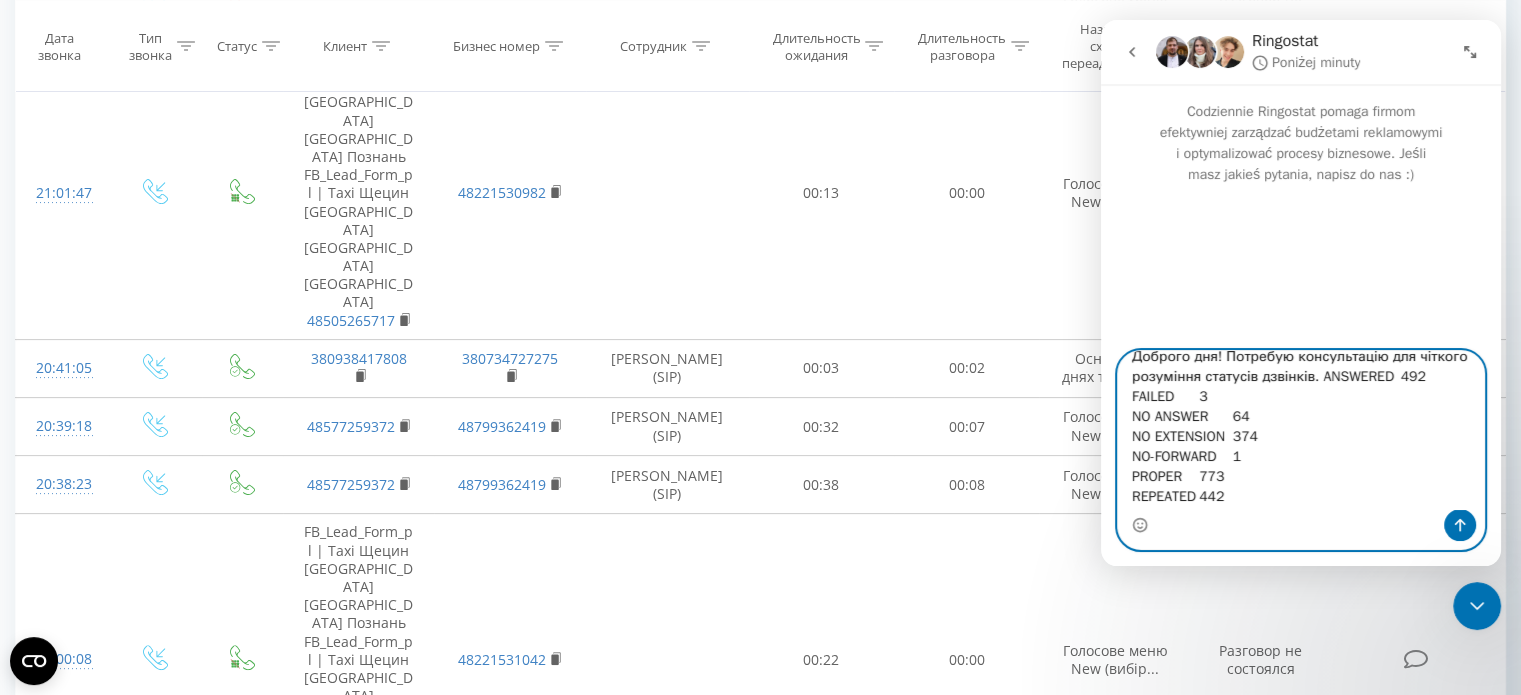 scroll, scrollTop: 0, scrollLeft: 0, axis: both 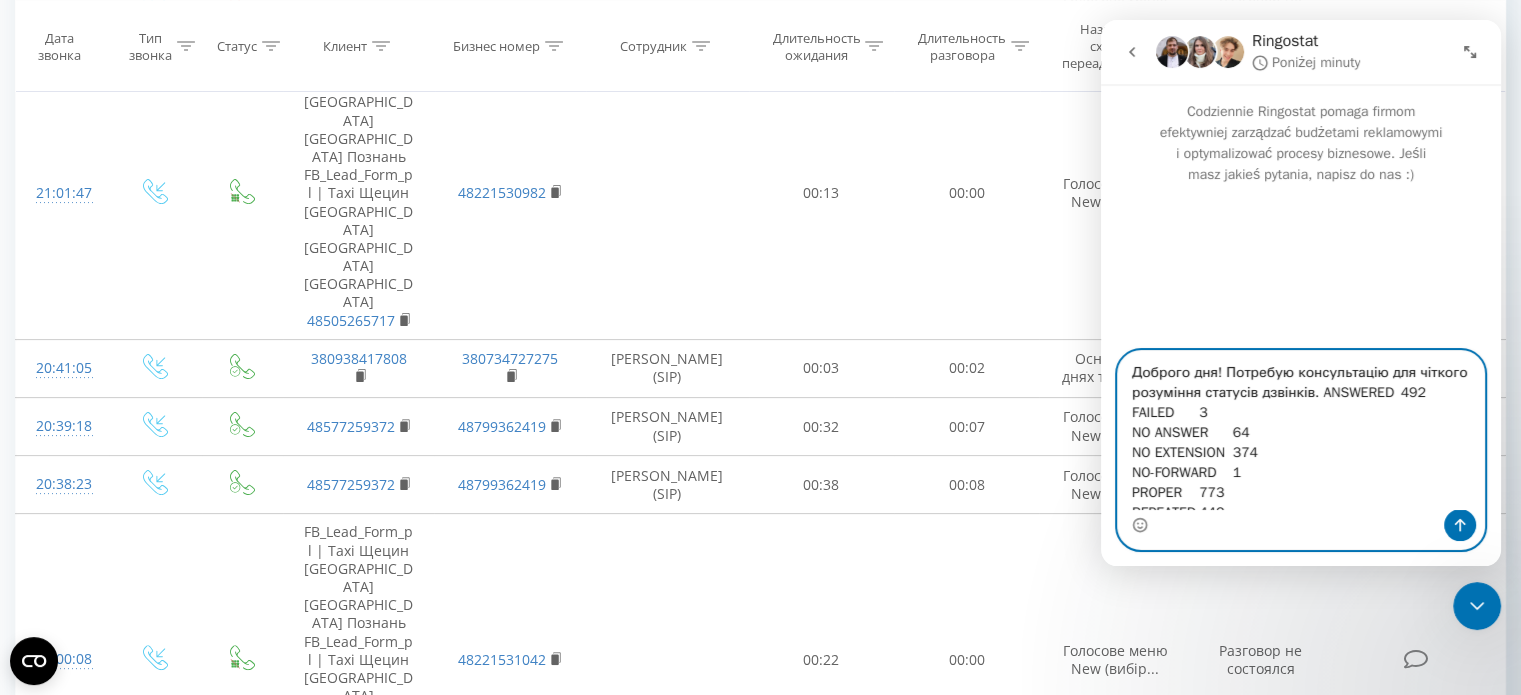 click on "Доброго дня! Потребую консультацію для чіткого розуміння статусів дзвінків. ANSWERED	492
FAILED	3
NO ANSWER	64
NO EXTENSION	374
NO-FORWARD	1
PROPER	773
REPEATED	442
VOICEMAIL	3" at bounding box center (1301, 430) 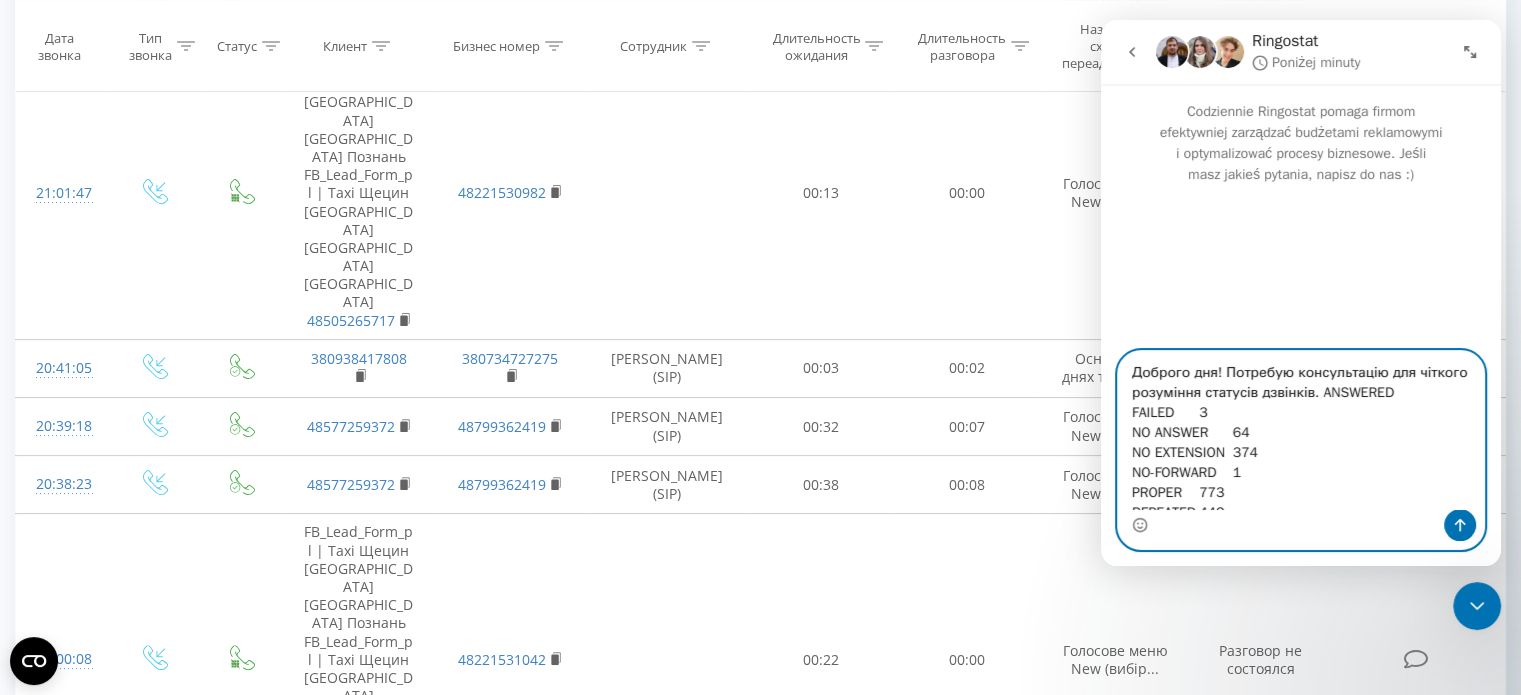 drag, startPoint x: 1184, startPoint y: 415, endPoint x: 1207, endPoint y: 414, distance: 23.021729 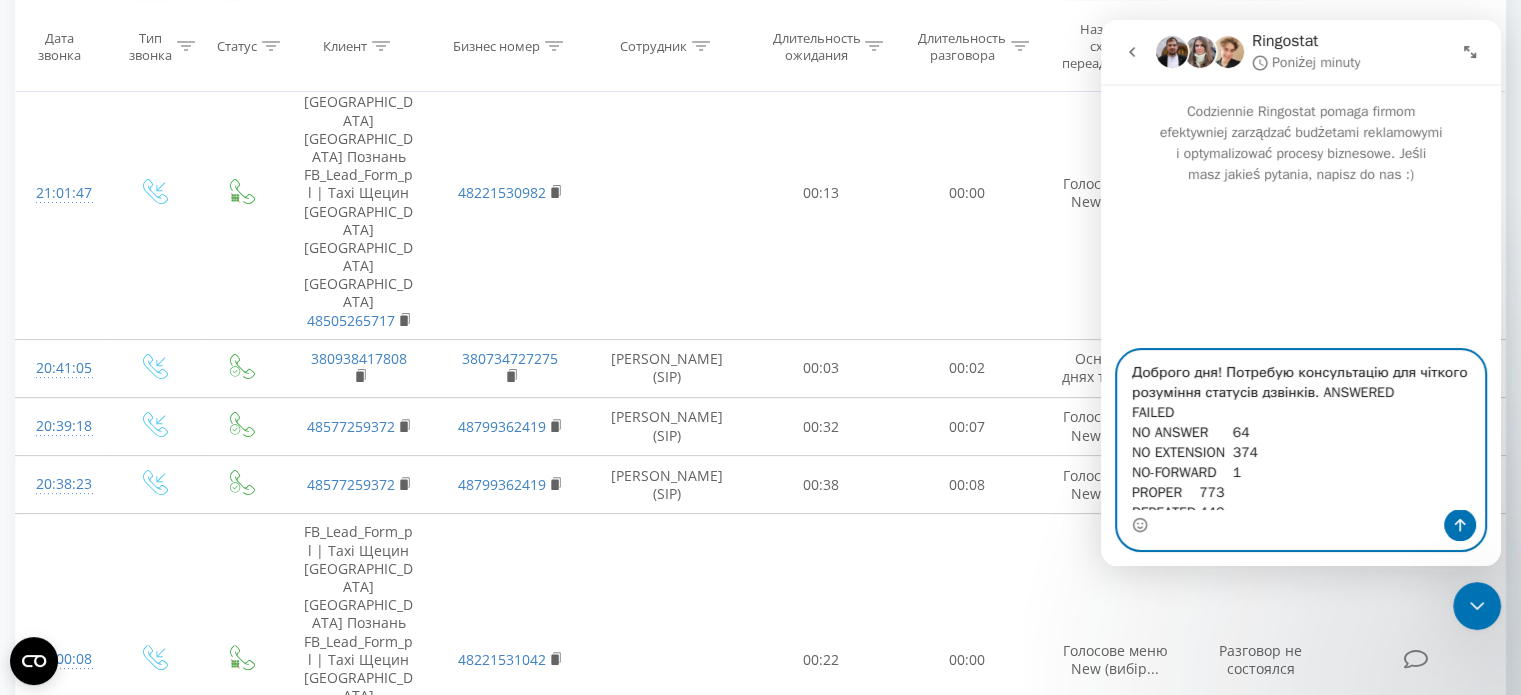 click on "Доброго дня! Потребую консультацію для чіткого розуміння статусів дзвінків. ANSWERED
FAILED
NO ANSWER	64
NO EXTENSION	374
NO-FORWARD	1
PROPER	773
REPEATED	442
VOICEMAIL	3" at bounding box center [1301, 430] 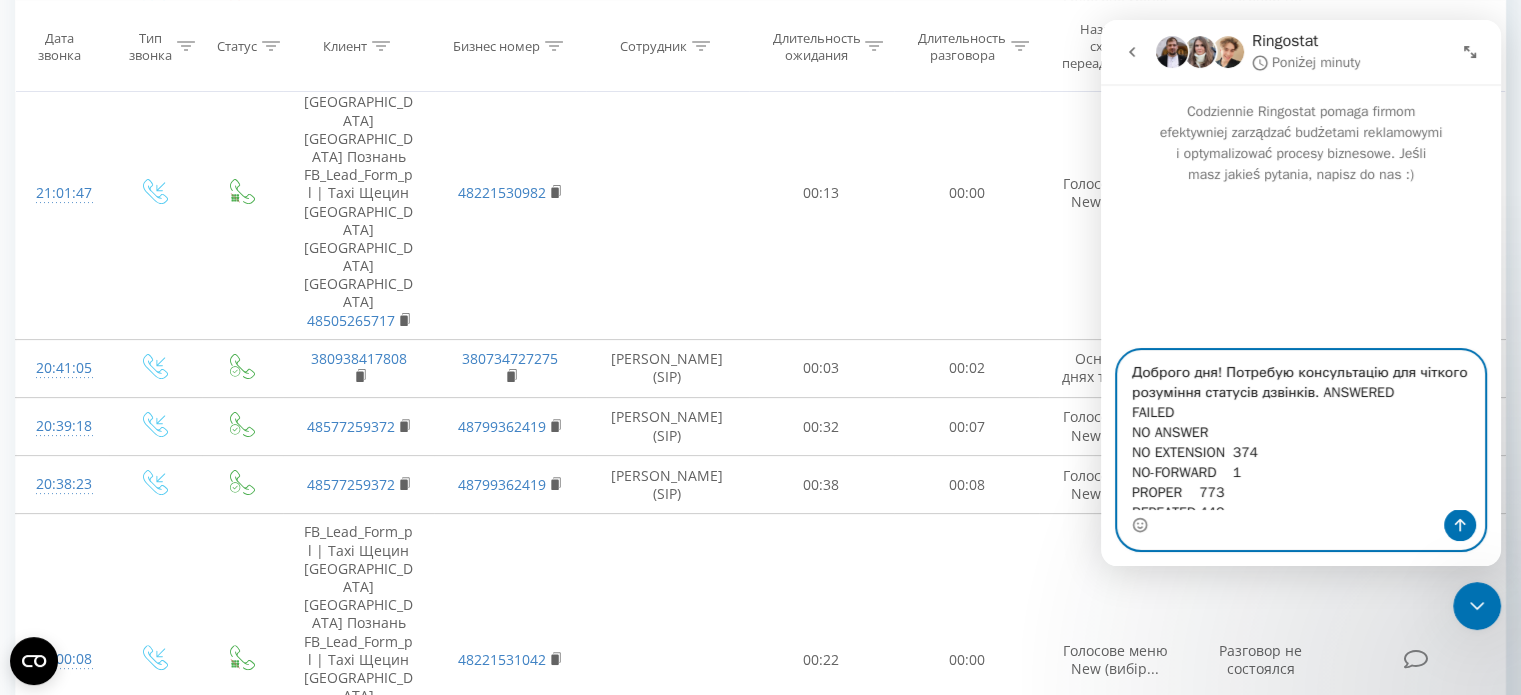 drag, startPoint x: 1275, startPoint y: 454, endPoint x: 1289, endPoint y: 454, distance: 14 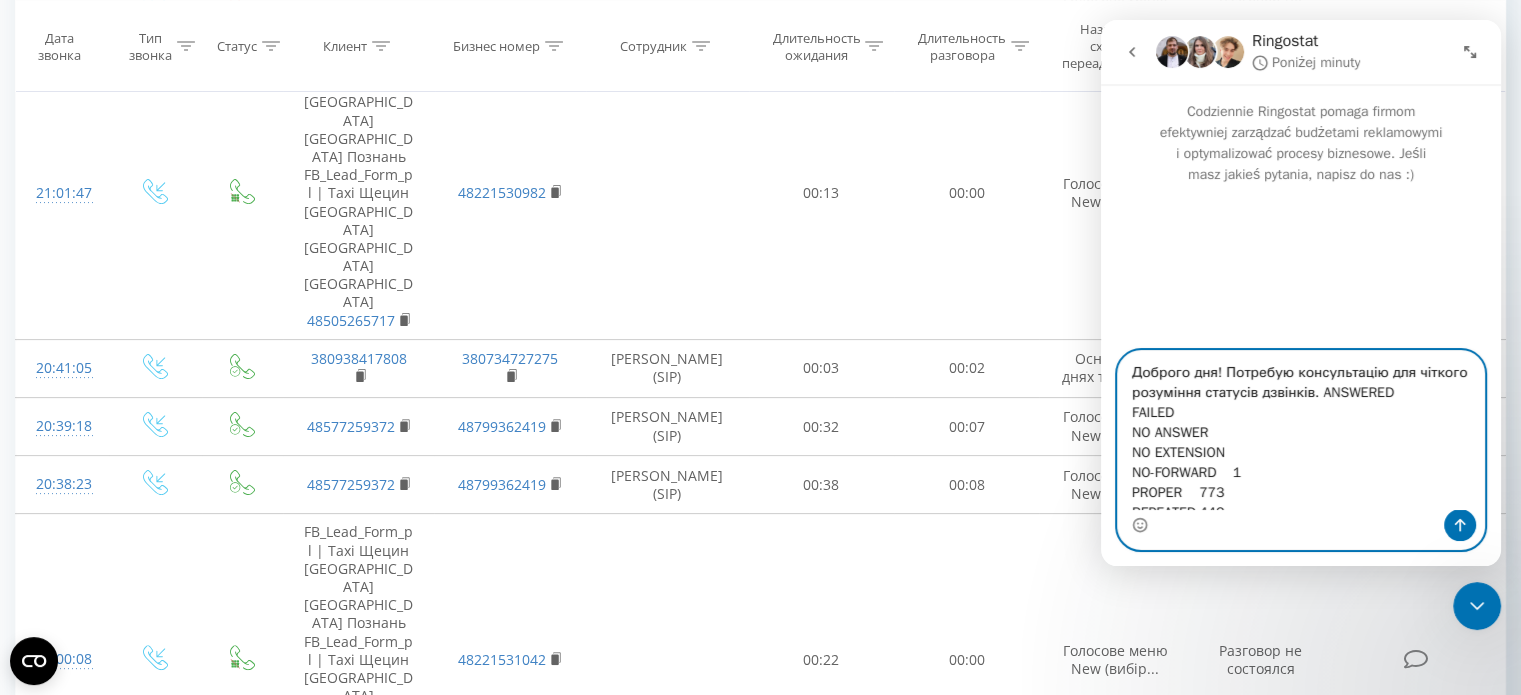 click on "Доброго дня! Потребую консультацію для чіткого розуміння статусів дзвінків. ANSWERED
FAILED
NO ANSWER
NO EXTENSION
NO-FORWARD	1
PROPER	773
REPEATED	442
VOICEMAIL	3" at bounding box center (1301, 430) 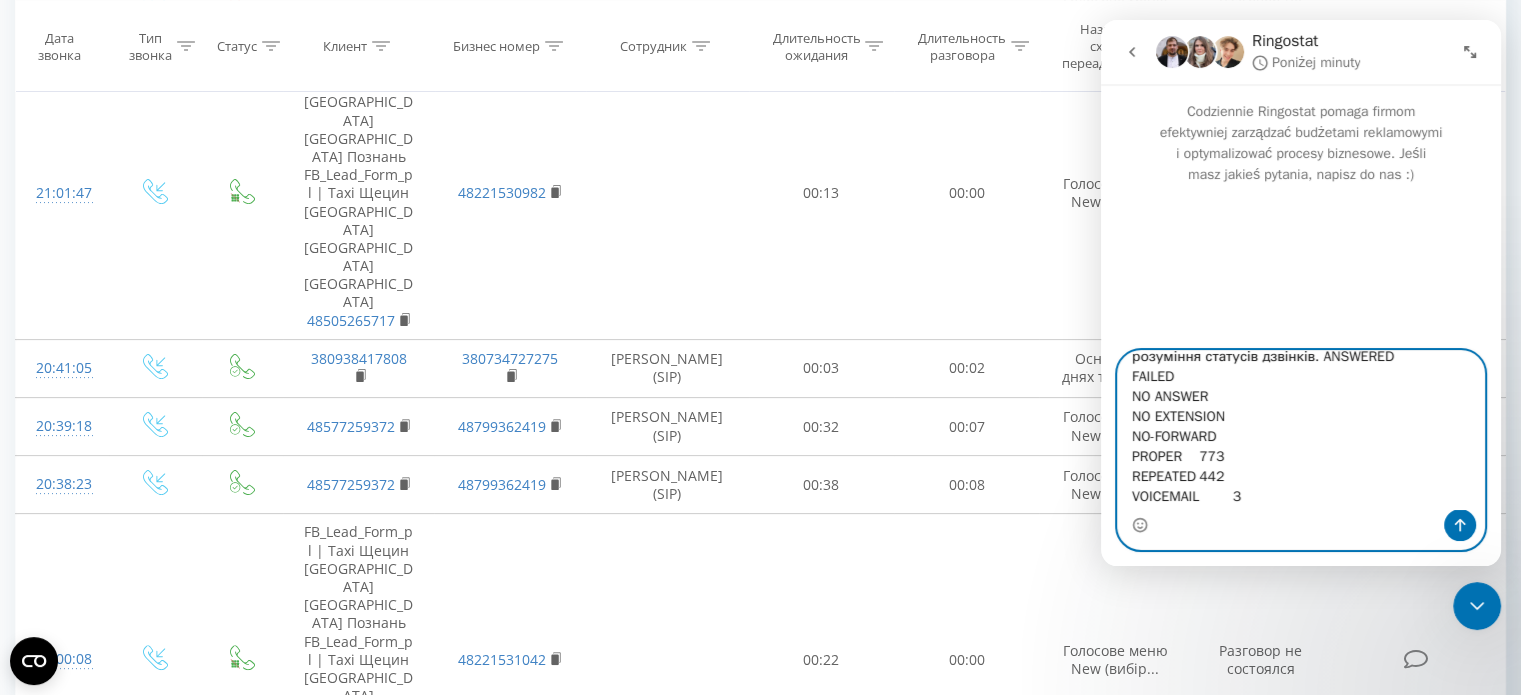 scroll, scrollTop: 56, scrollLeft: 0, axis: vertical 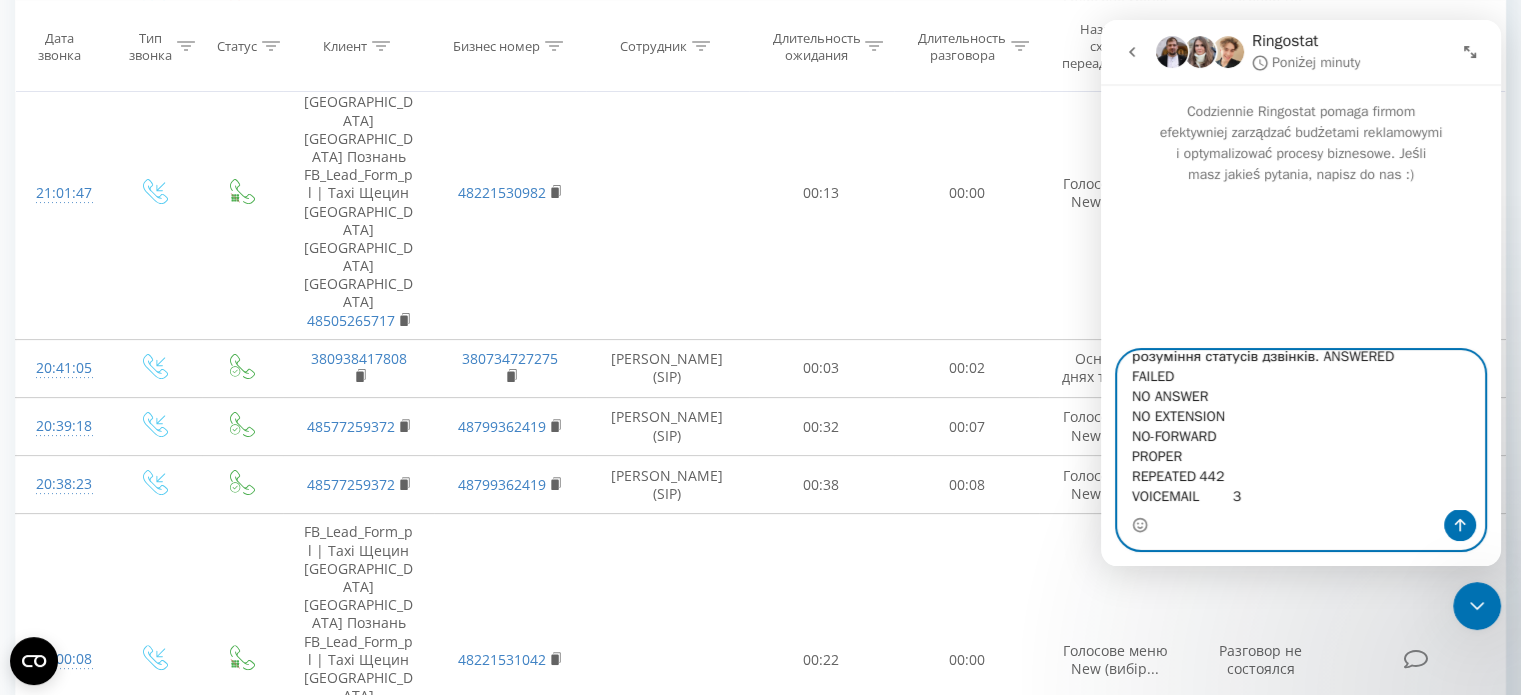drag, startPoint x: 1228, startPoint y: 456, endPoint x: 1253, endPoint y: 454, distance: 25.079872 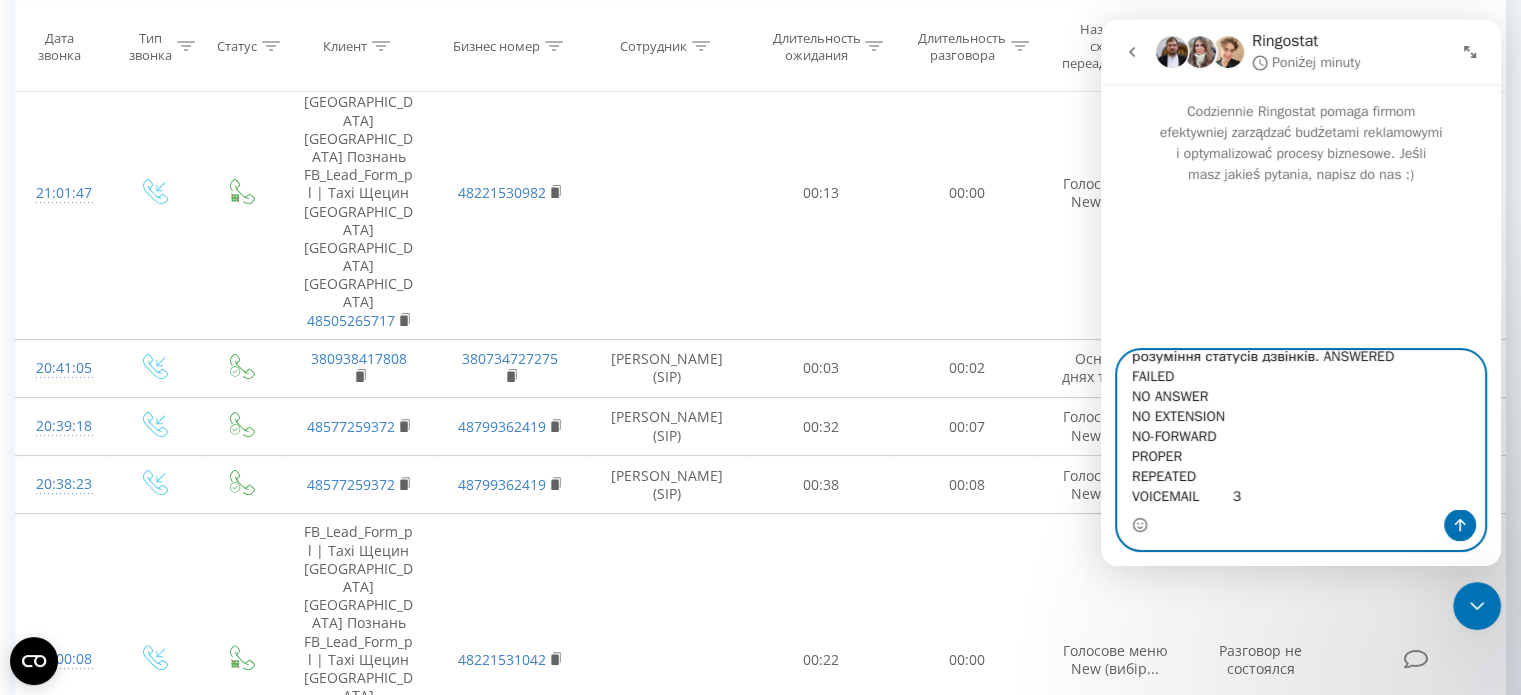 drag, startPoint x: 1222, startPoint y: 479, endPoint x: 1237, endPoint y: 475, distance: 15.524175 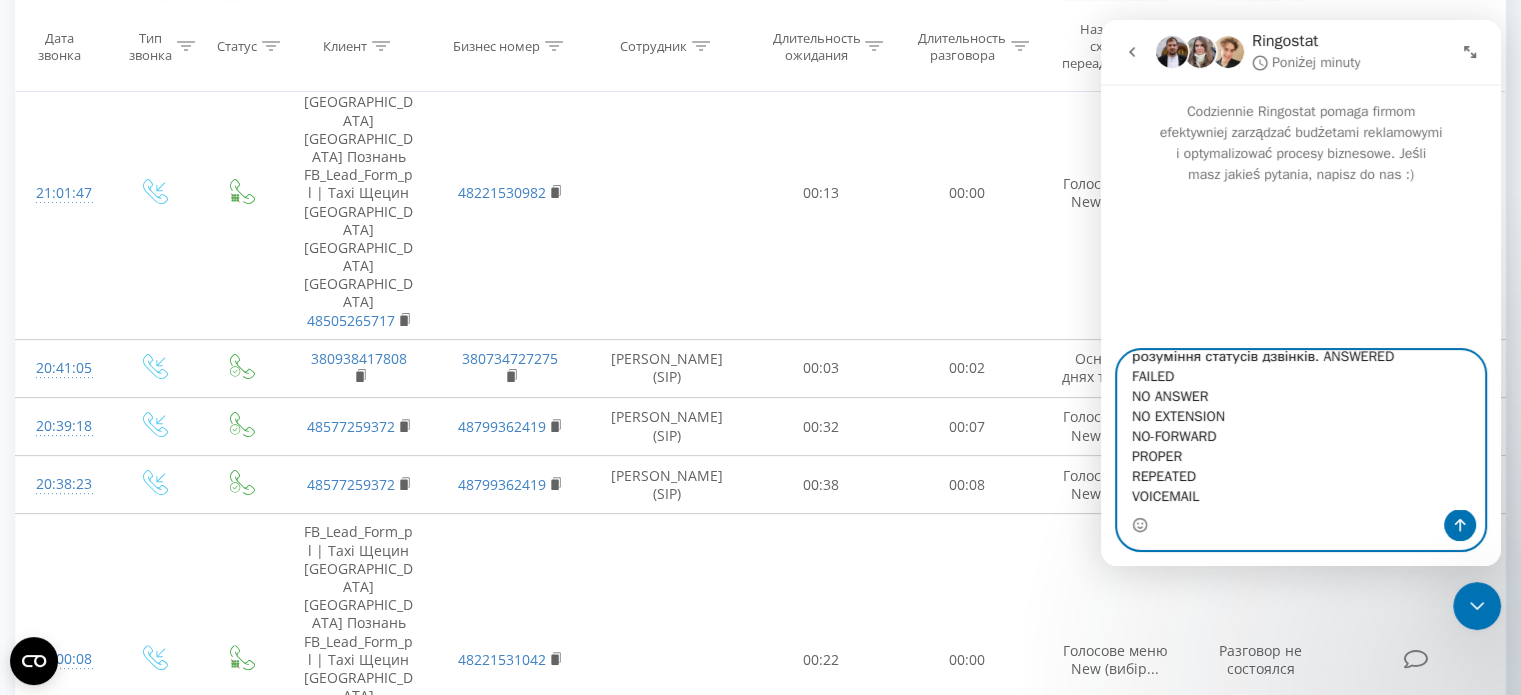 click on "Доброго дня! Потребую консультацію для чіткого розуміння статусів дзвінків. ANSWERED
FAILED
NO ANSWER
NO EXTENSION
NO-FORWARD
PROPER
REPEATED
VOICEMAIL" at bounding box center (1301, 430) 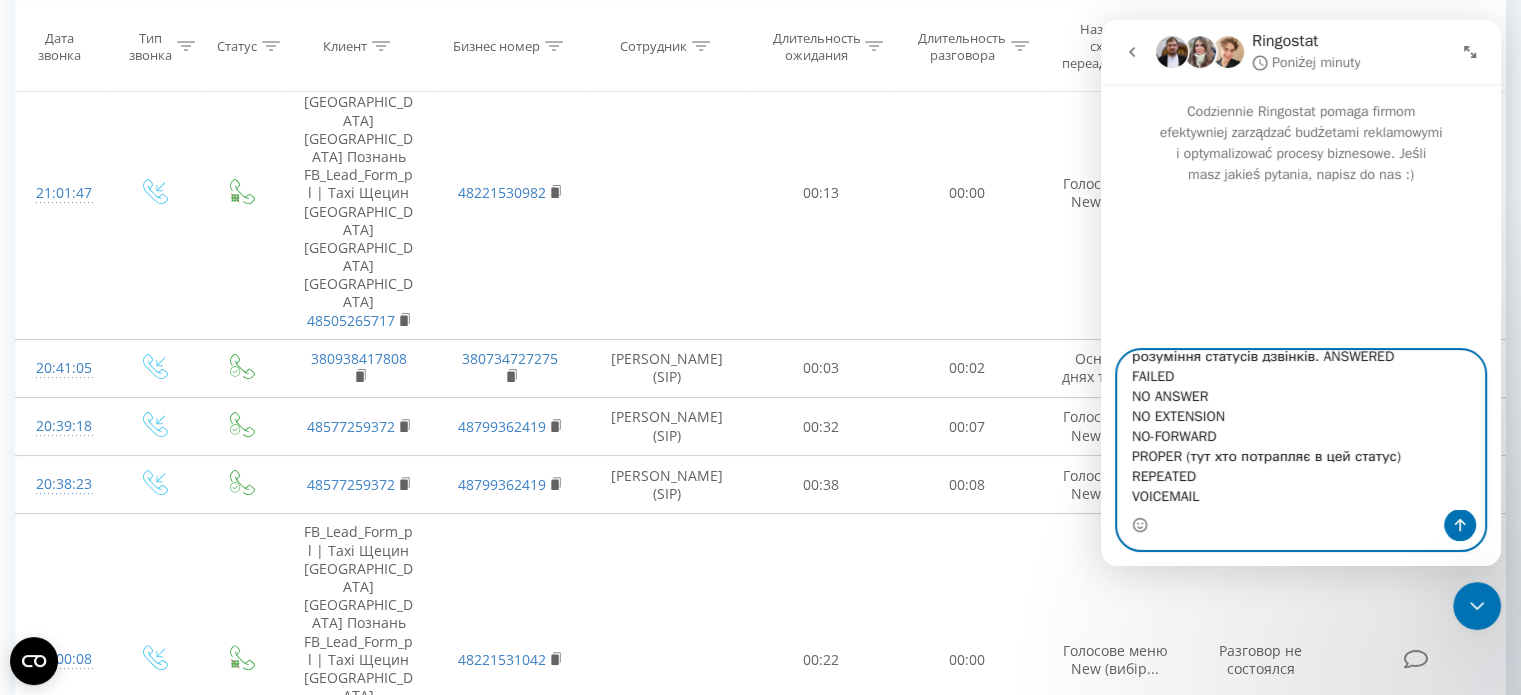 click on "Доброго дня! Потребую консультацію для чіткого розуміння статусів дзвінків. ANSWERED
FAILED
NO ANSWER
NO EXTENSION
NO-FORWARD
PROPER (тут хто потрапляє в цей статус)
REPEATED
VOICEMAIL" at bounding box center (1301, 430) 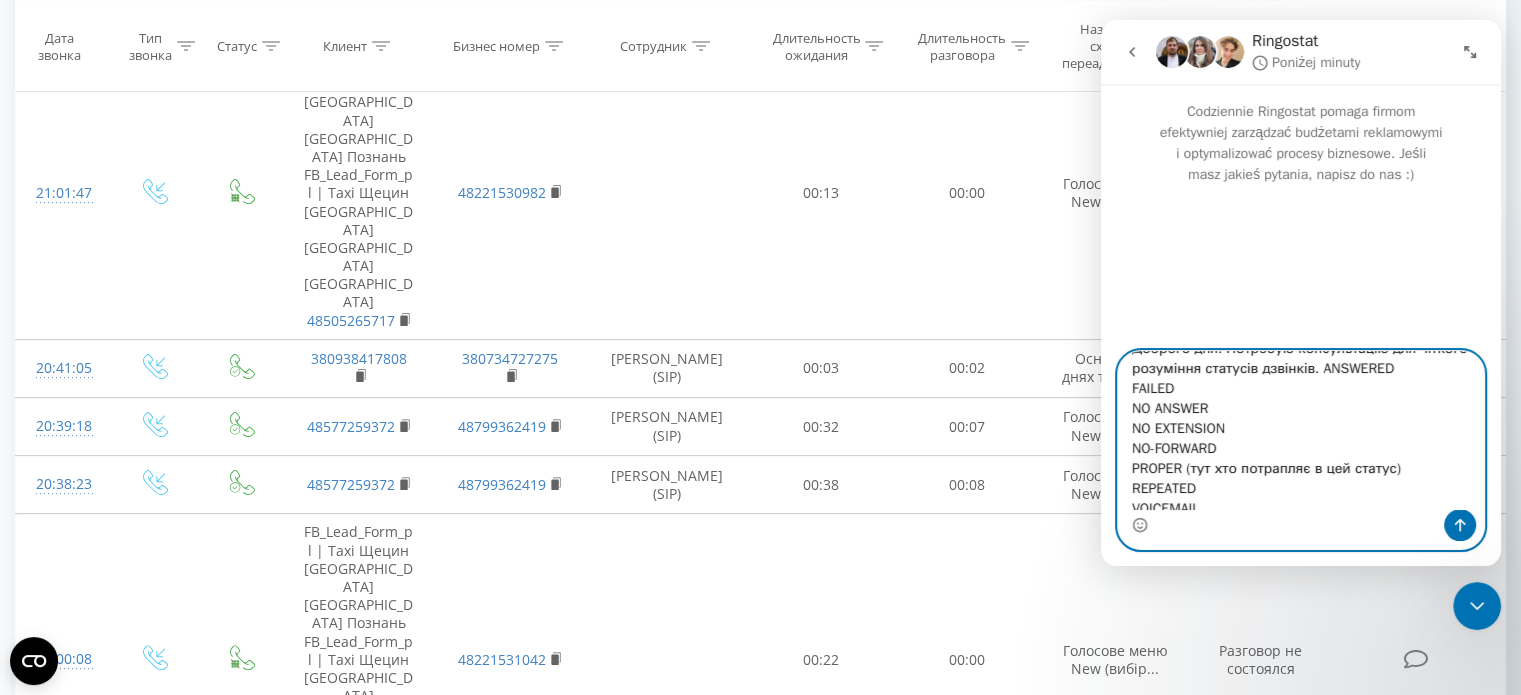 scroll, scrollTop: 56, scrollLeft: 0, axis: vertical 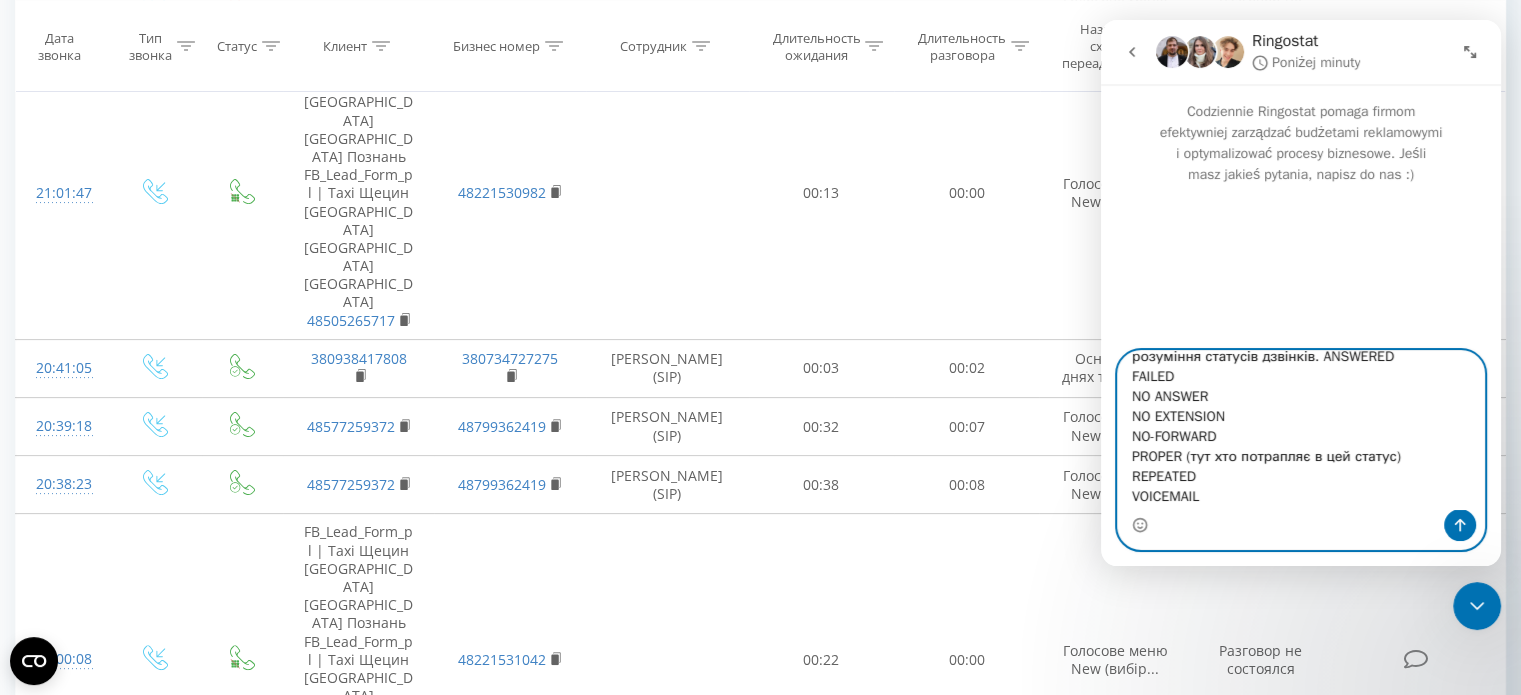 drag, startPoint x: 1184, startPoint y: 441, endPoint x: 1391, endPoint y: 443, distance: 207.00966 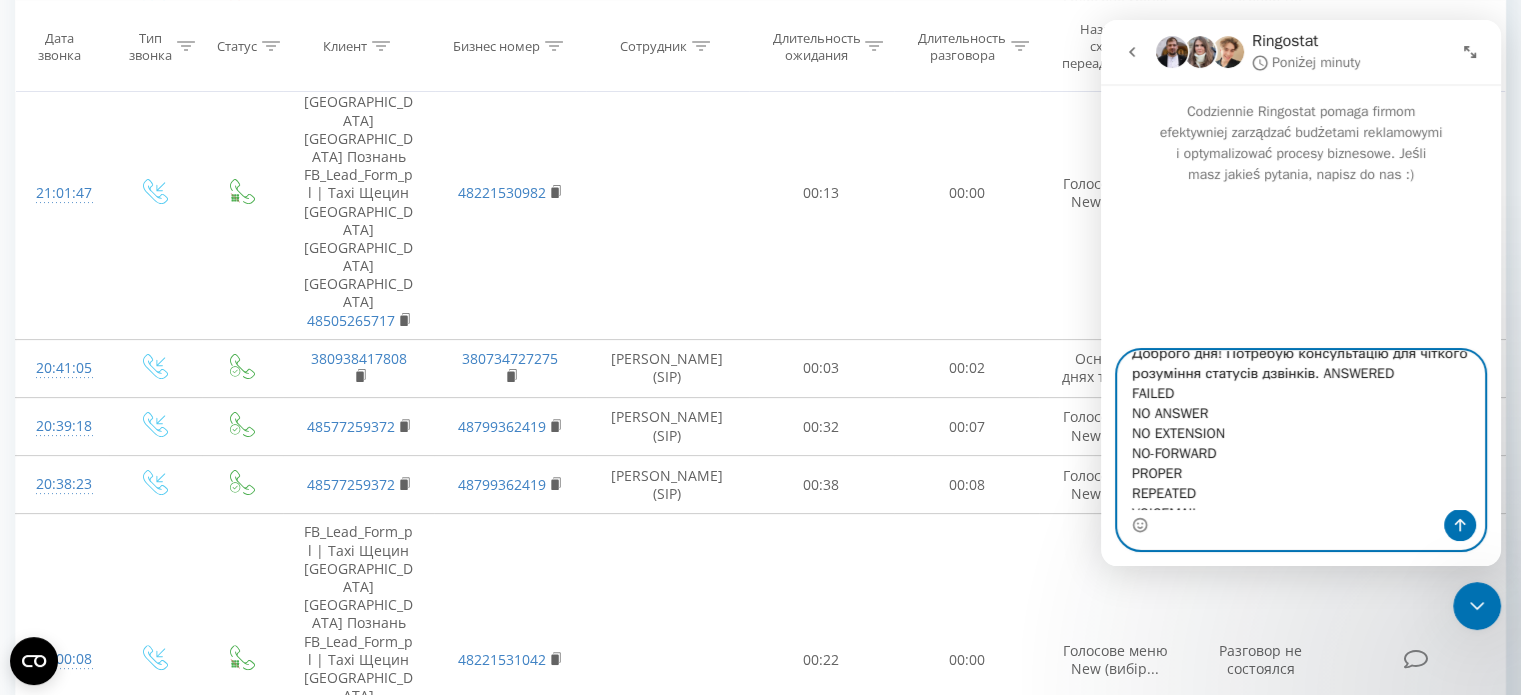 scroll, scrollTop: 0, scrollLeft: 0, axis: both 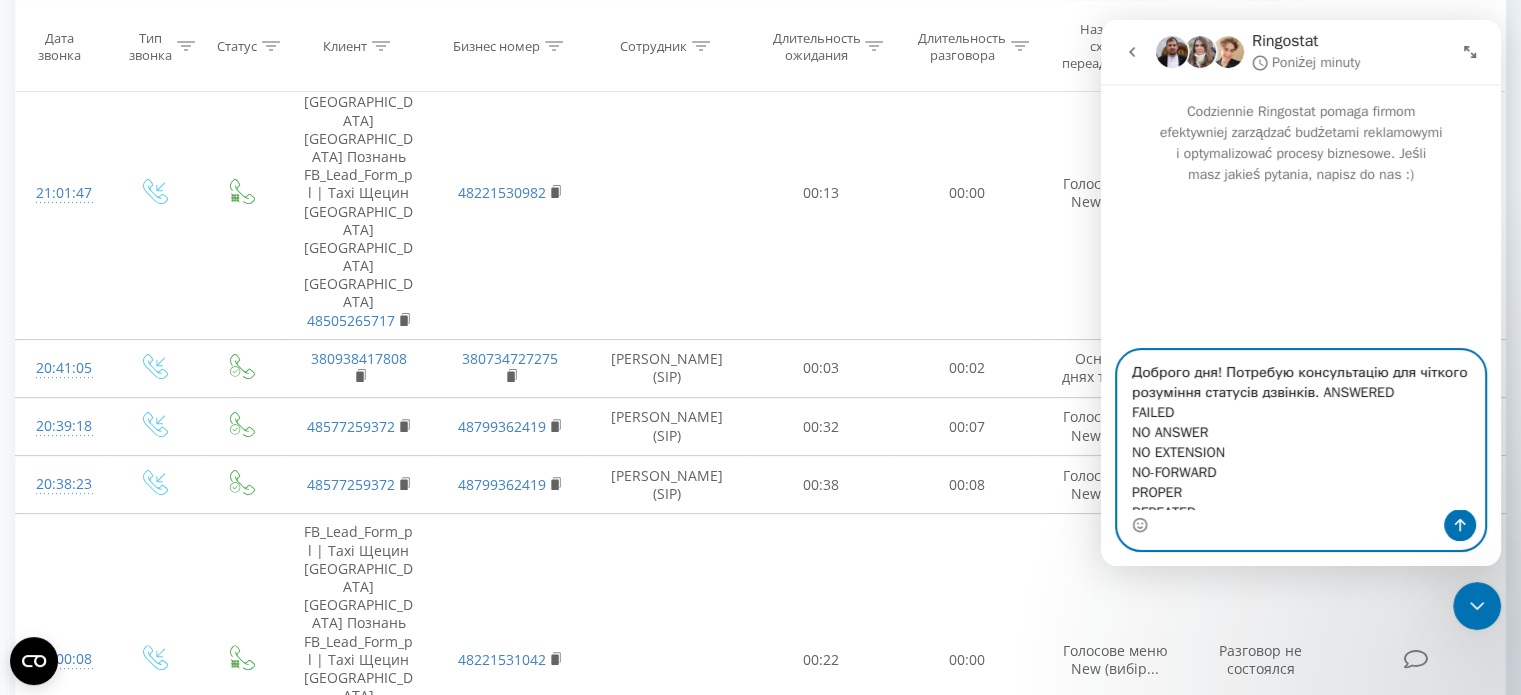 click on "Доброго дня! Потребую консультацію для чіткого розуміння статусів дзвінків. ANSWERED
FAILED
NO ANSWER
NO EXTENSION
NO-FORWARD
PROPER
REPEATED
VOICEMAIL" at bounding box center [1301, 430] 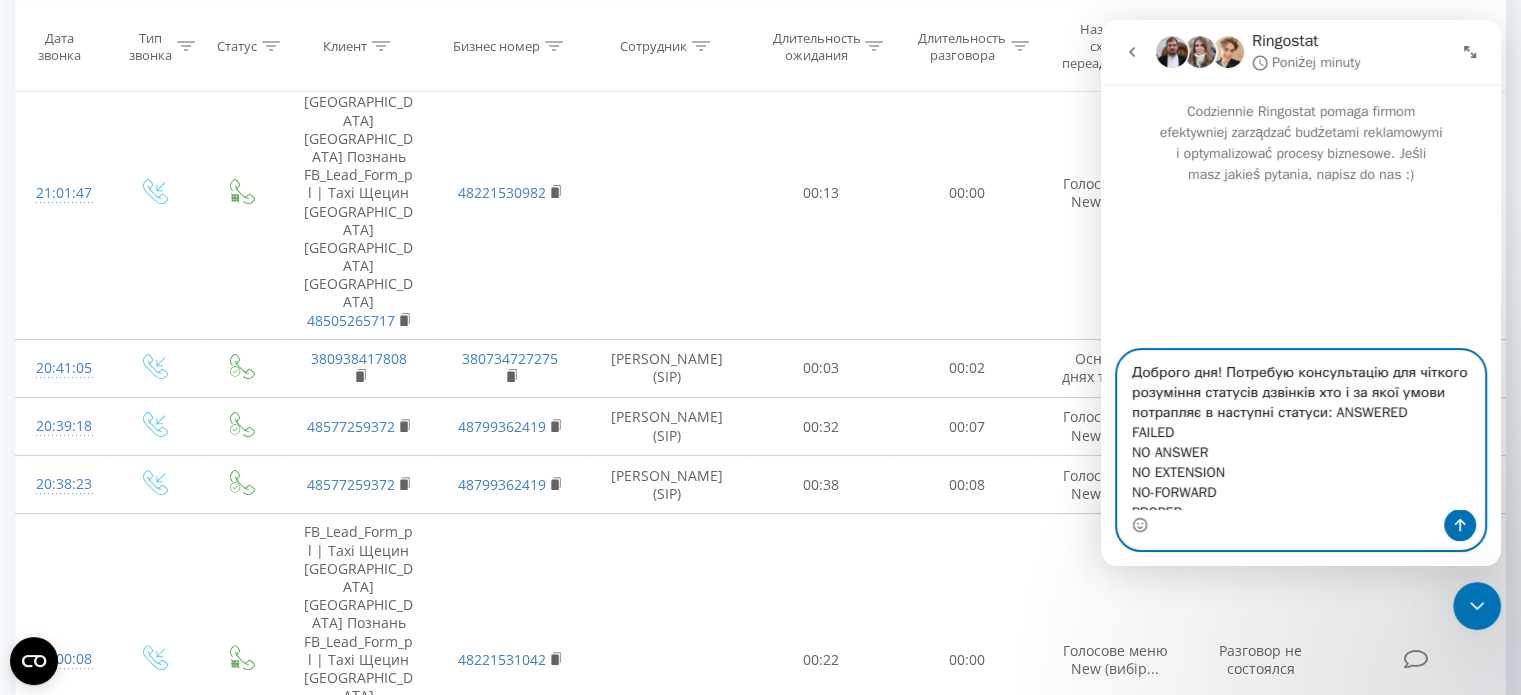 click on "Доброго дня! Потребую консультацію для чіткого розуміння статусів дзвінків хто і за якої умови потрапляє в наступні статуси: ANSWERED
FAILED
NO ANSWER
NO EXTENSION
NO-FORWARD
PROPER
REPEATED
VOICEMAIL" at bounding box center (1301, 430) 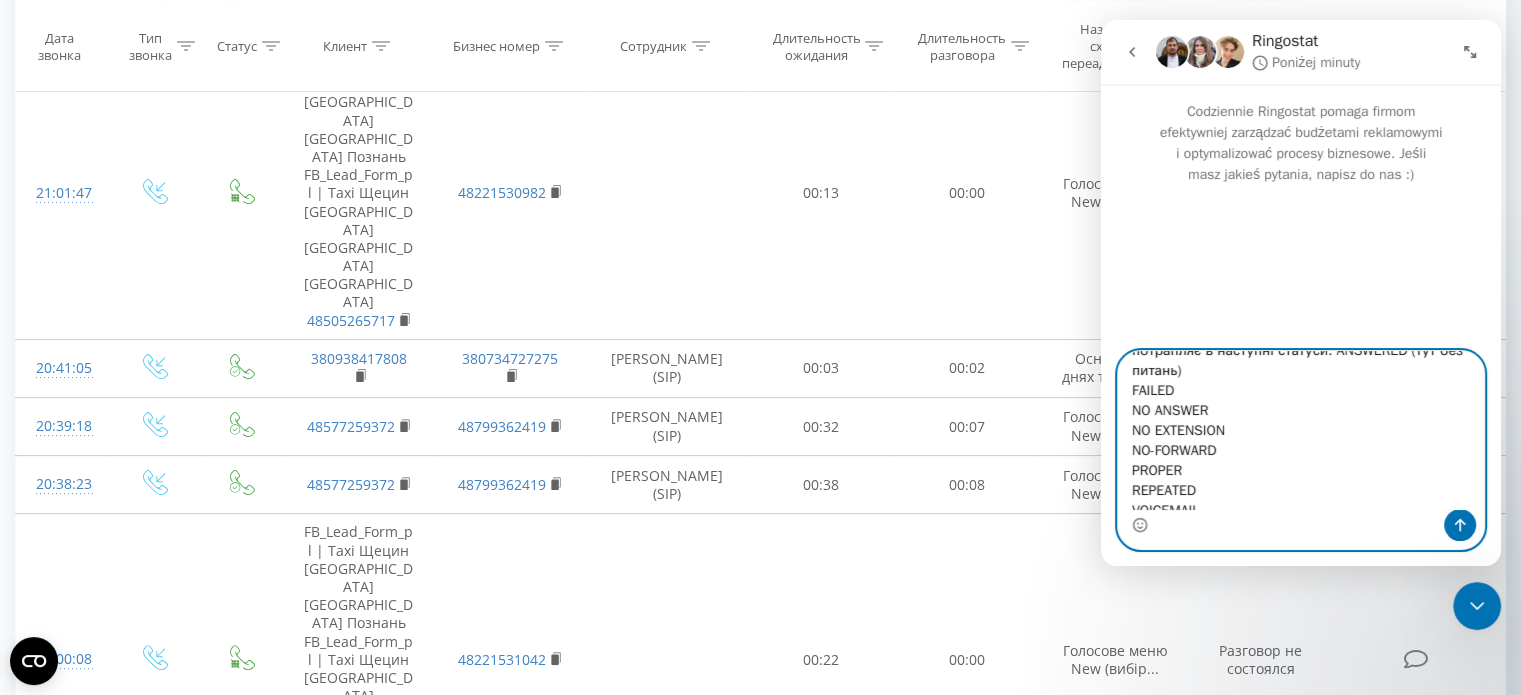 scroll, scrollTop: 96, scrollLeft: 0, axis: vertical 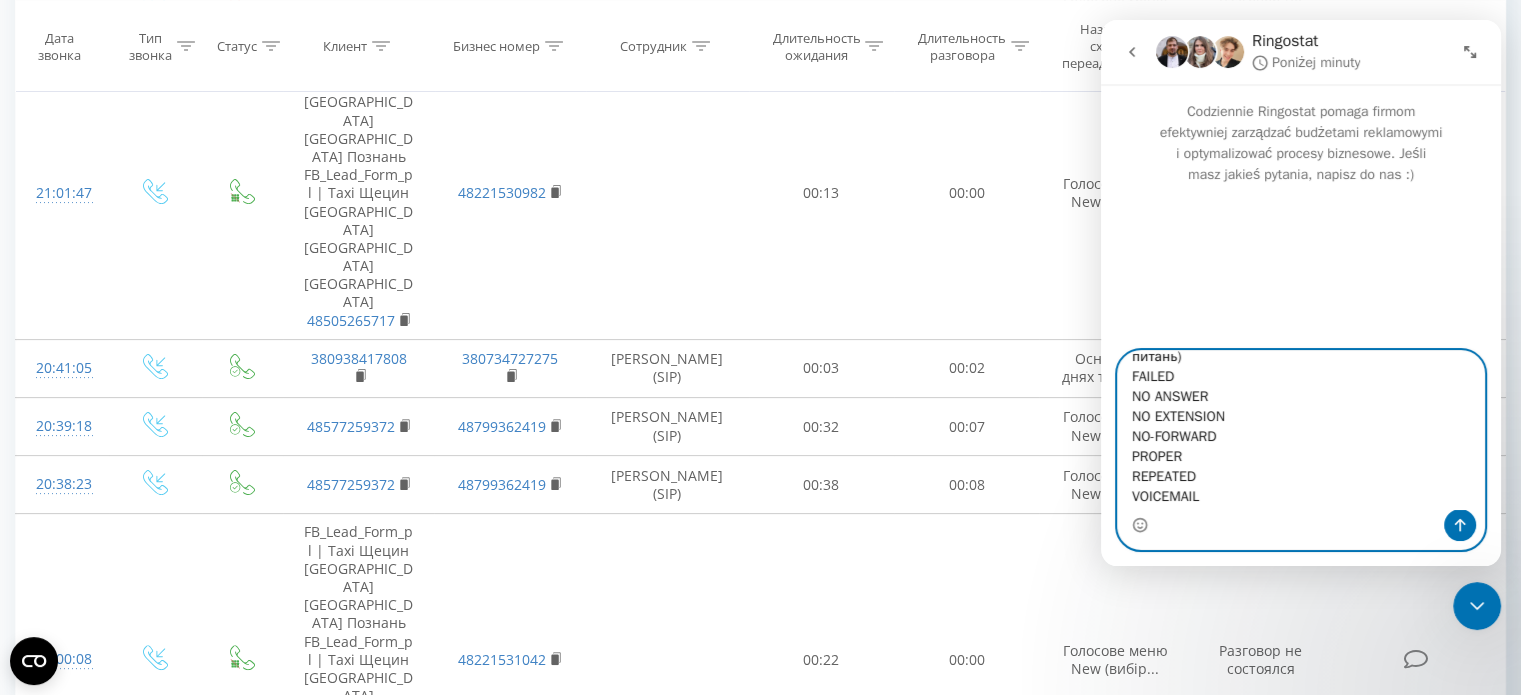 click on "Доброго дня! Потребую консультацію для чіткого розуміння статусів дзвінків хто і за якої умови потрапляє в наступні статуси: ANSWERED (тут без питань)
FAILED
NO ANSWER
NO EXTENSION
NO-FORWARD
PROPER
REPEATED
VOICEMAIL" at bounding box center [1301, 430] 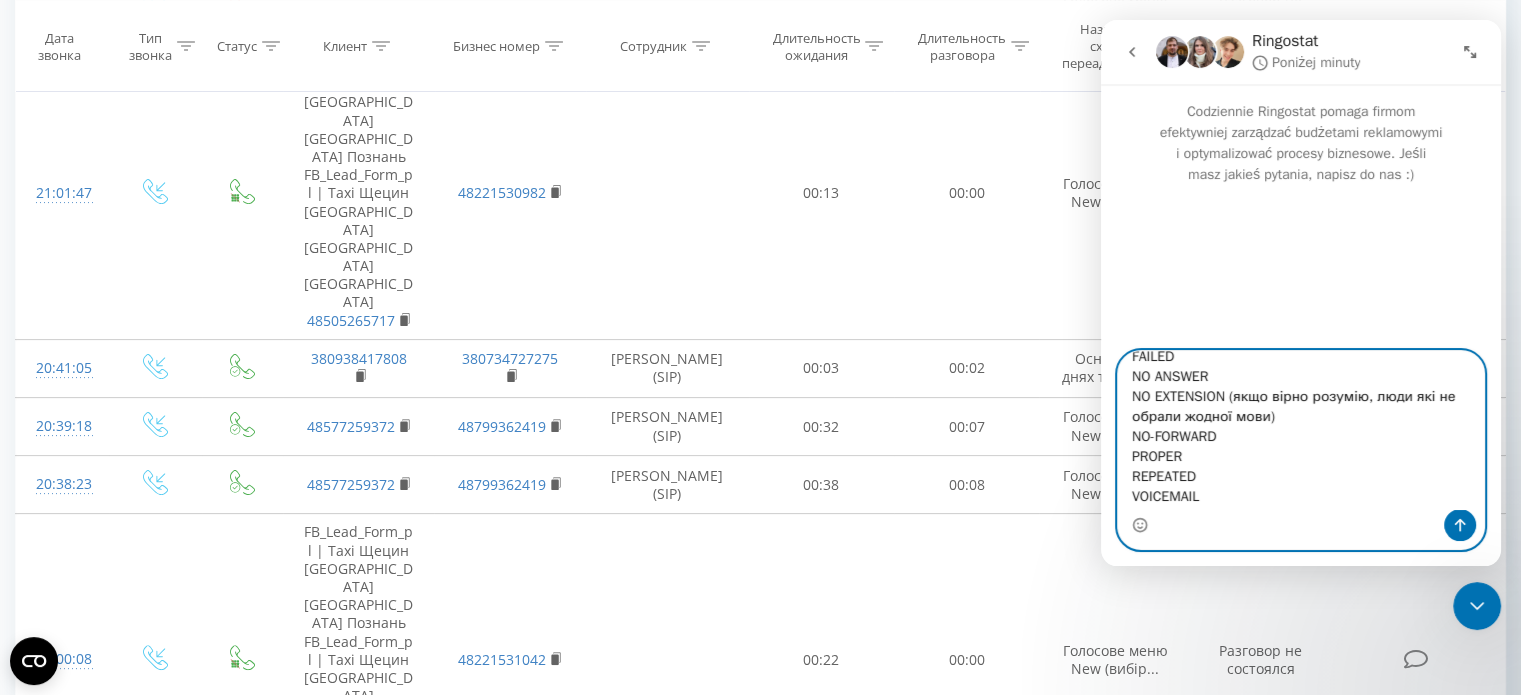 click on "Доброго дня! Потребую консультацію для чіткого розуміння статусів дзвінків хто і за якої умови потрапляє в наступні статуси: ANSWERED (тут без питань)
FAILED
NO ANSWER
NO EXTENSION (якщо вірно розумію, люди які не обрали жодної мови)
NO-FORWARD
PROPER
REPEATED
VOICEMAIL" at bounding box center [1301, 430] 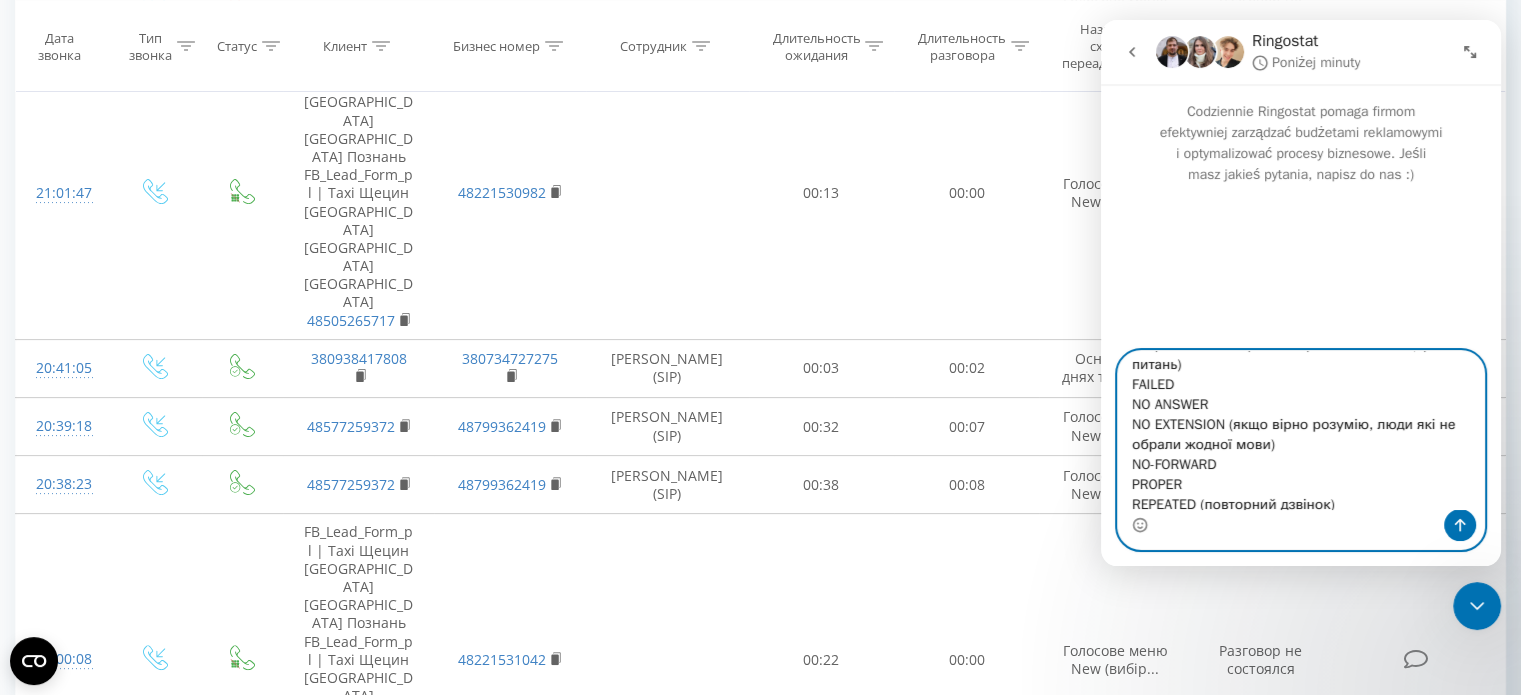 scroll, scrollTop: 100, scrollLeft: 0, axis: vertical 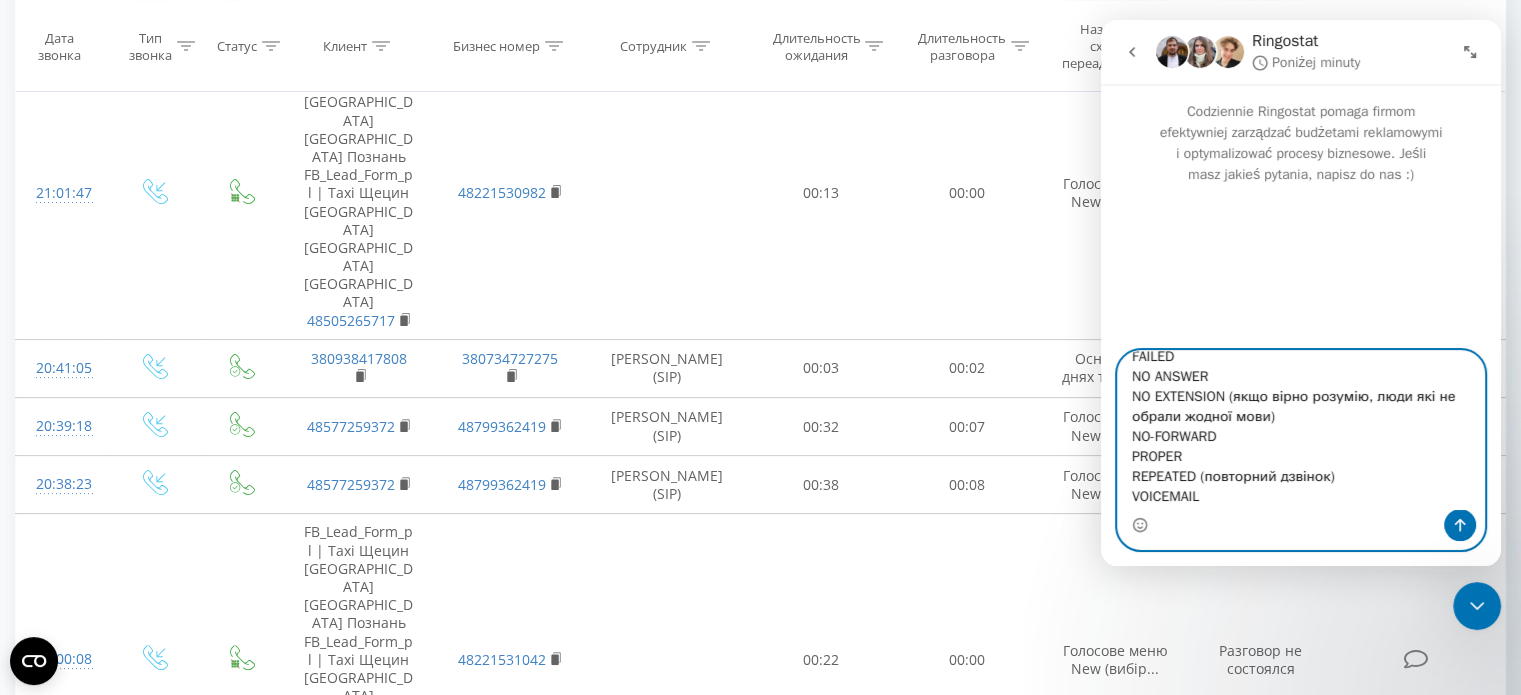 click on "Доброго дня! Потребую консультацію для чіткого розуміння статусів дзвінків хто і за якої умови потрапляє в наступні статуси: ANSWERED (тут без питань)
FAILED
NO ANSWER
NO EXTENSION (якщо вірно розумію, люди які не обрали жодної мови)
NO-FORWARD
PROPER
REPEATED (повторний дзвінок)
VOICEMAIL" at bounding box center [1301, 430] 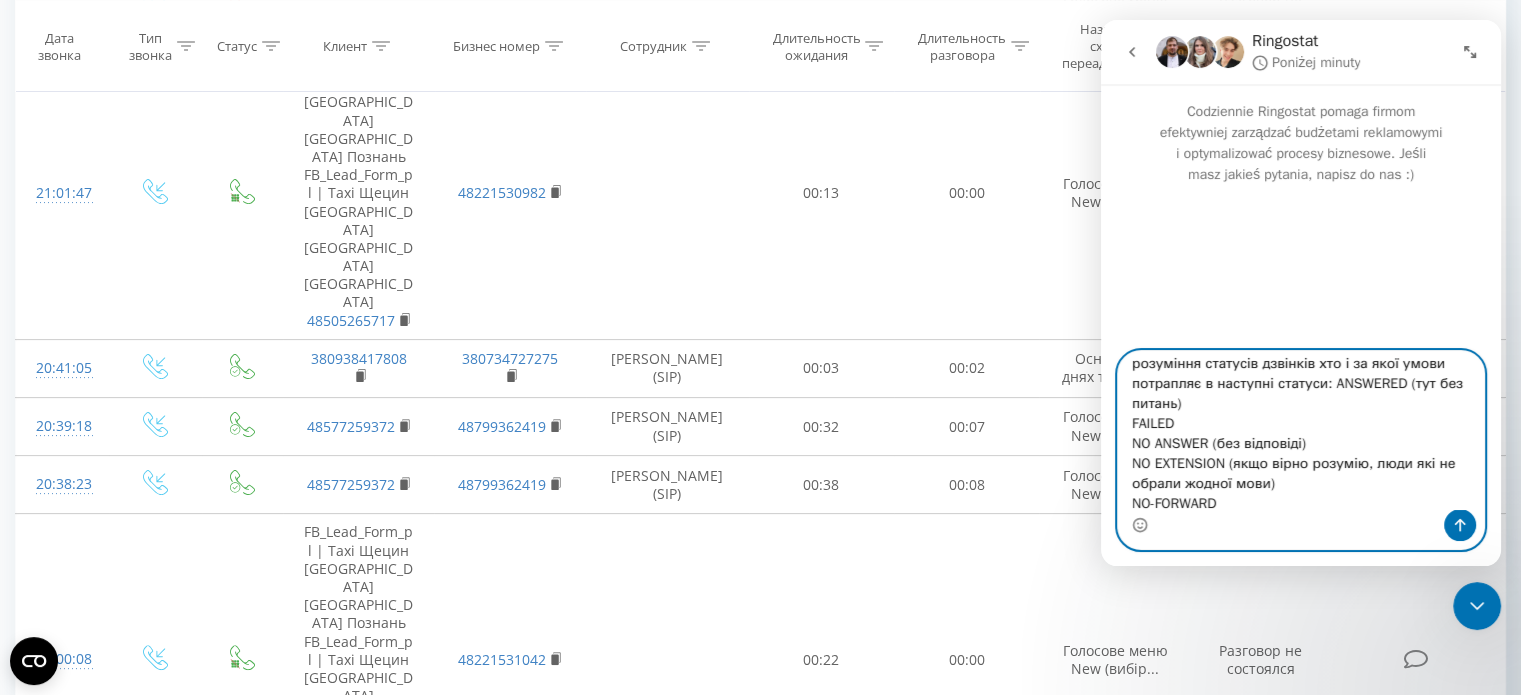 scroll, scrollTop: 0, scrollLeft: 0, axis: both 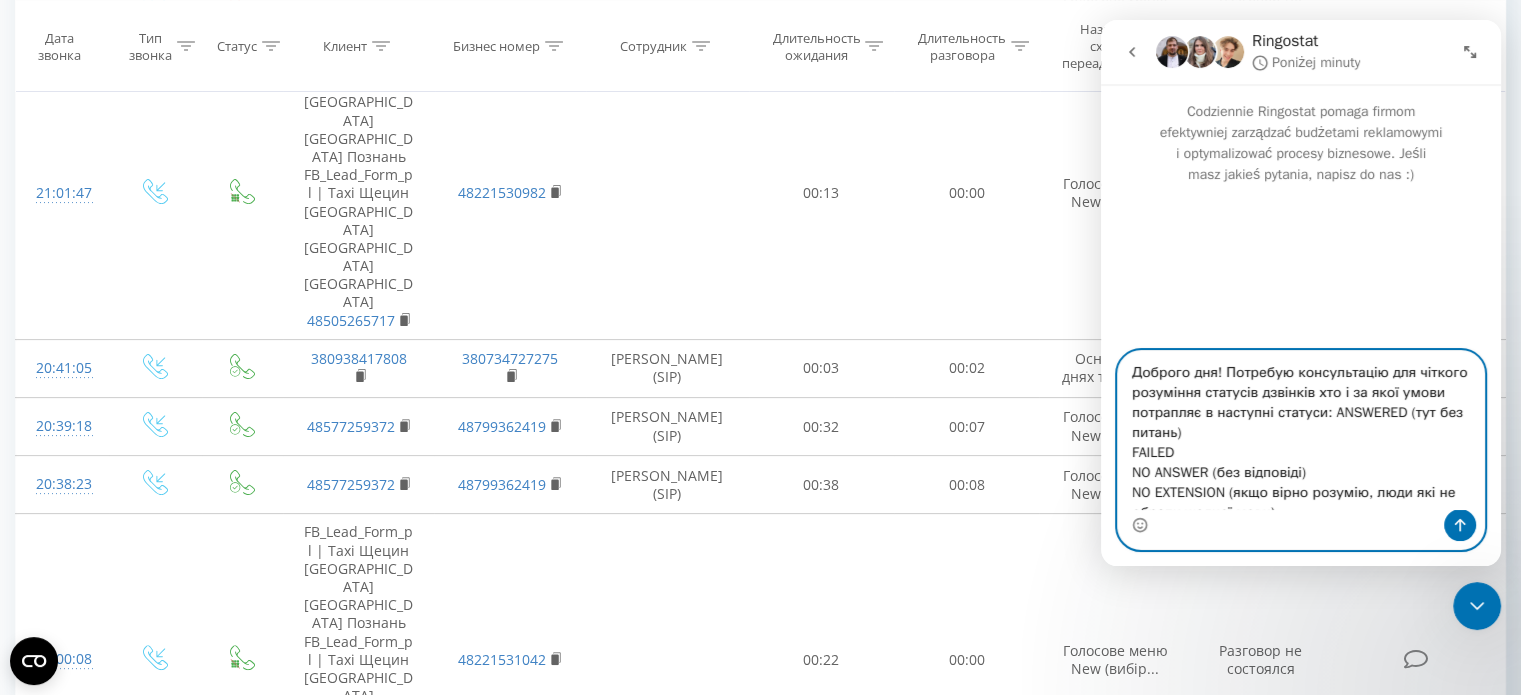 click on "Доброго дня! Потребую консультацію для чіткого розуміння статусів дзвінків хто і за якої умови потрапляє в наступні статуси: ANSWERED (тут без питань)
FAILED
NO ANSWER (без відповіді)
NO EXTENSION (якщо вірно розумію, люди які не обрали жодної мови)
NO-FORWARD
PROPER
REPEATED (повторний дзвінок)
VOICEMAIL" at bounding box center [1301, 430] 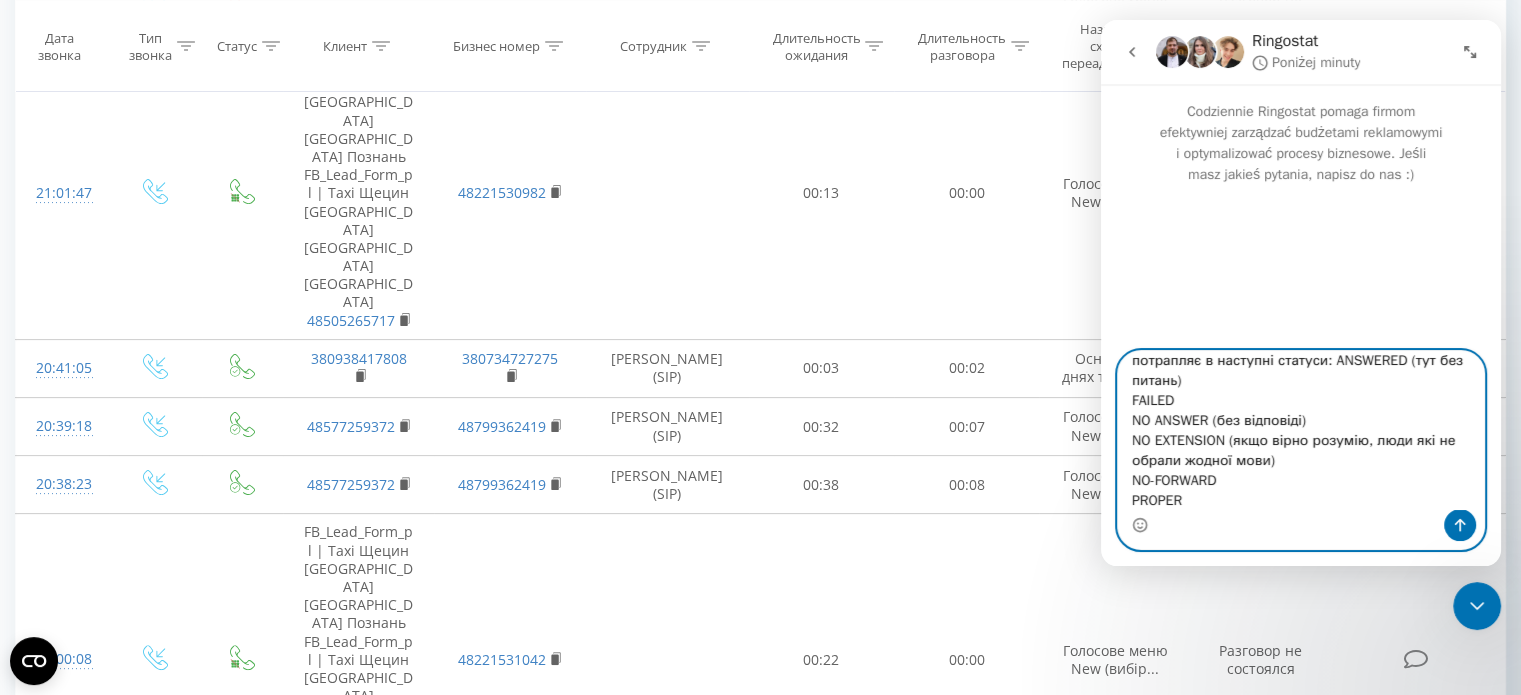 scroll, scrollTop: 100, scrollLeft: 0, axis: vertical 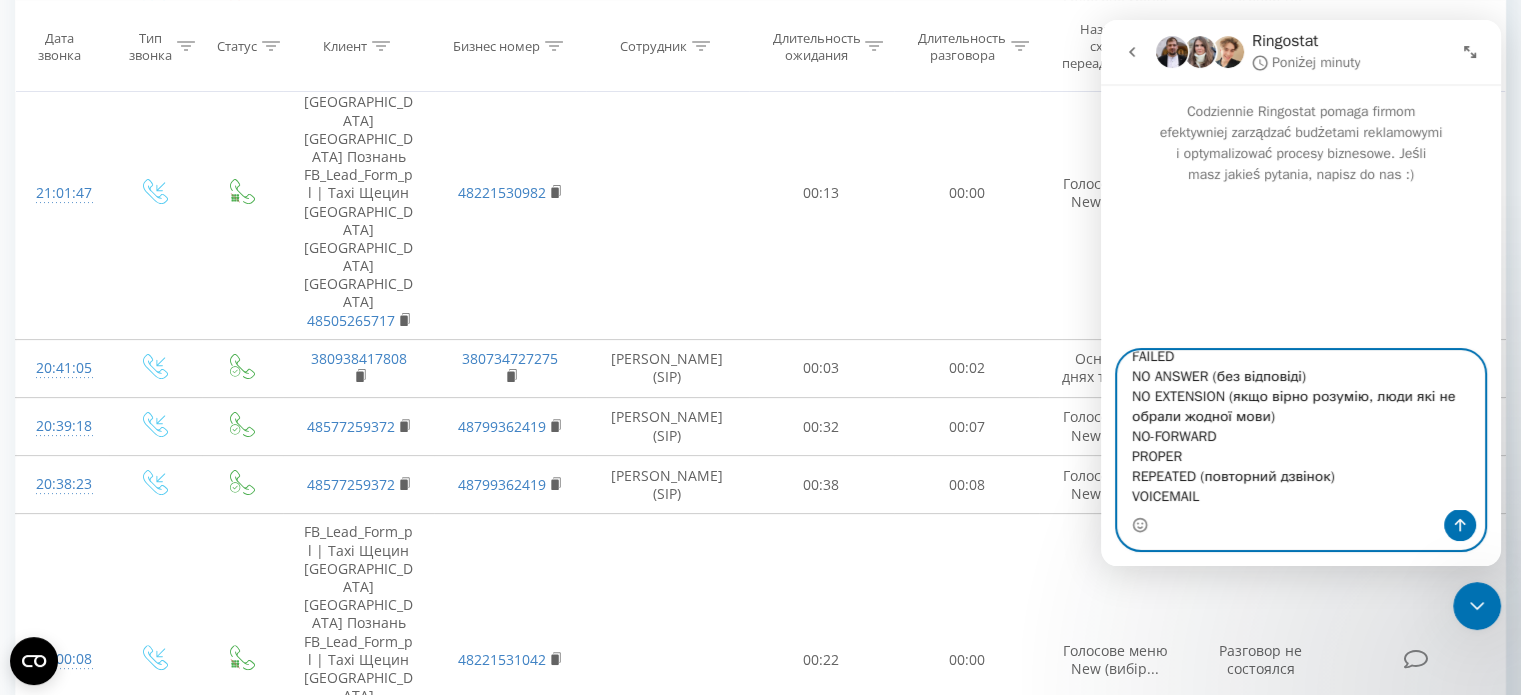 type on "Доброго дня! Потребую консультацію для чіткого розуміння статусів дзвінків хто і за якої умови потрапляє в наступні статуси: ANSWERED (тут без питань)
FAILED
NO ANSWER (без відповіді)
NO EXTENSION (якщо вірно розумію, люди які не обрали жодної мови)
NO-FORWARD
PROPER
REPEATED (повторний дзвінок)
VOICEMAIL" 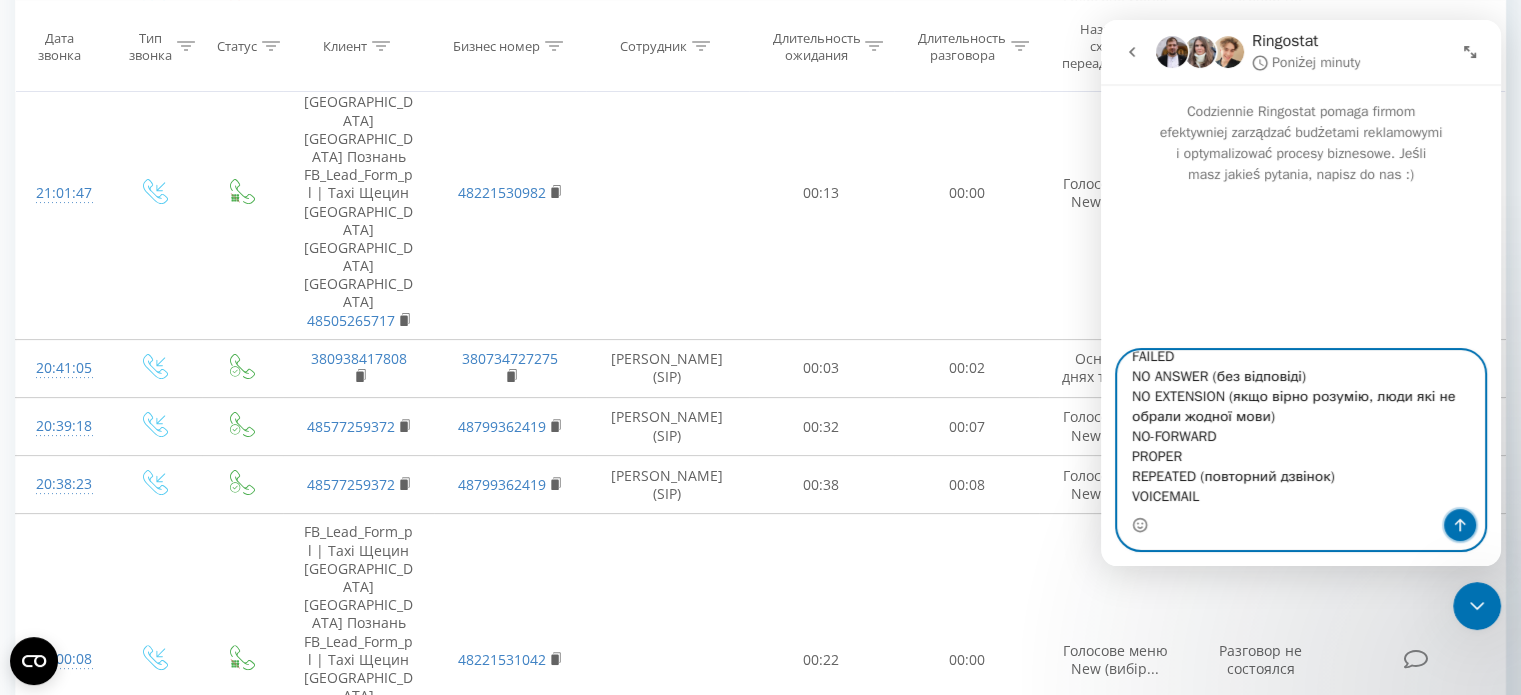 click 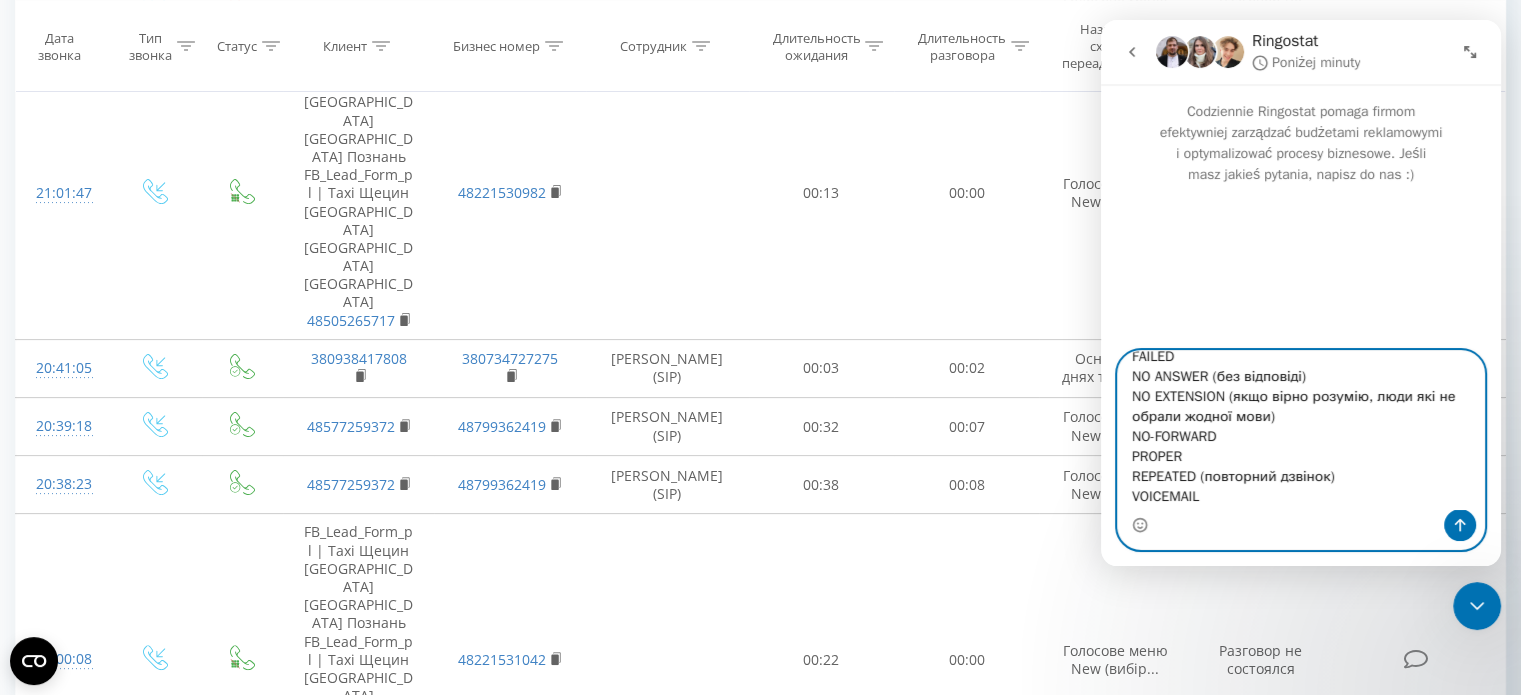 type 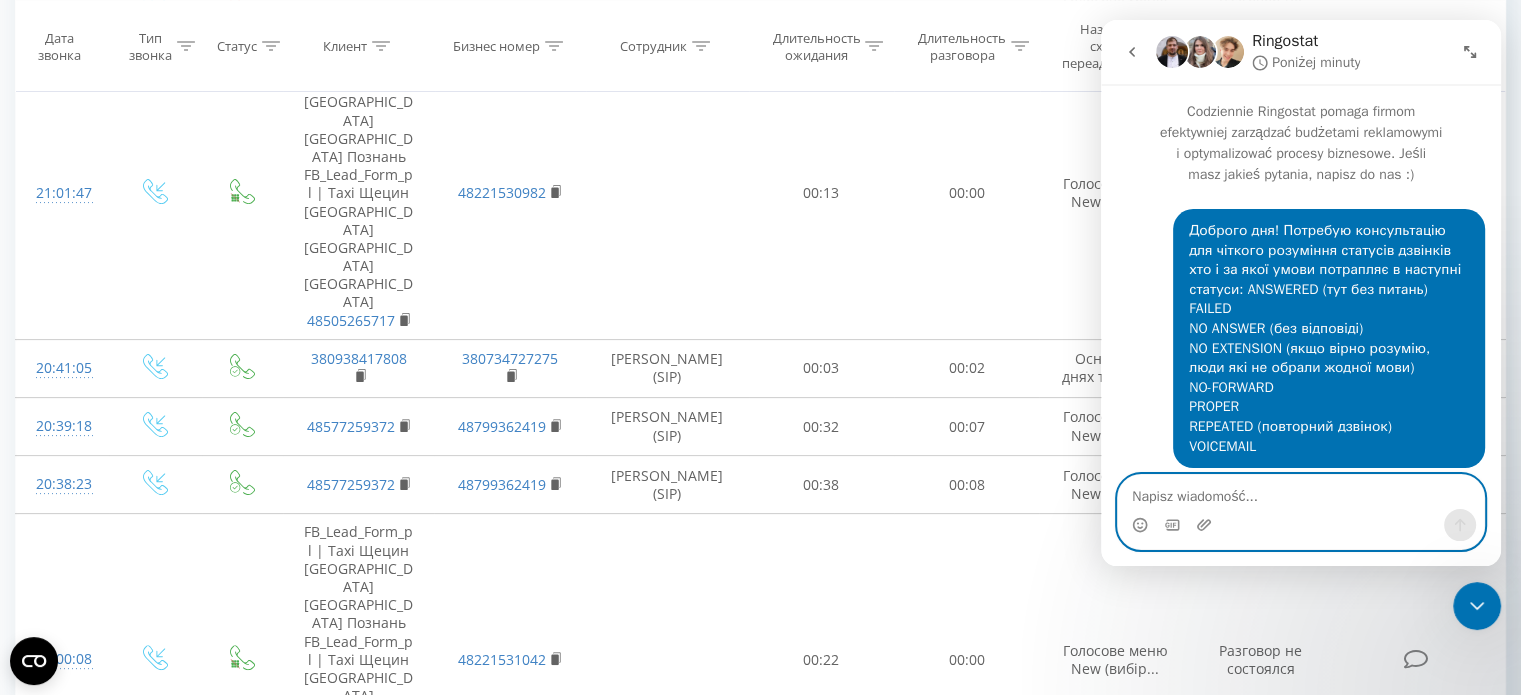 scroll, scrollTop: 0, scrollLeft: 0, axis: both 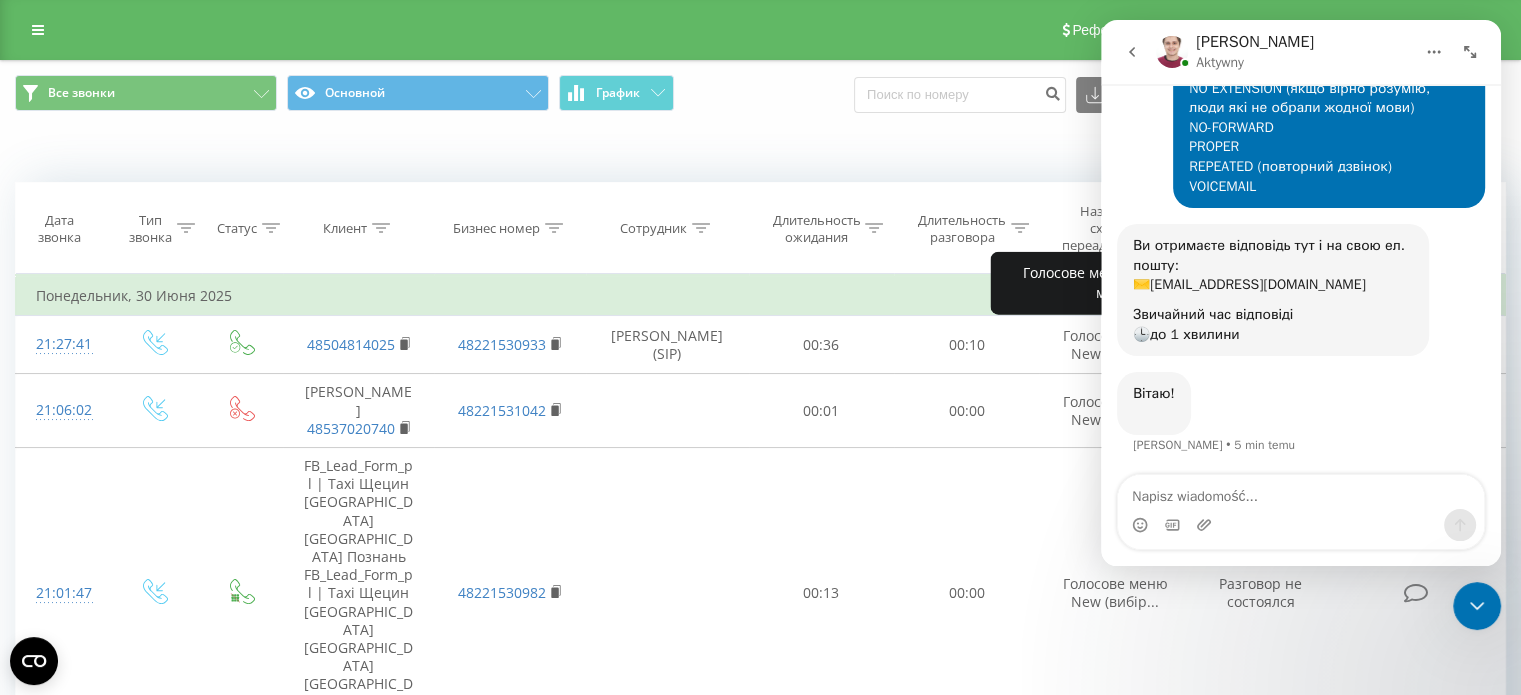 click on "Когда данные могут отличаться от других систем" at bounding box center [760, 152] 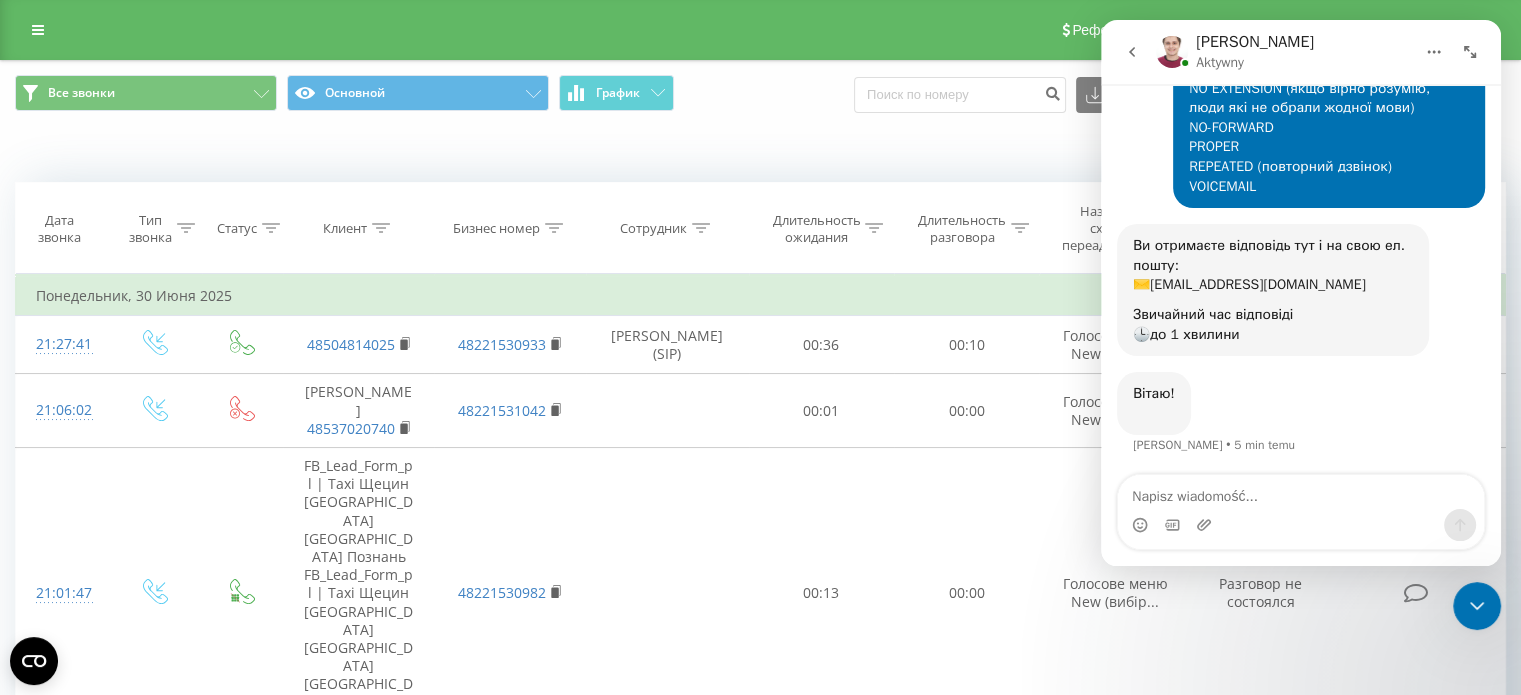 click on "Когда данные могут отличаться от других систем" at bounding box center (1045, 152) 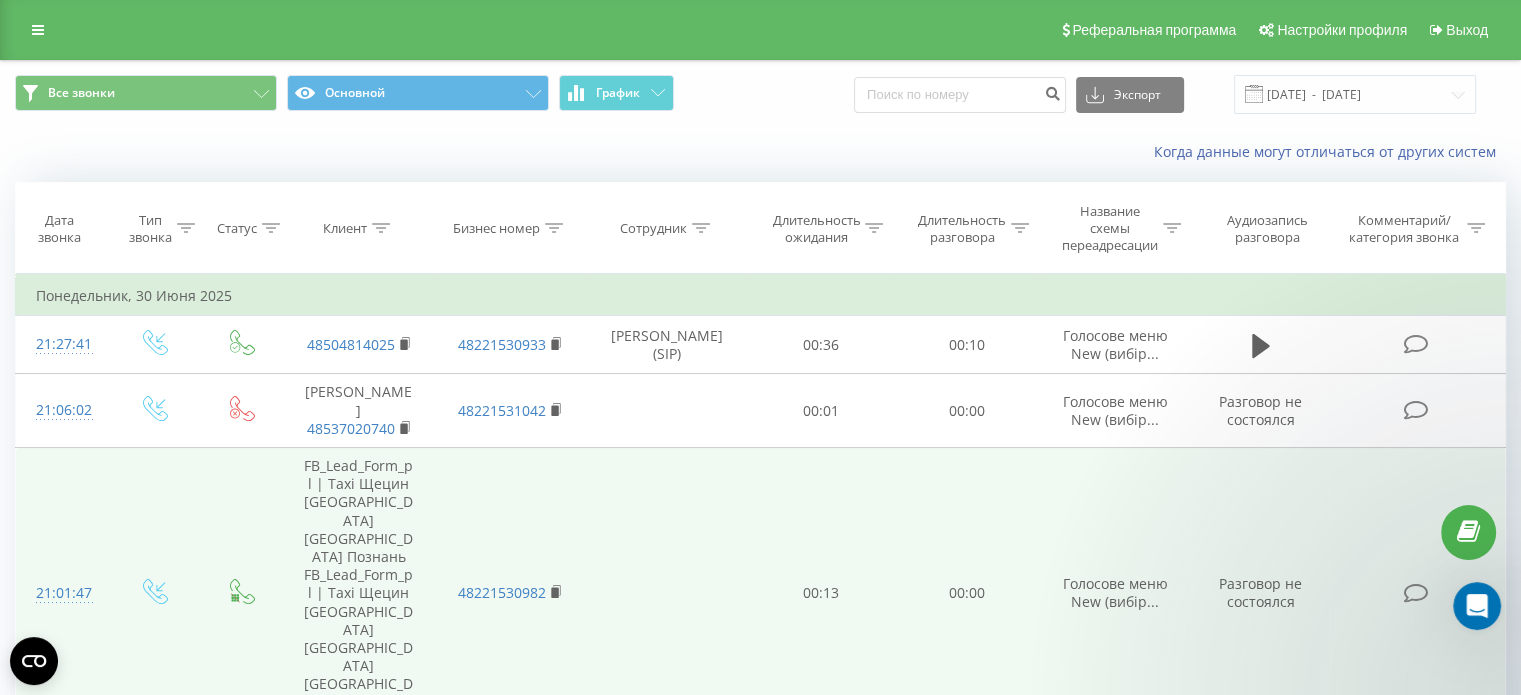 scroll, scrollTop: 0, scrollLeft: 0, axis: both 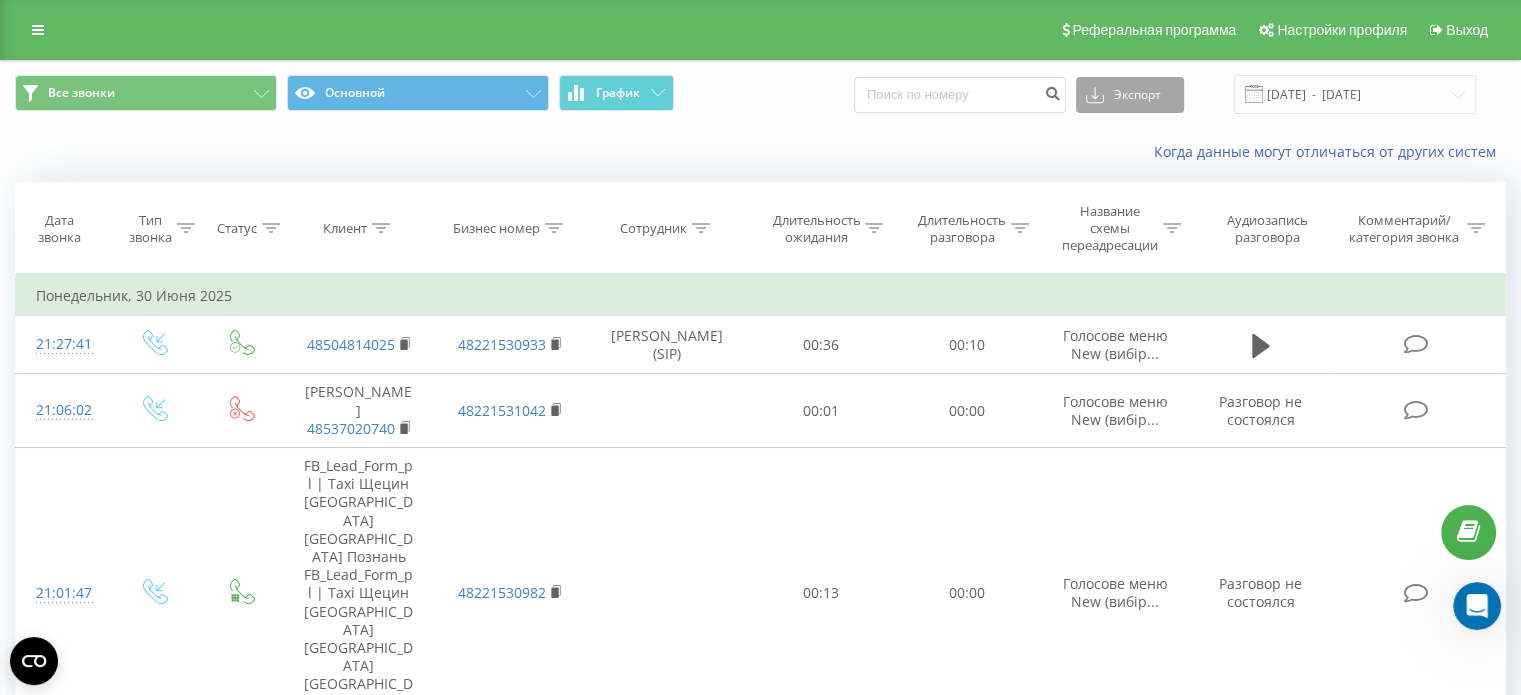 click on "Экспорт" at bounding box center [1130, 95] 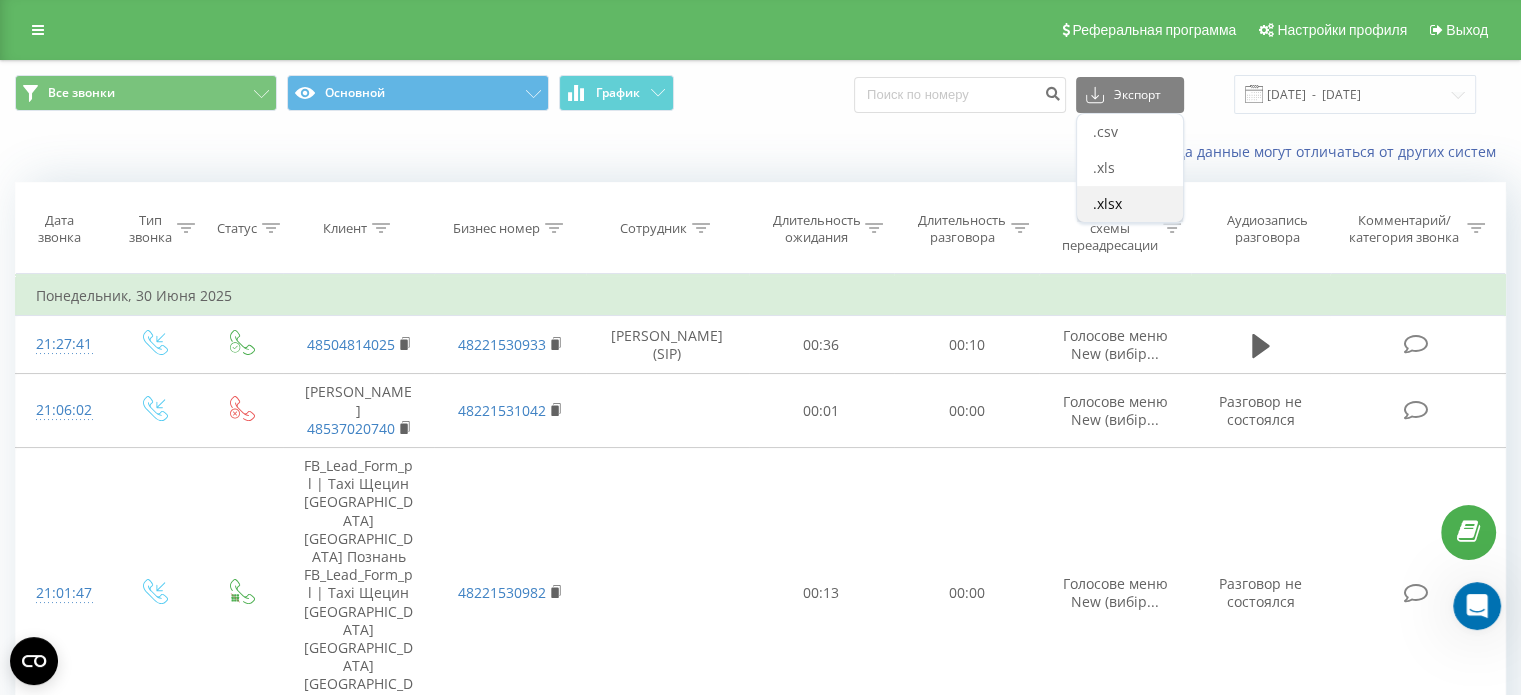 click on ".xlsx" at bounding box center [1130, 204] 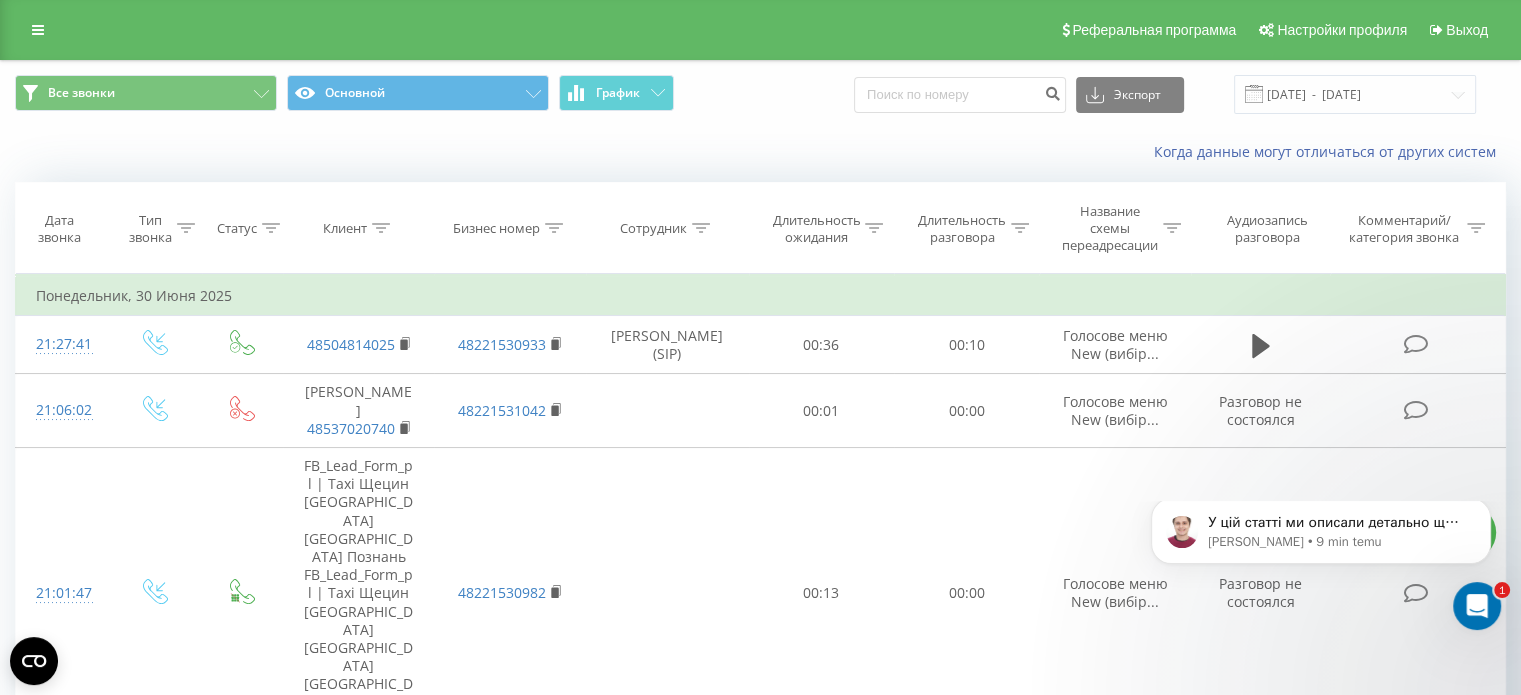 scroll, scrollTop: 0, scrollLeft: 0, axis: both 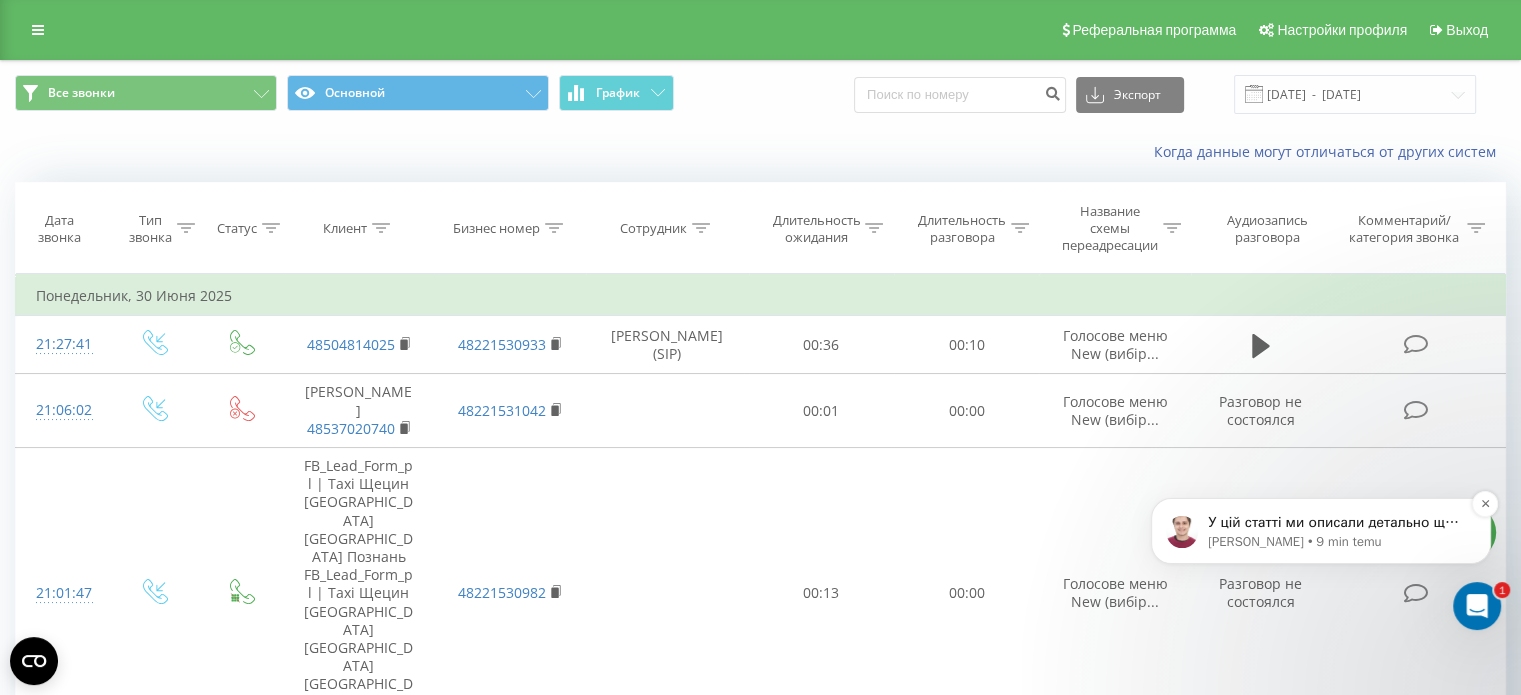 click on "Artur • 9 min temu" at bounding box center (1337, 542) 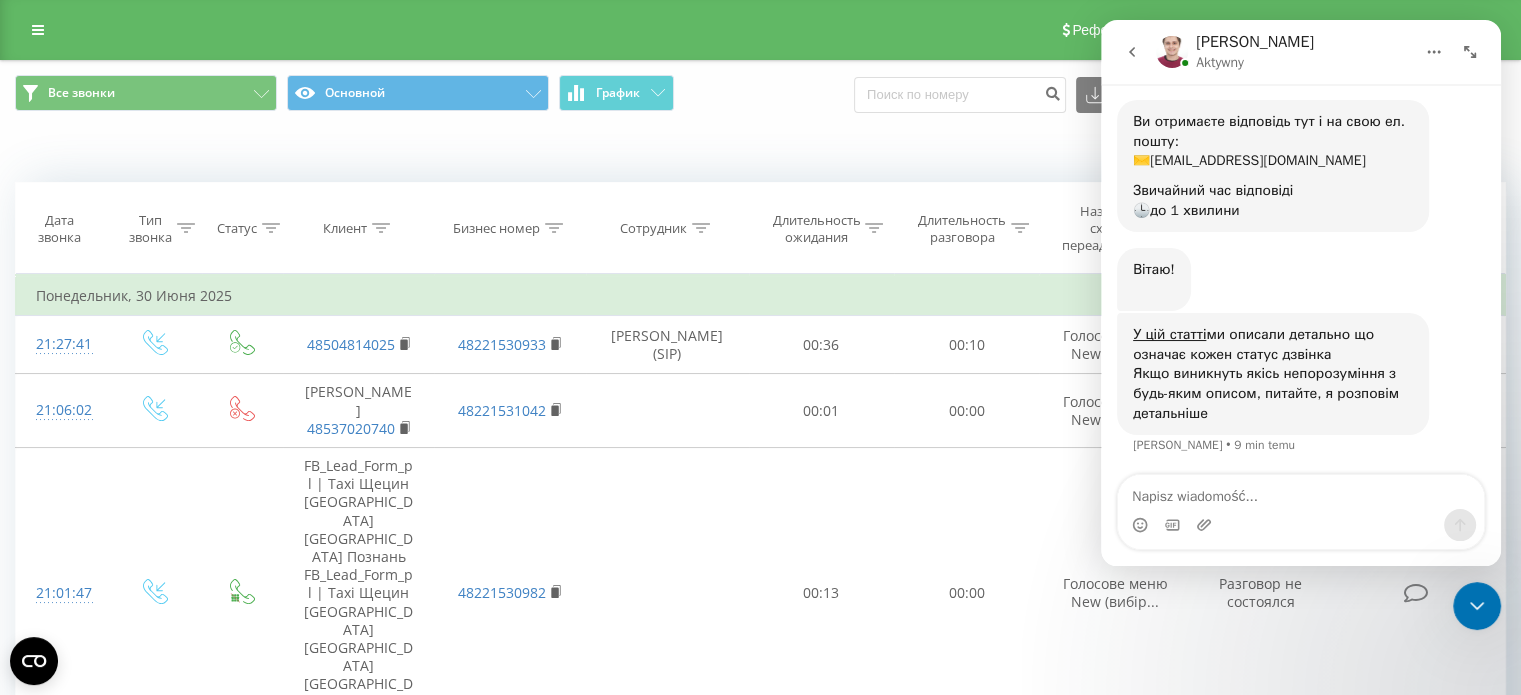 scroll, scrollTop: 0, scrollLeft: 0, axis: both 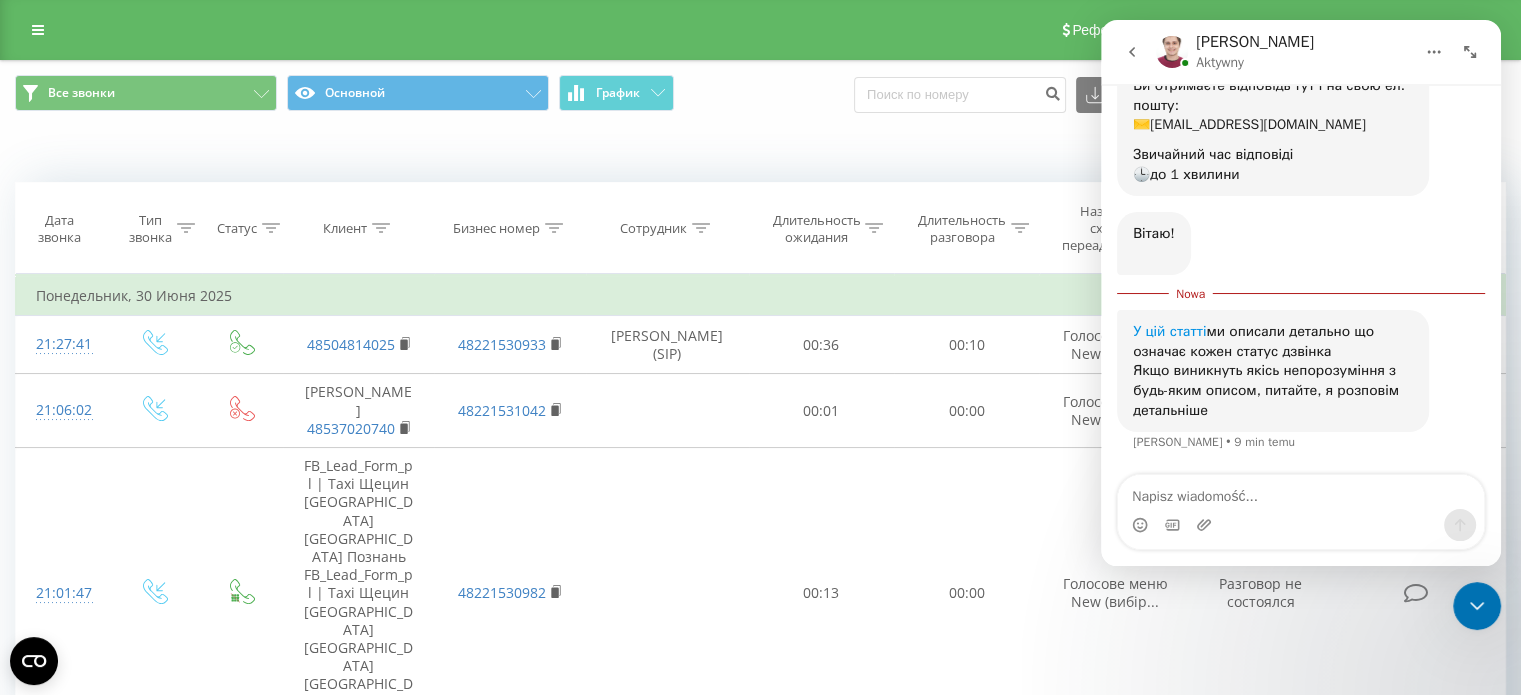click on "У цій статті" at bounding box center (1169, 331) 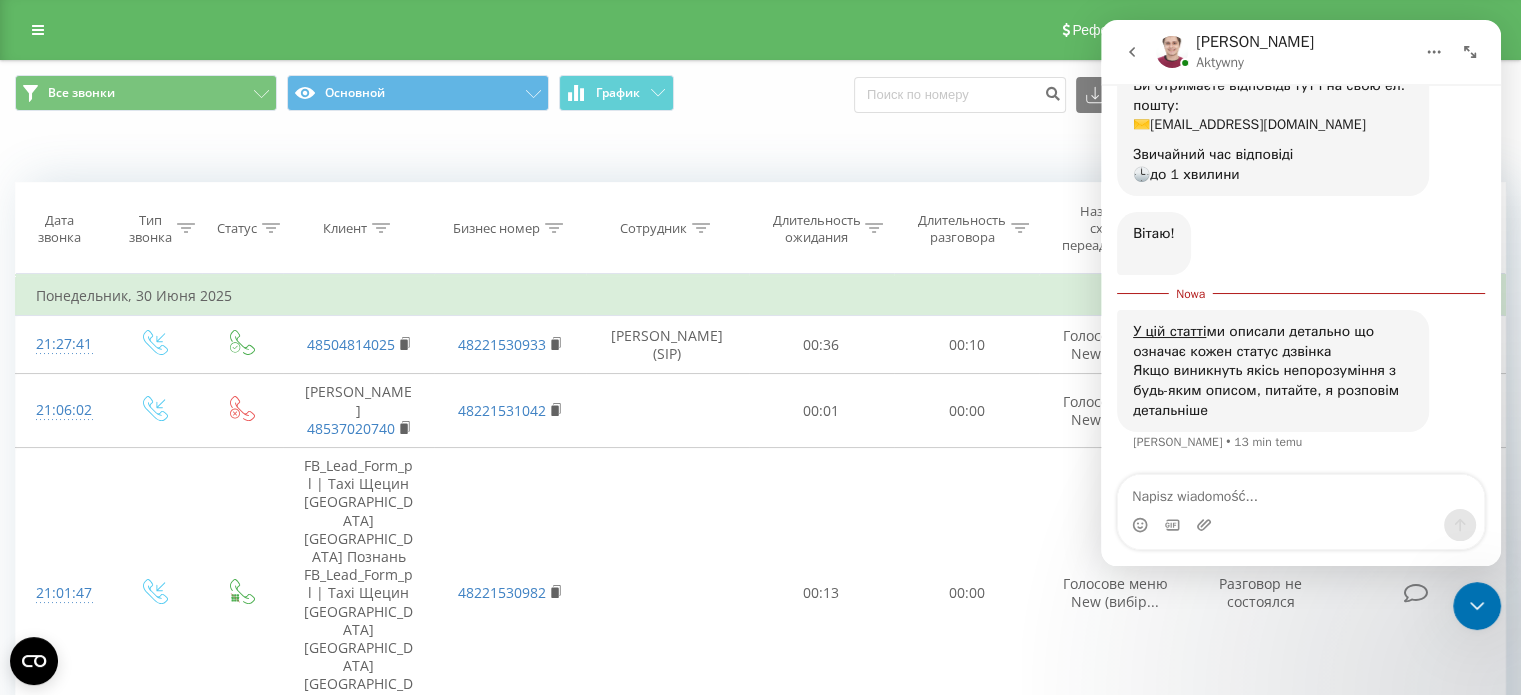 click on "Когда данные могут отличаться от других систем" at bounding box center (760, 152) 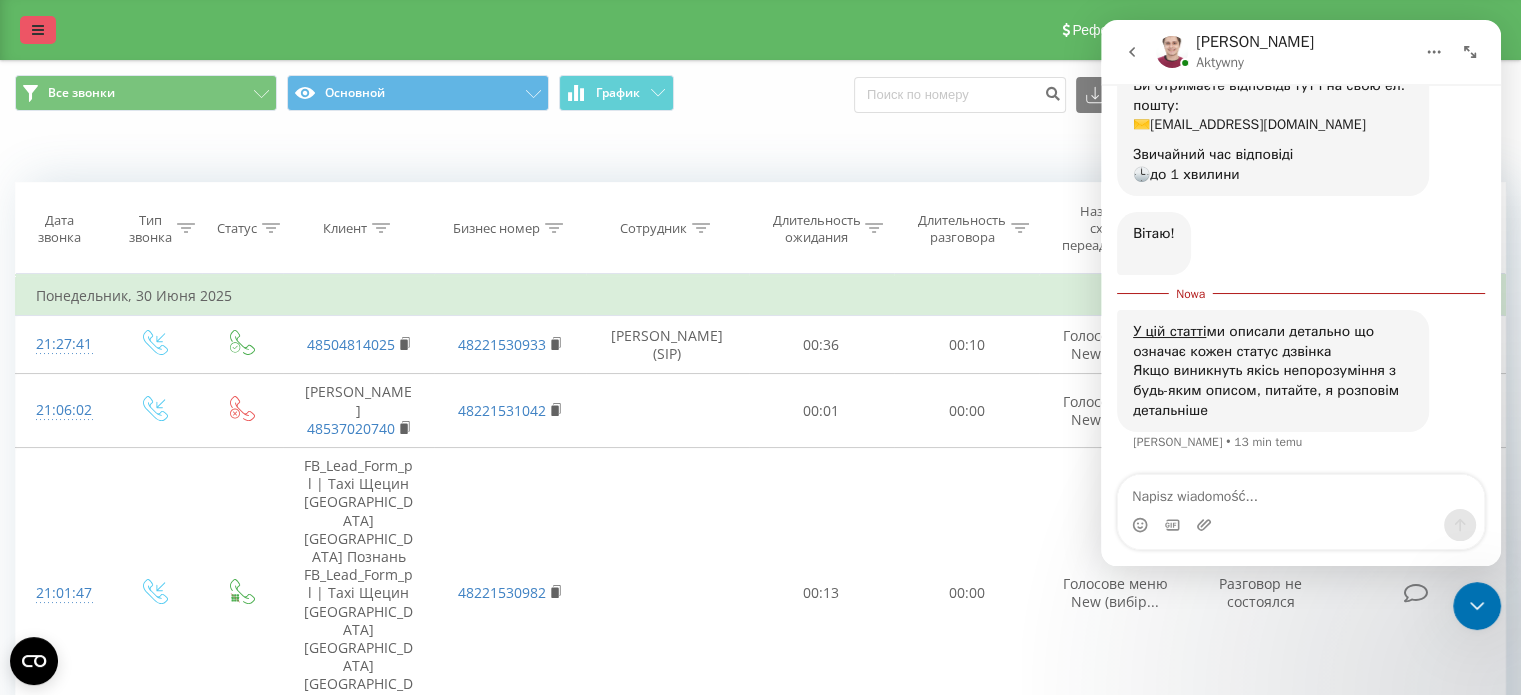 click at bounding box center (38, 30) 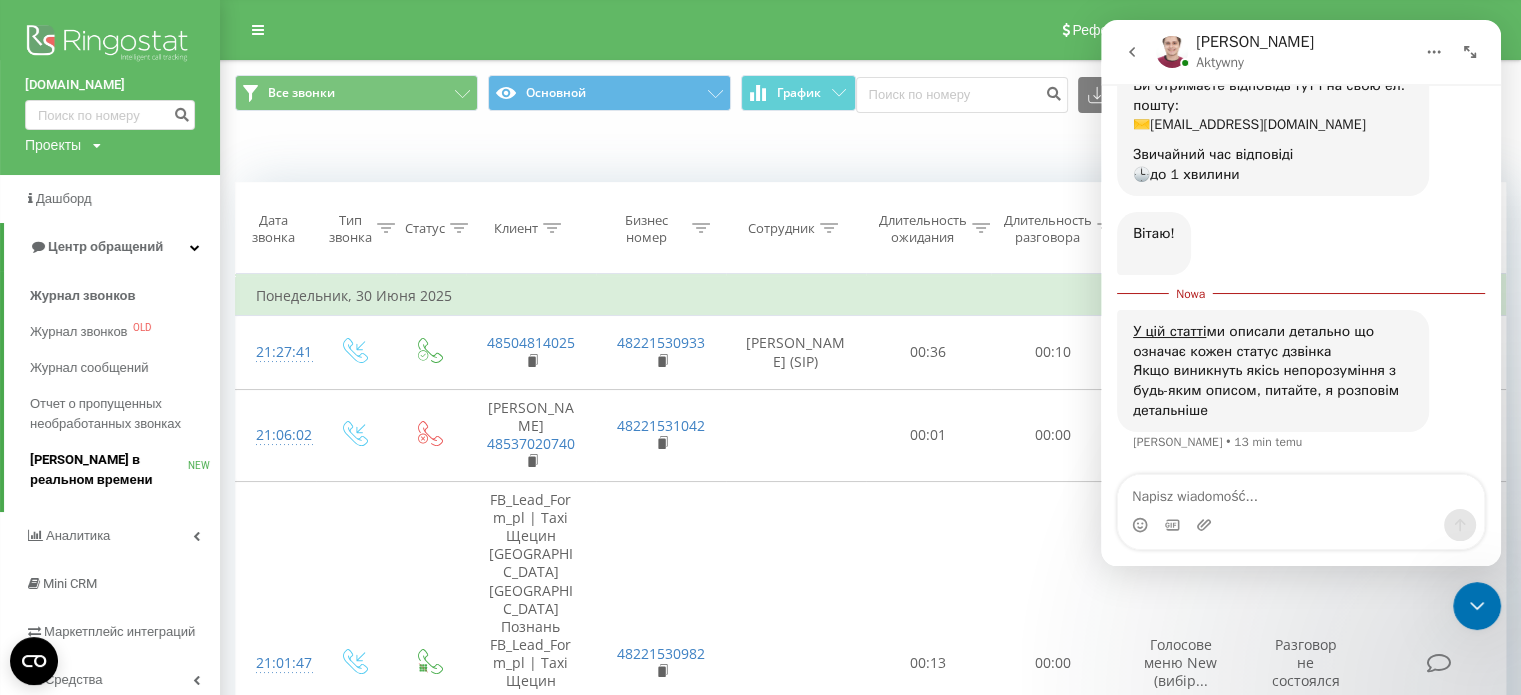 click on "[PERSON_NAME] в реальном времени" at bounding box center (109, 470) 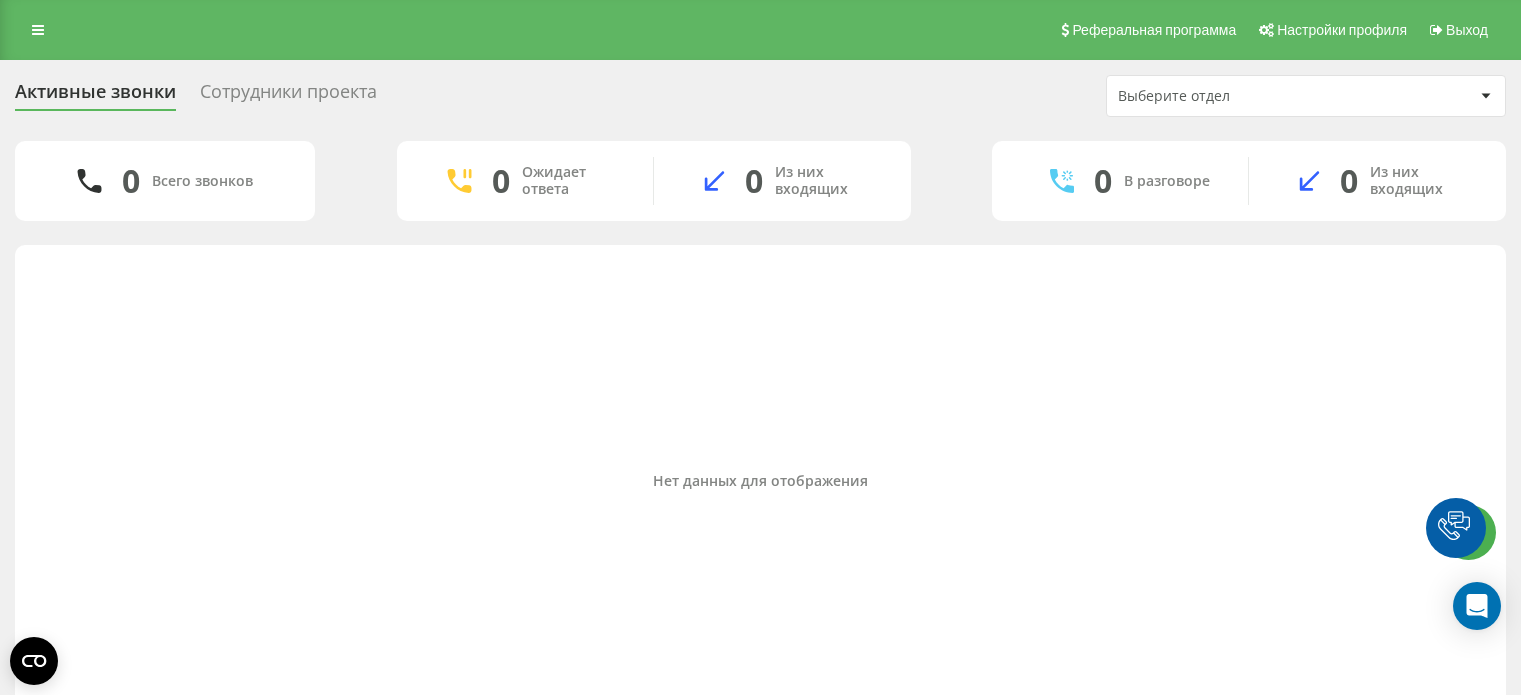 scroll, scrollTop: 0, scrollLeft: 0, axis: both 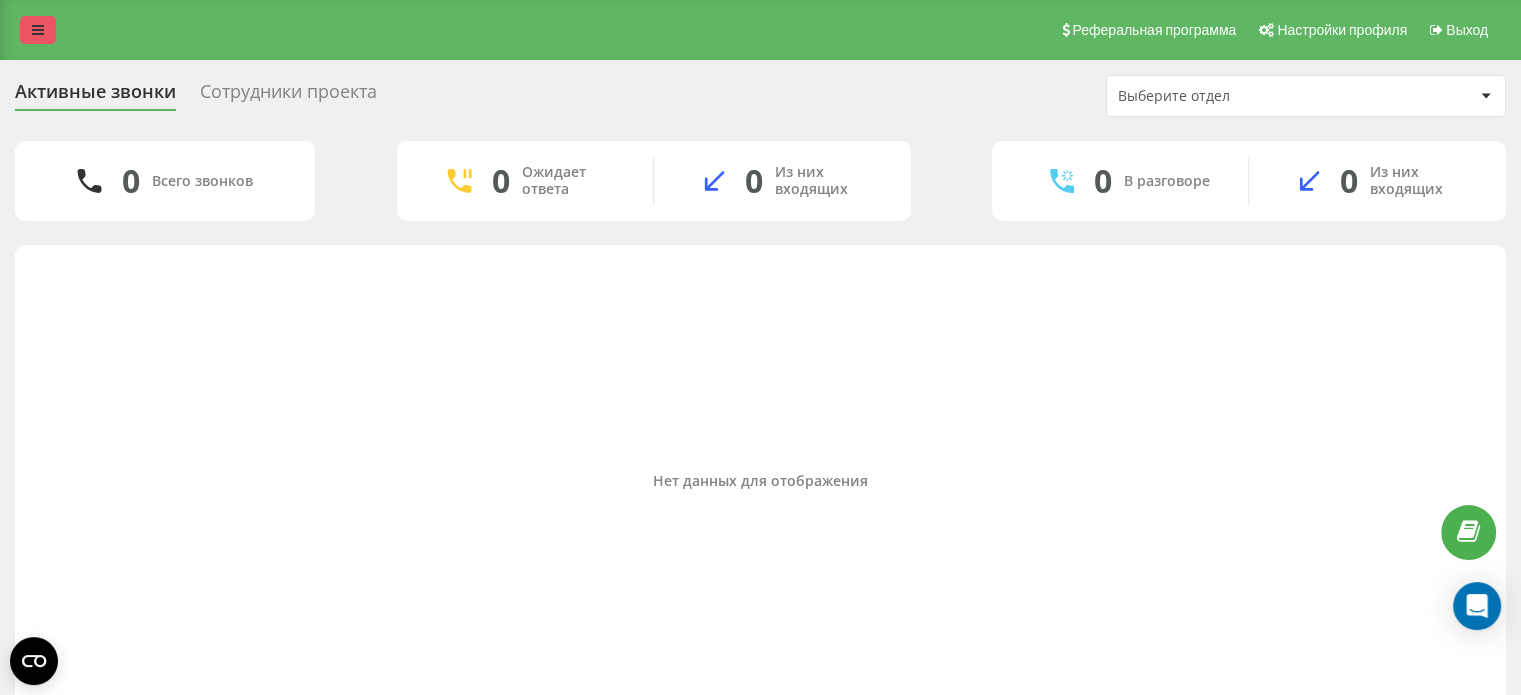 click at bounding box center [38, 30] 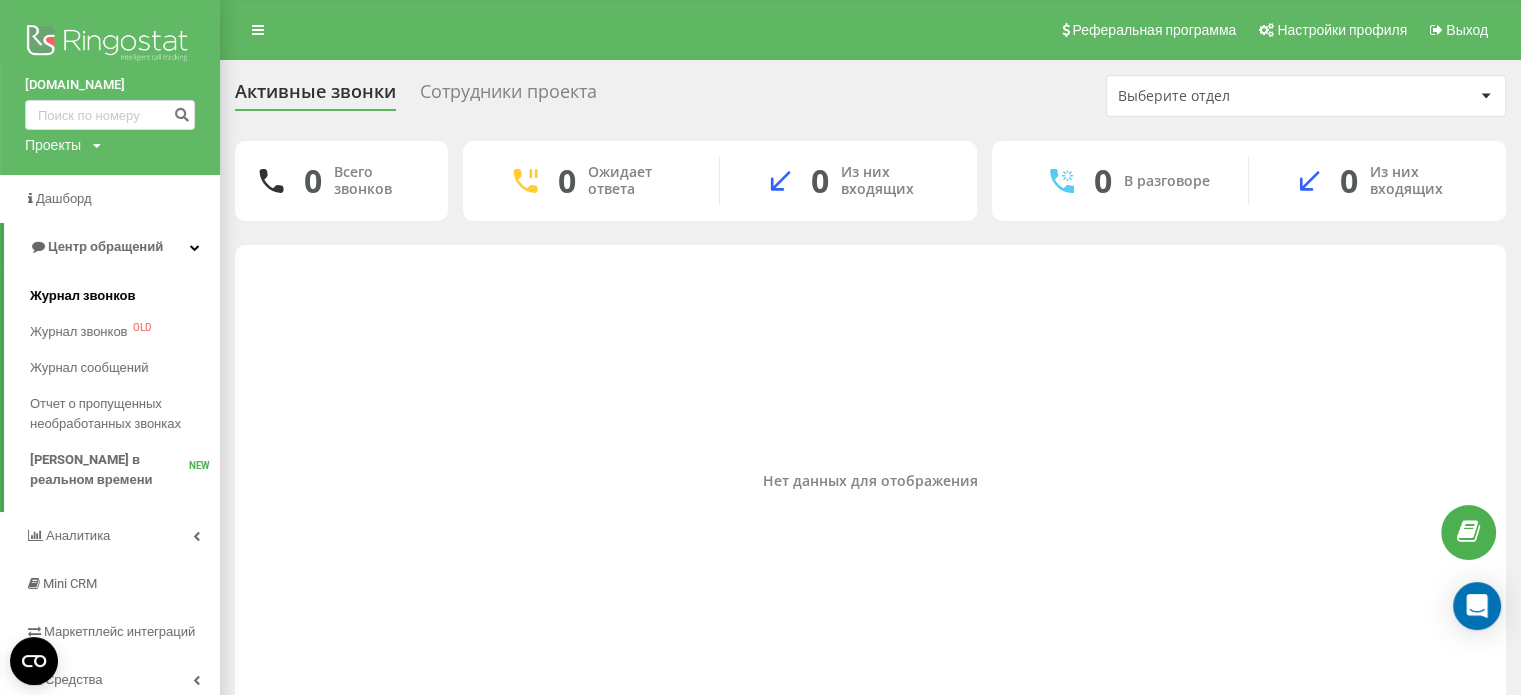 click on "Журнал звонков" at bounding box center (82, 296) 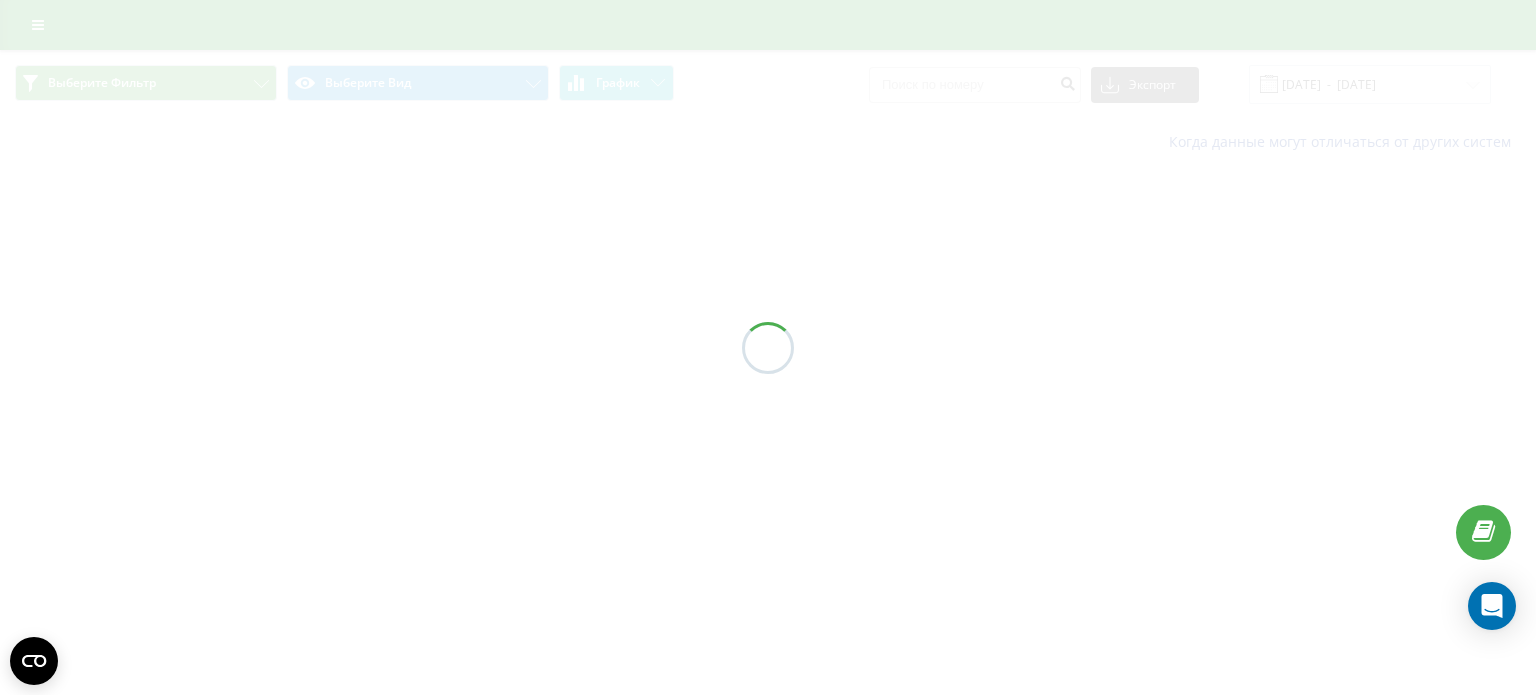 scroll, scrollTop: 0, scrollLeft: 0, axis: both 